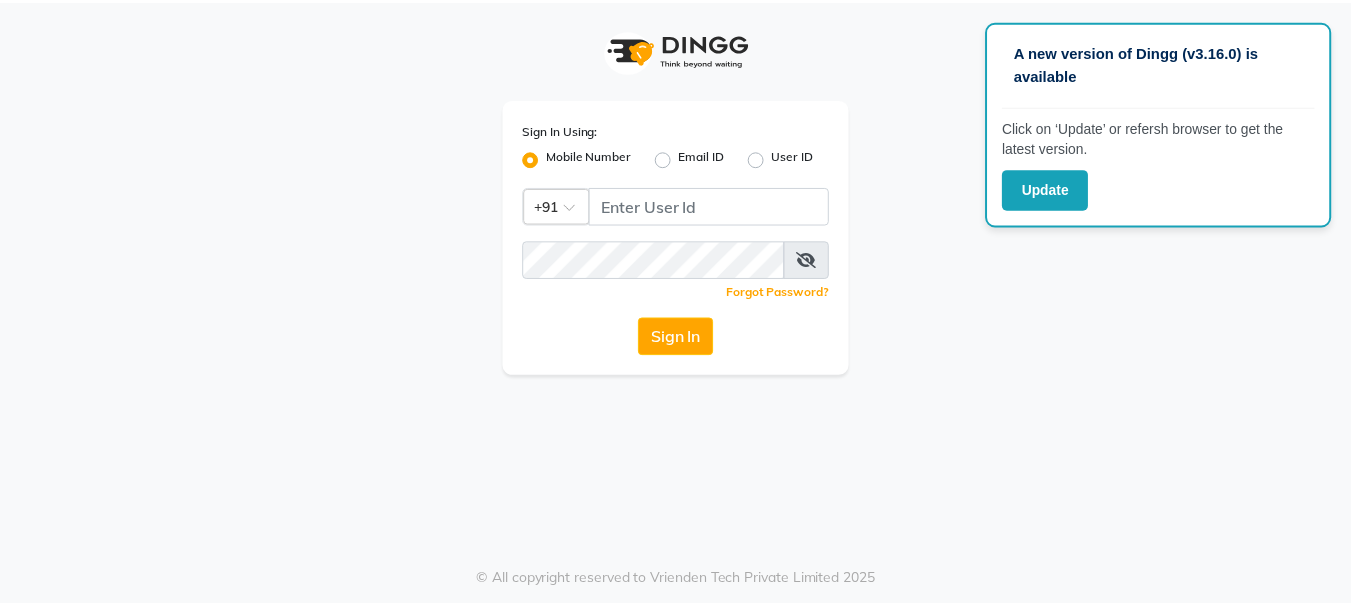 scroll, scrollTop: 0, scrollLeft: 0, axis: both 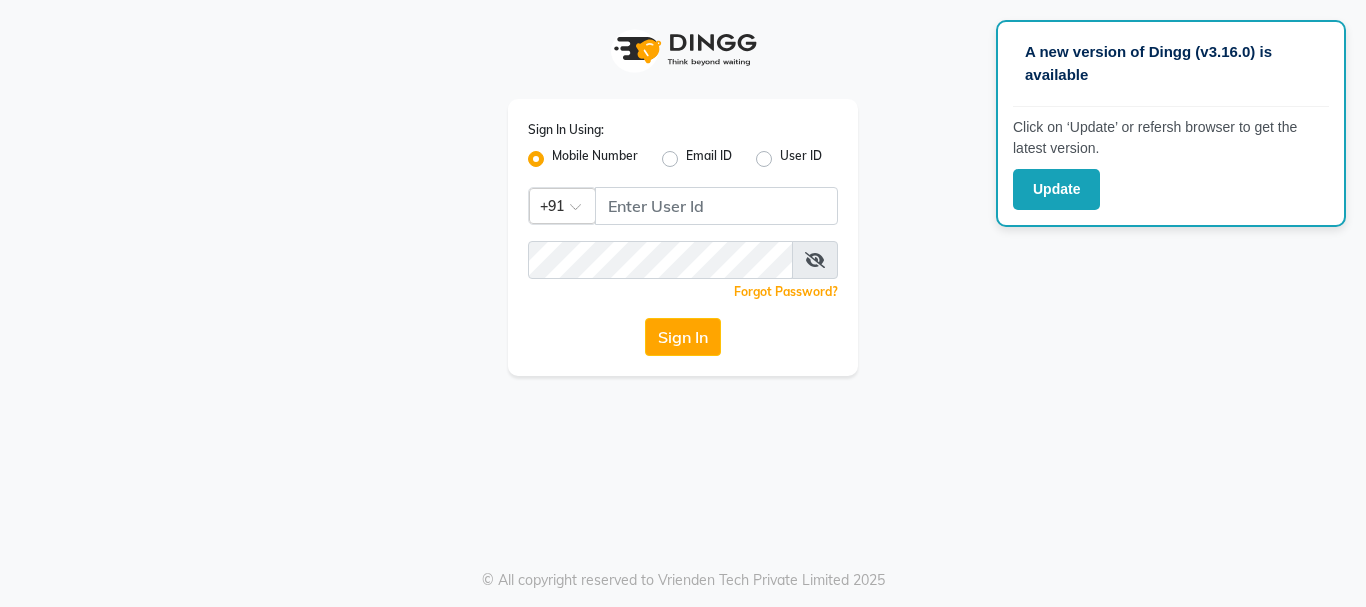 click on "Sign In Using: Mobile Number Email ID User ID Country Code × +91  Remember me Forgot Password?  Sign In" 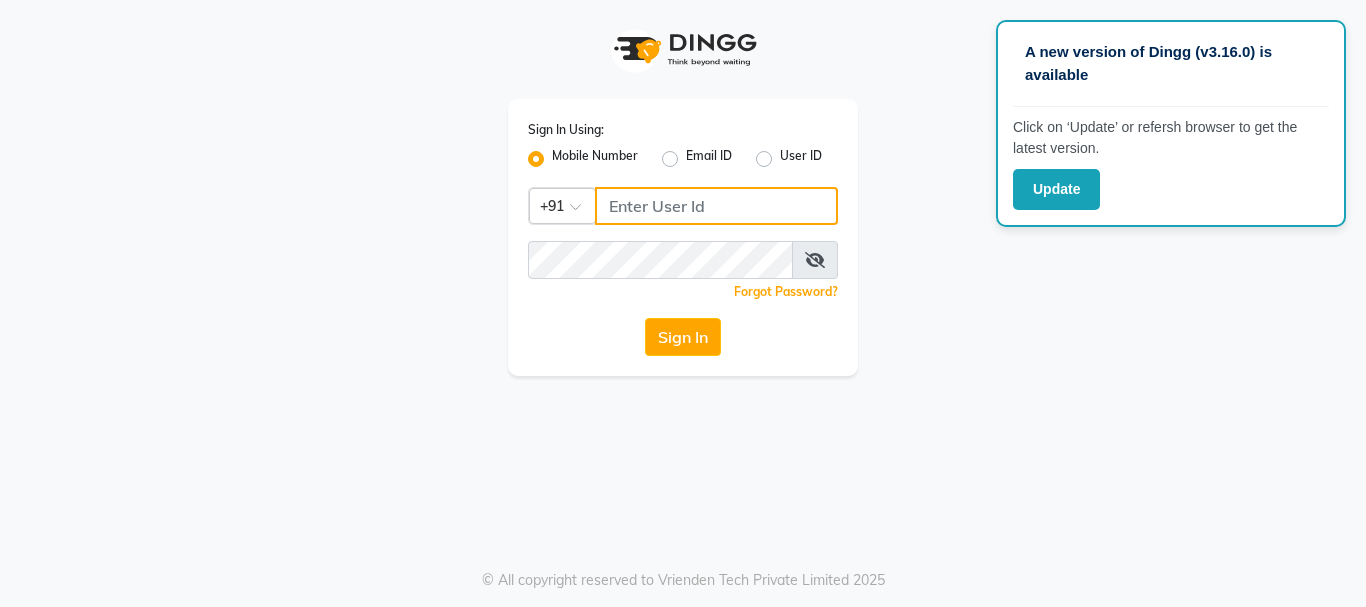click 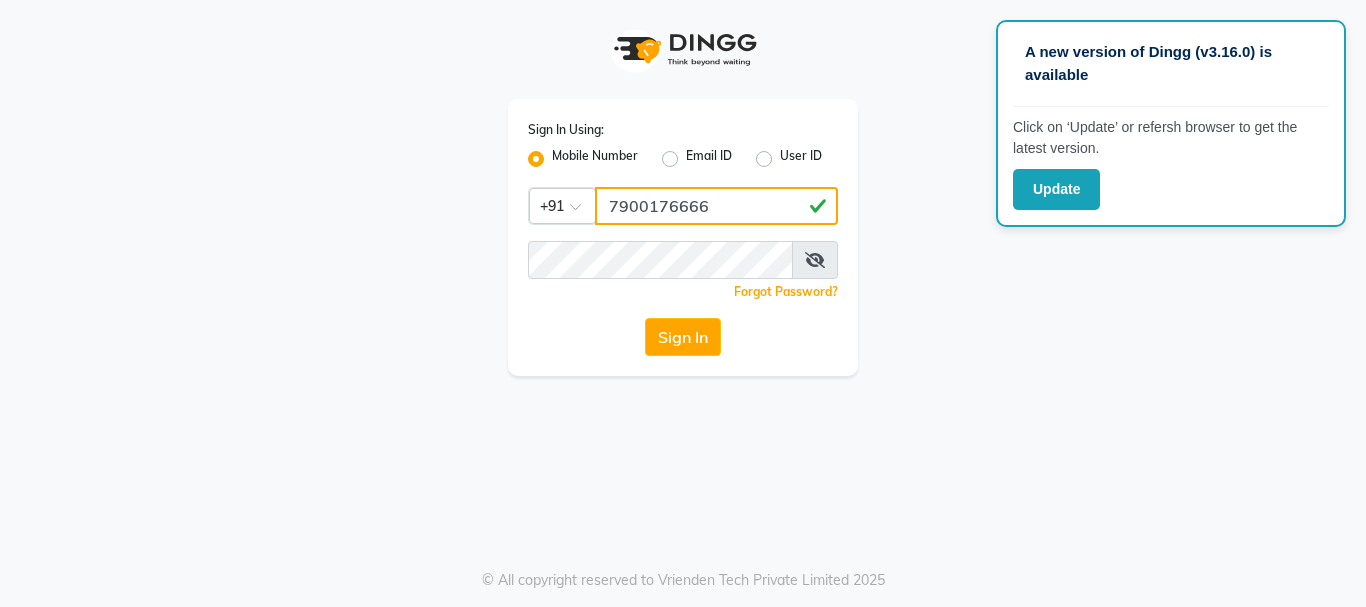 type on "7900176666" 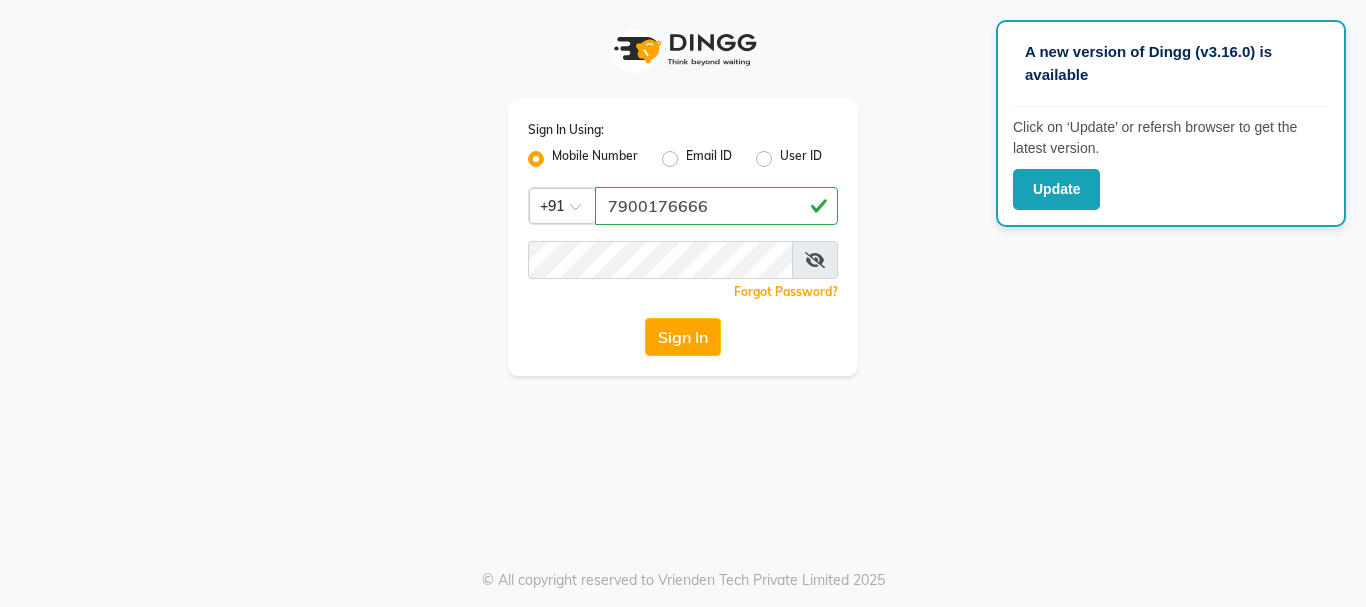 click on "Sign In Using: Mobile Number Email ID User ID Country Code × +91 [PHONE]  Remember me Forgot Password?  Sign In" 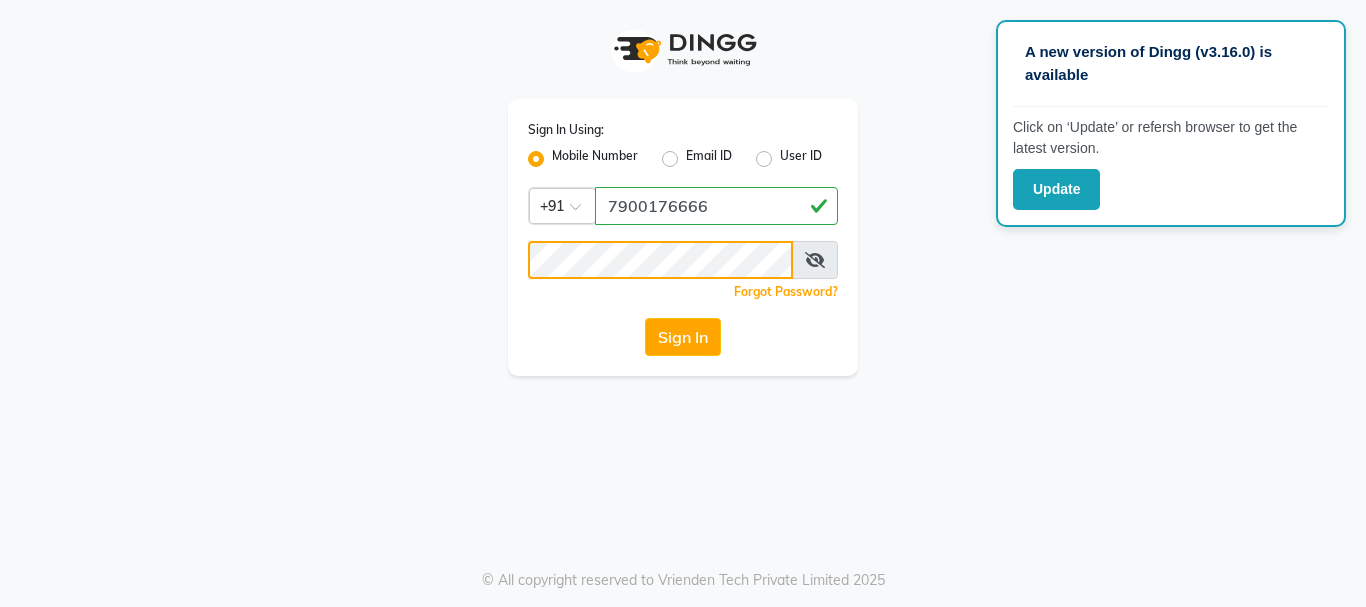 click on "Sign In" 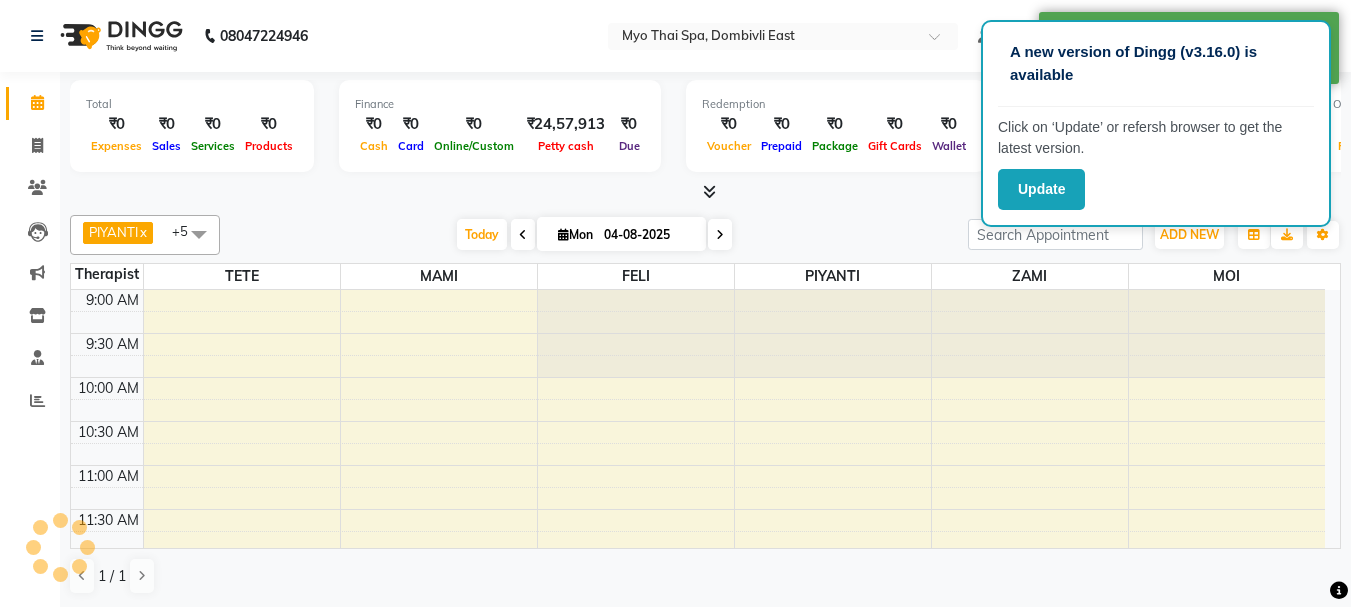 scroll, scrollTop: 0, scrollLeft: 0, axis: both 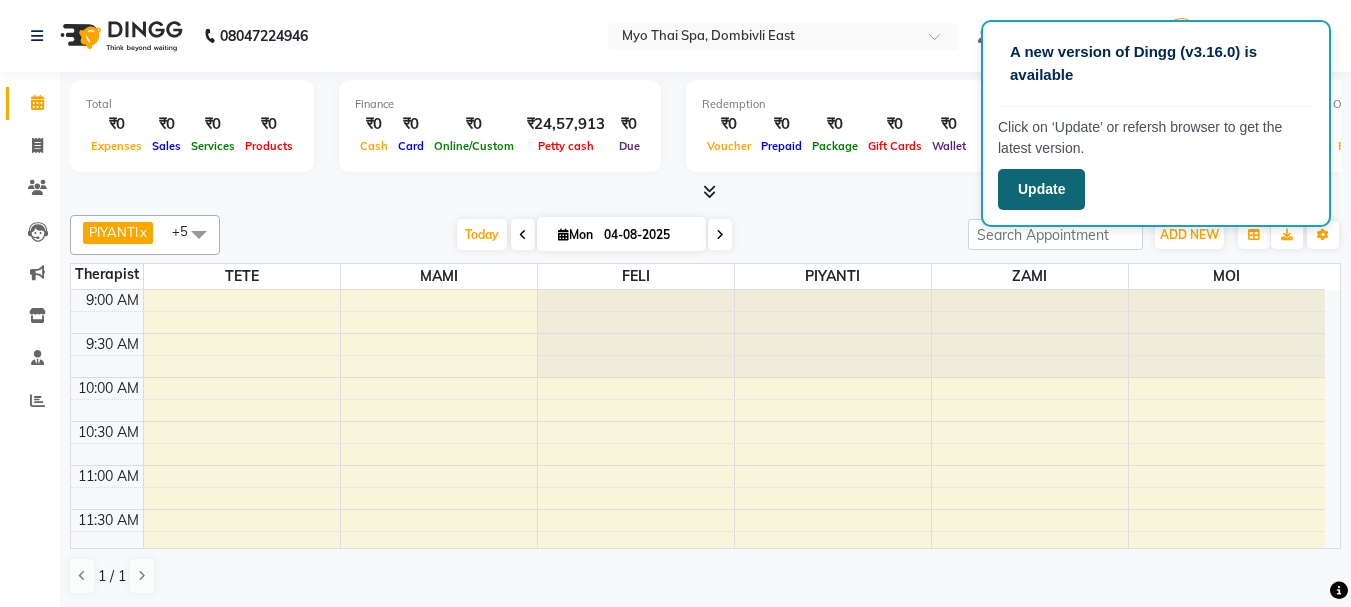 click on "Update" 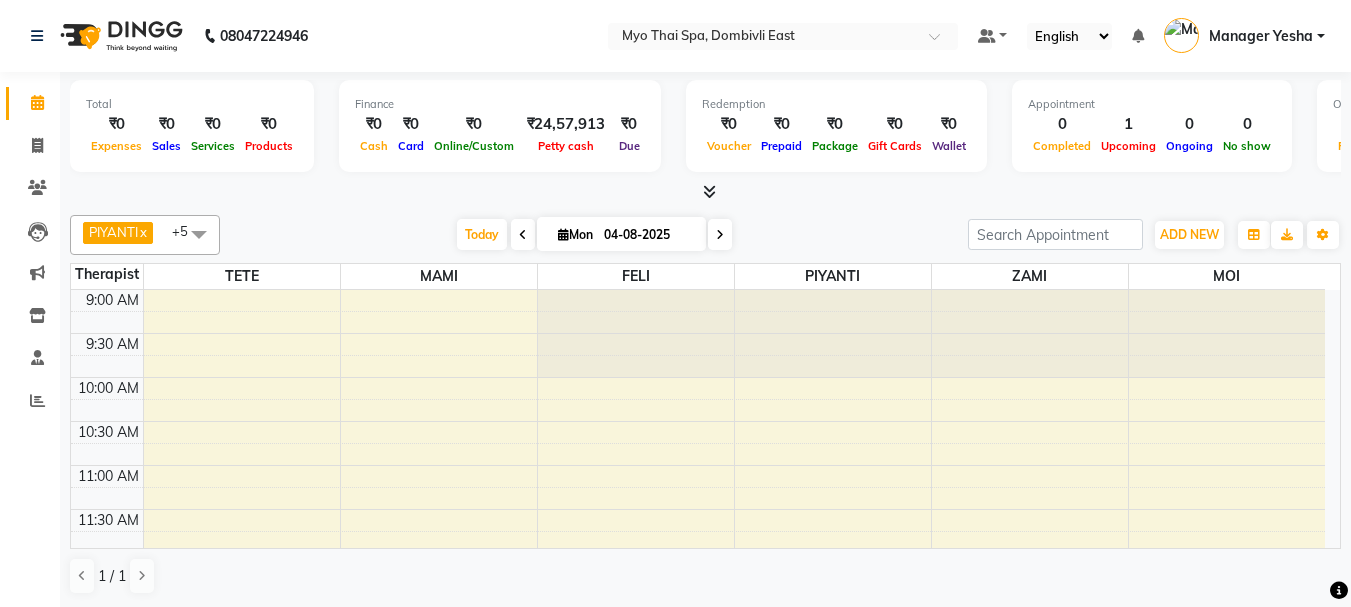 scroll, scrollTop: 0, scrollLeft: 0, axis: both 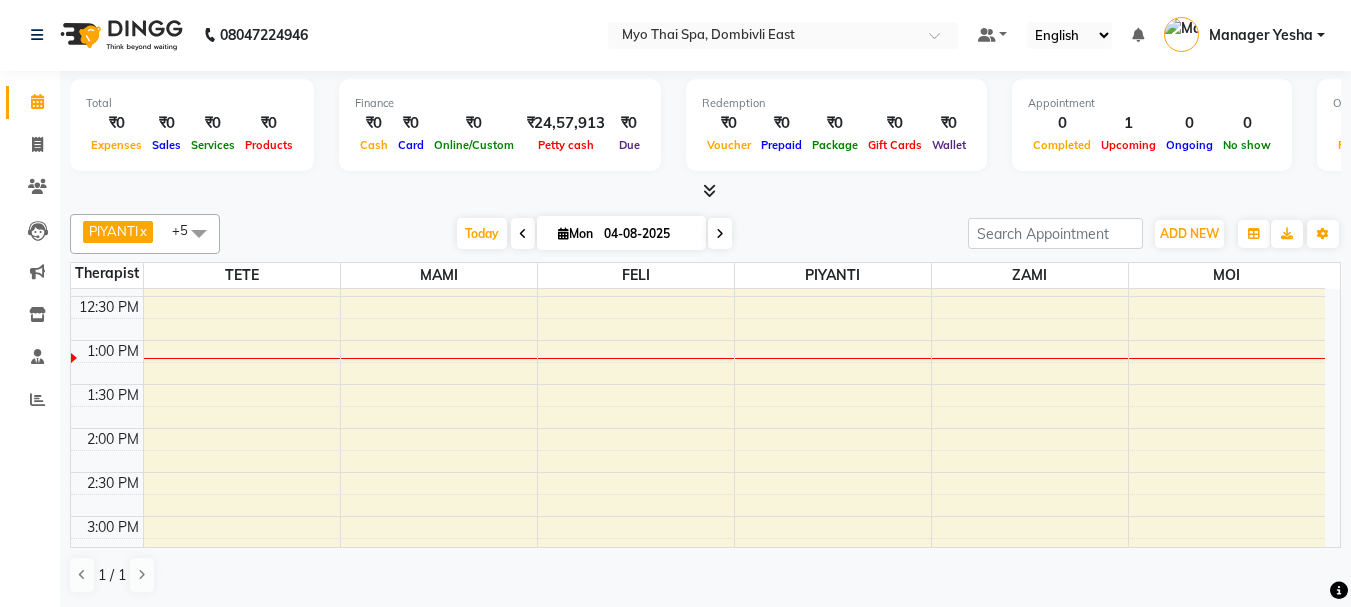 click on "9:00 AM 9:30 AM 10:00 AM 10:30 AM 11:00 AM 11:30 AM 12:00 PM 12:30 PM 1:00 PM 1:30 PM 2:00 PM 2:30 PM 3:00 PM 3:30 PM 4:00 PM 4:30 PM 5:00 PM 5:30 PM 6:00 PM 6:30 PM 7:00 PM 7:30 PM 8:00 PM 8:30 PM 9:00 PM 9:30 PM 10:00 PM 10:30 PM             [FIRST] [LAST] [NUMBER], TK01, [TIME]-[TIME], DEEP TISSUE ([TIME])" at bounding box center (698, 604) 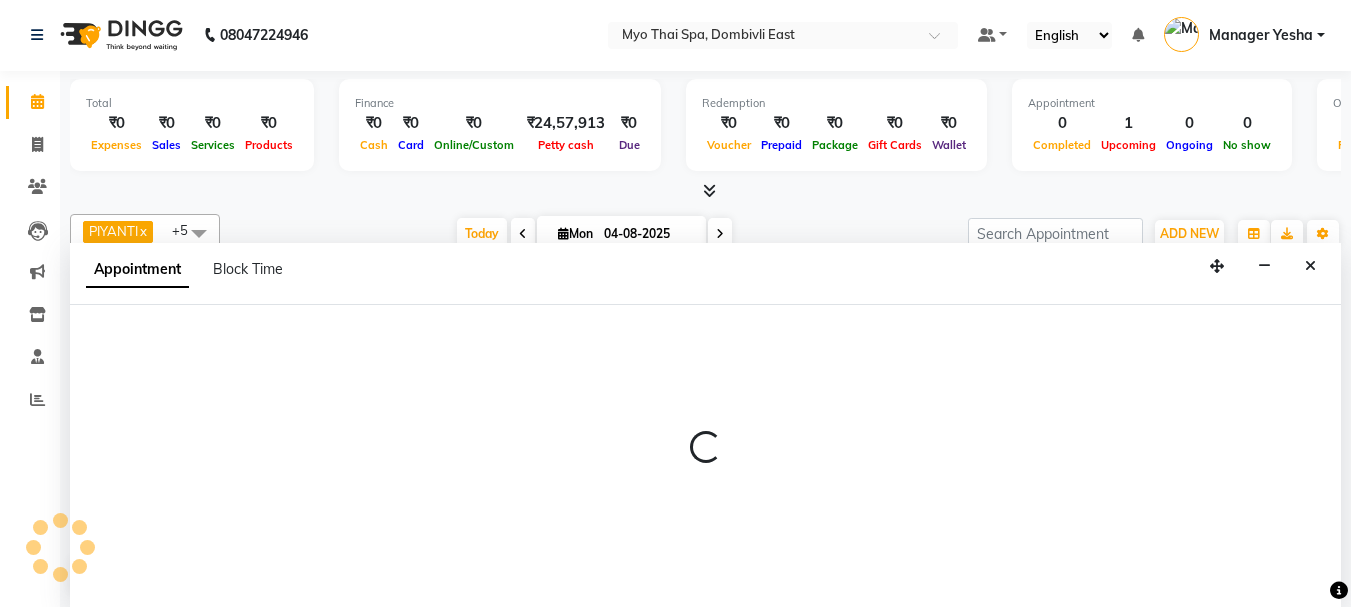 select on "[NUMBER]" 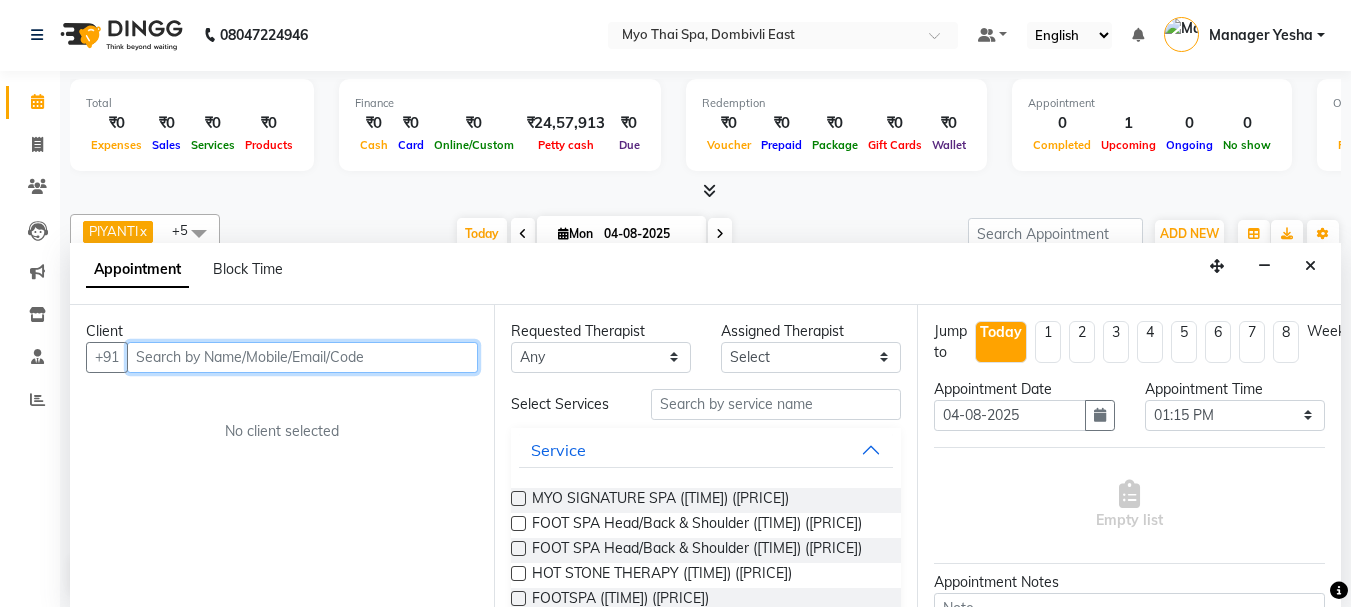 click at bounding box center (302, 357) 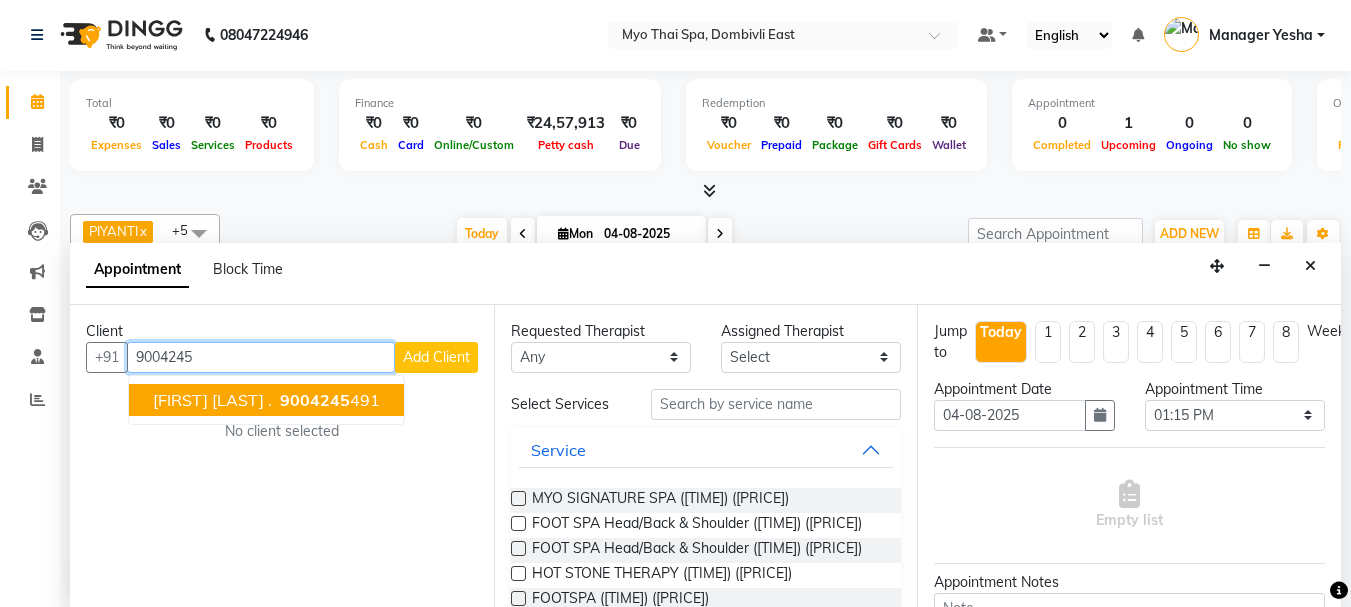 click on "[FIRST] [LAST] .   [PHONE]" at bounding box center [266, 400] 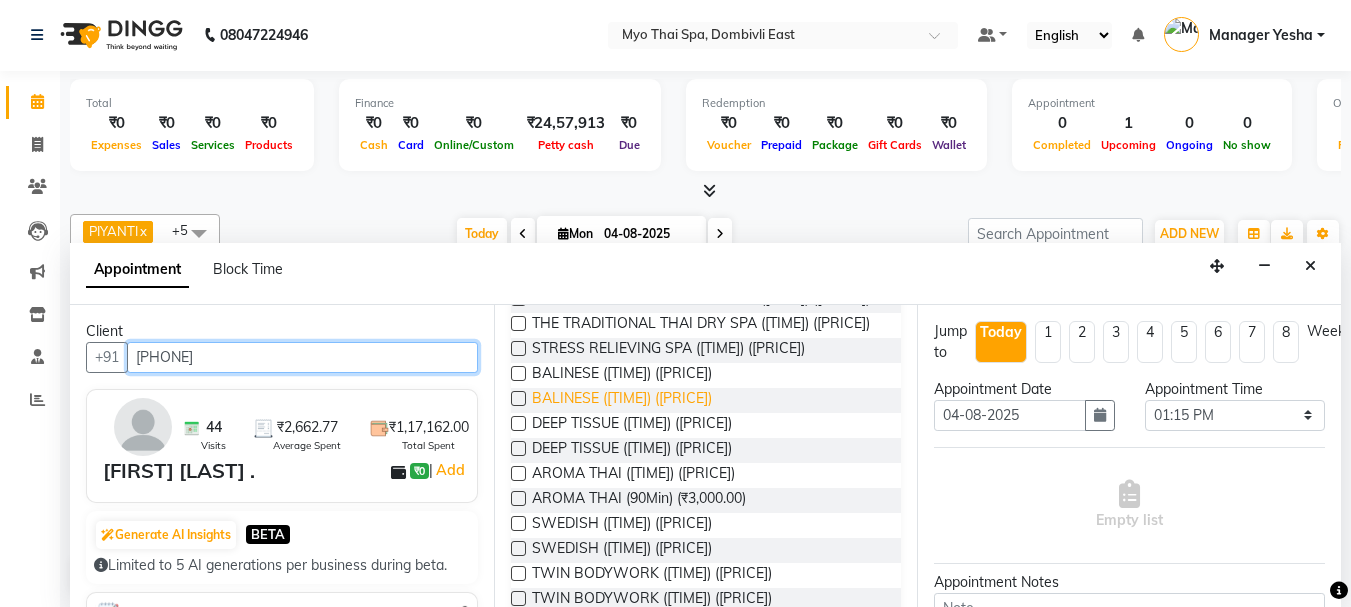 scroll, scrollTop: 600, scrollLeft: 0, axis: vertical 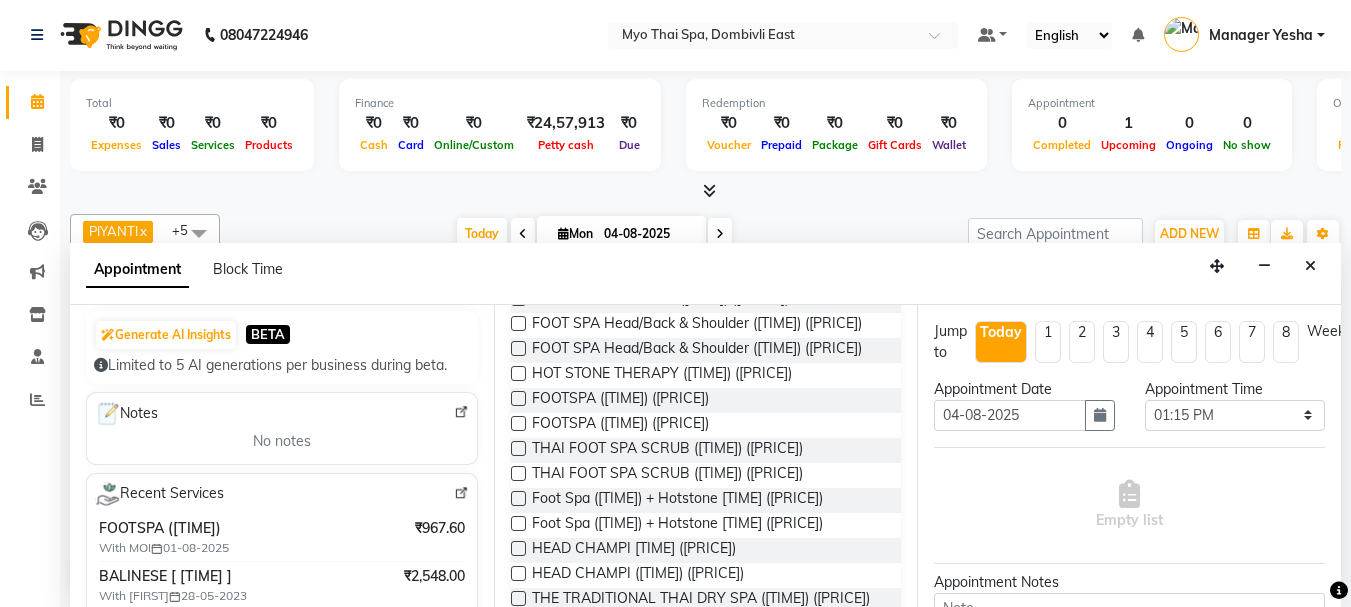 type on "[PHONE]" 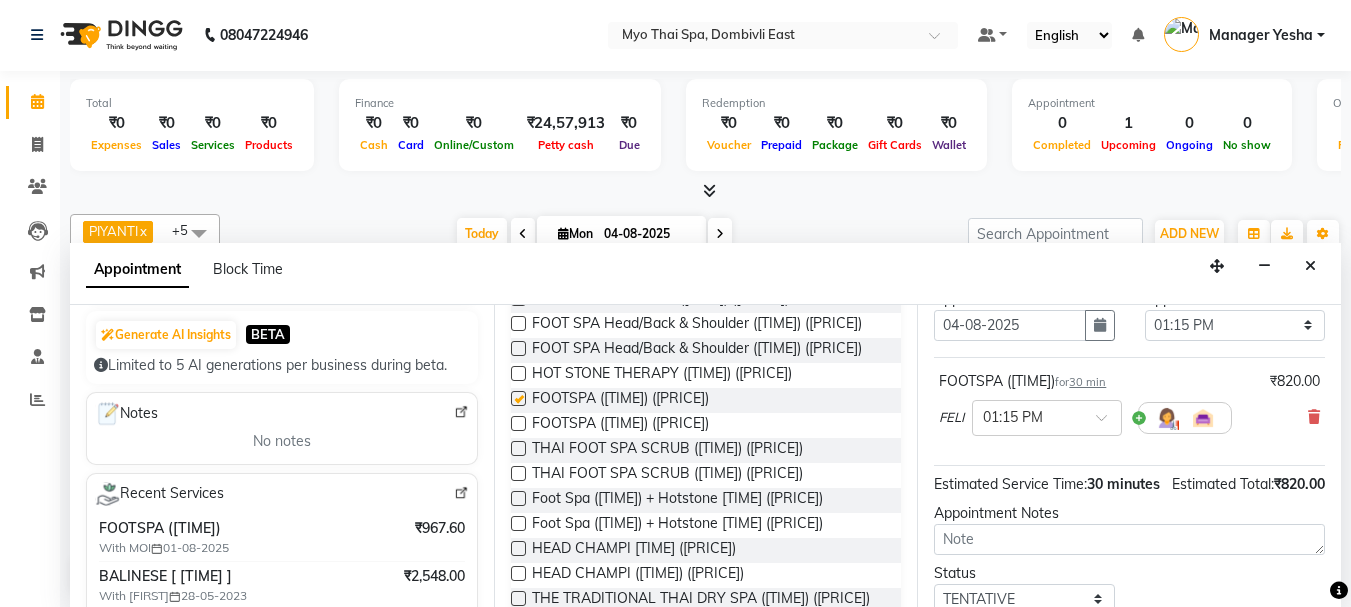 checkbox on "false" 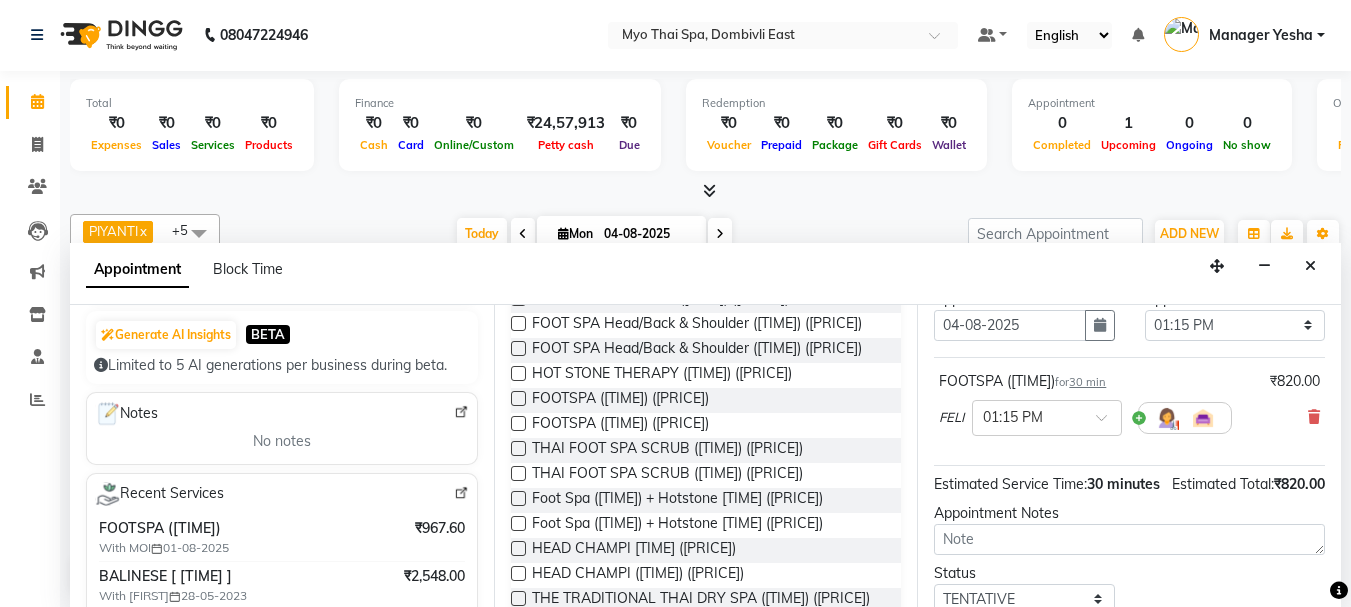 scroll, scrollTop: 260, scrollLeft: 0, axis: vertical 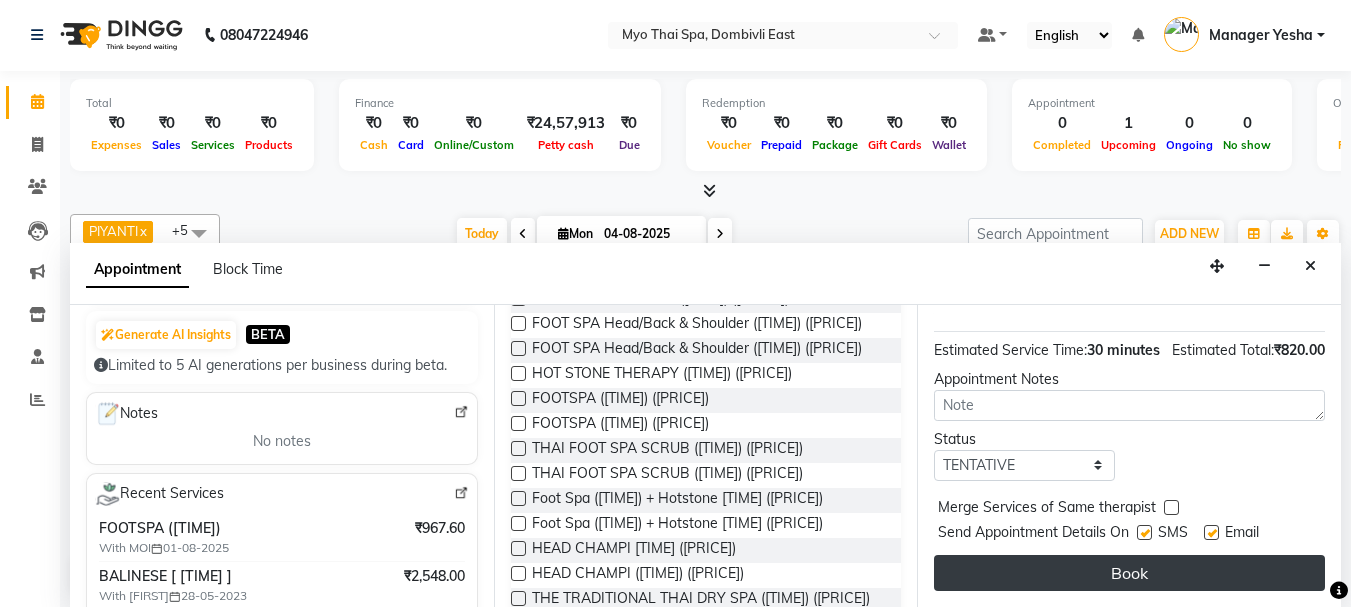 click on "Book" at bounding box center (1129, 573) 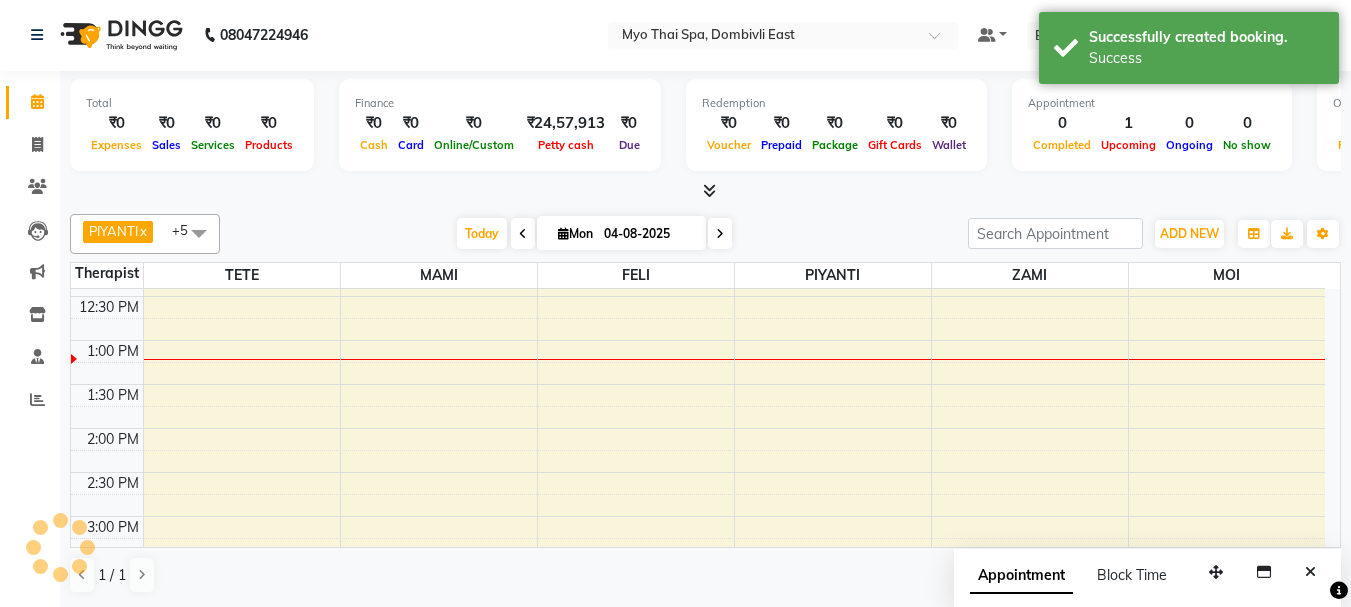 scroll, scrollTop: 0, scrollLeft: 0, axis: both 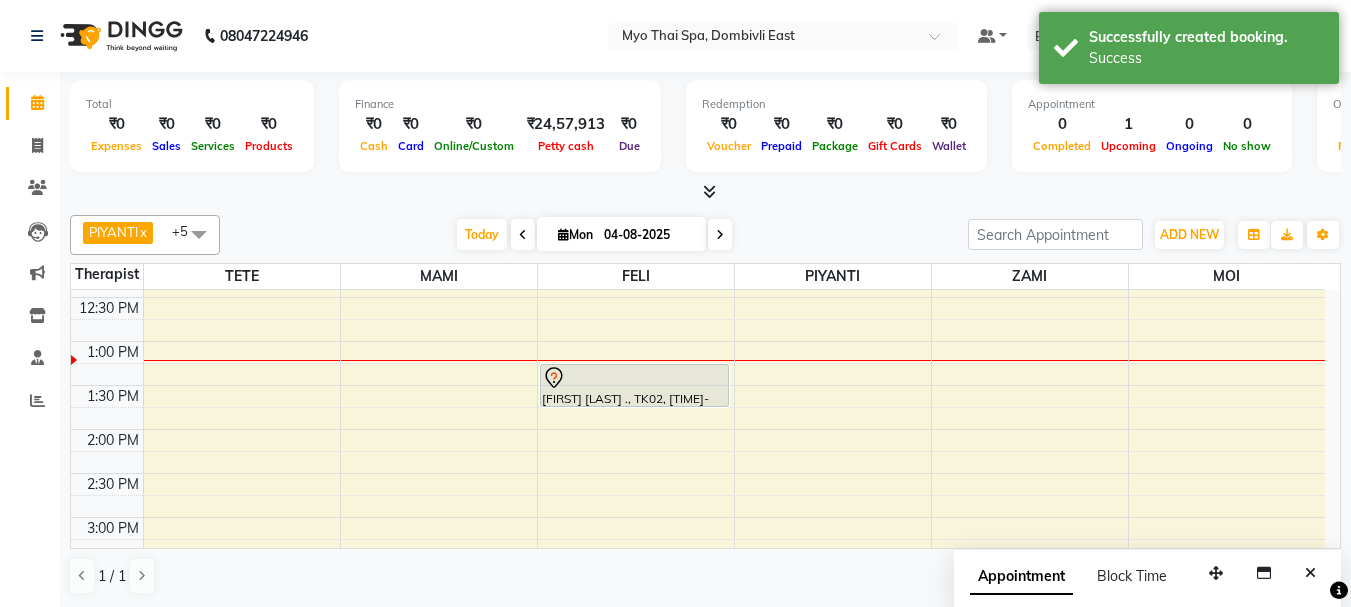 click on "+5" at bounding box center (187, 231) 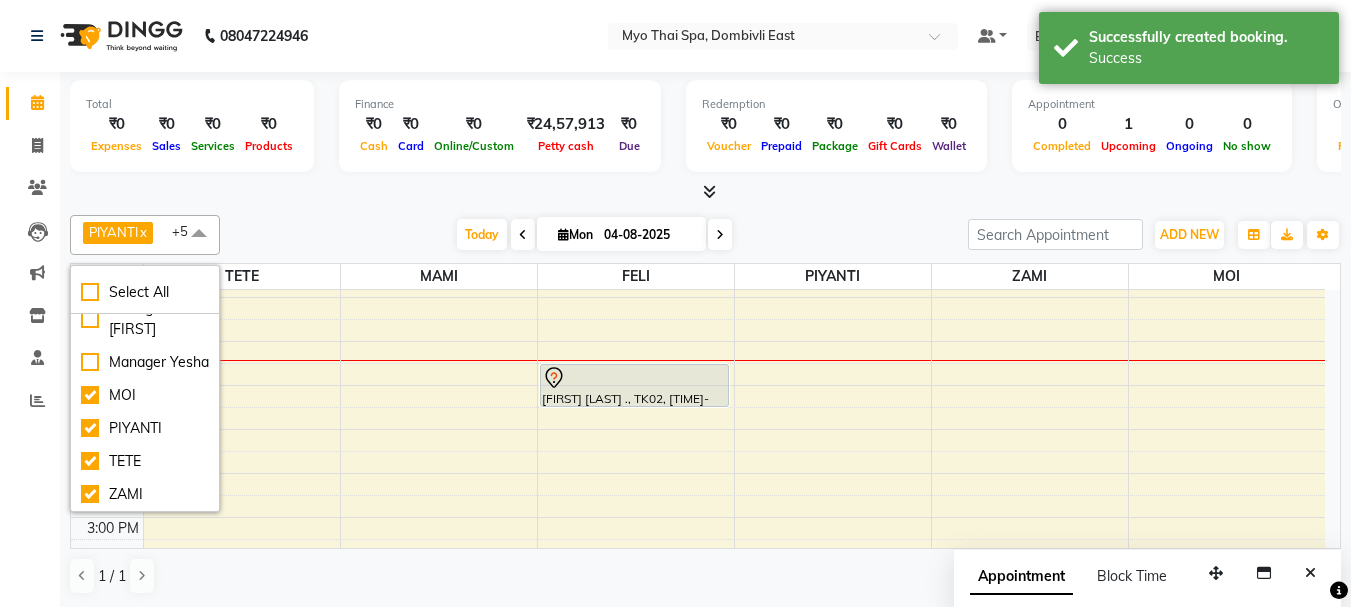 scroll, scrollTop: 142, scrollLeft: 0, axis: vertical 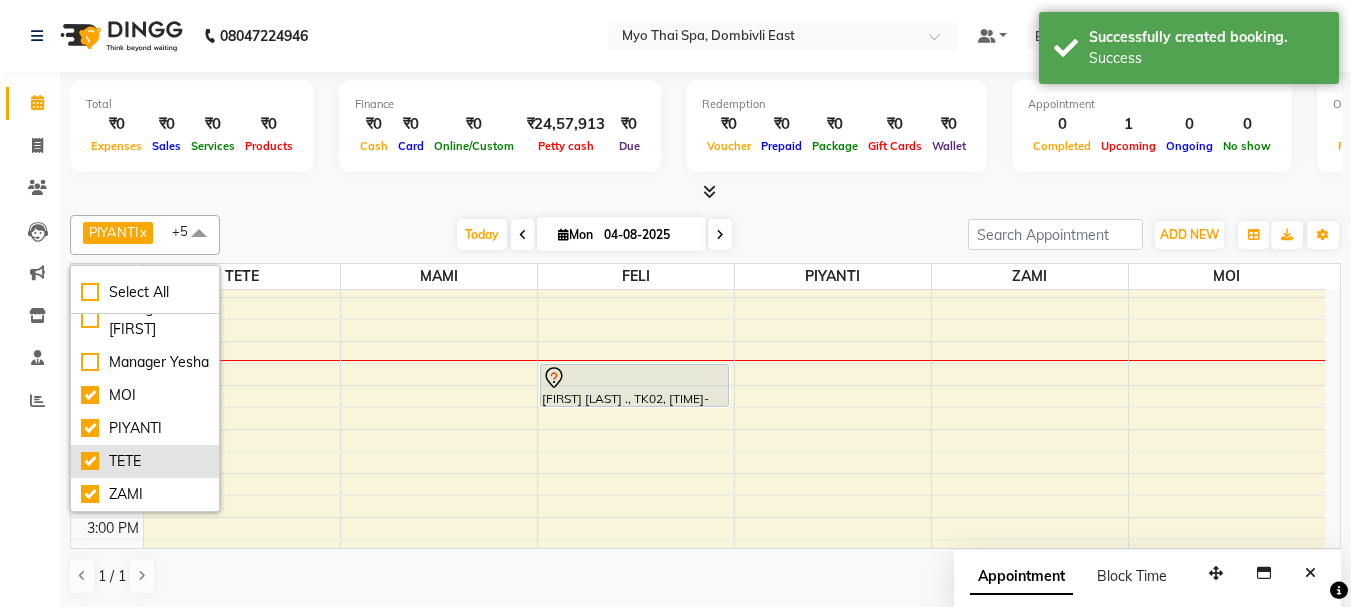 click on "TETE" at bounding box center [145, 461] 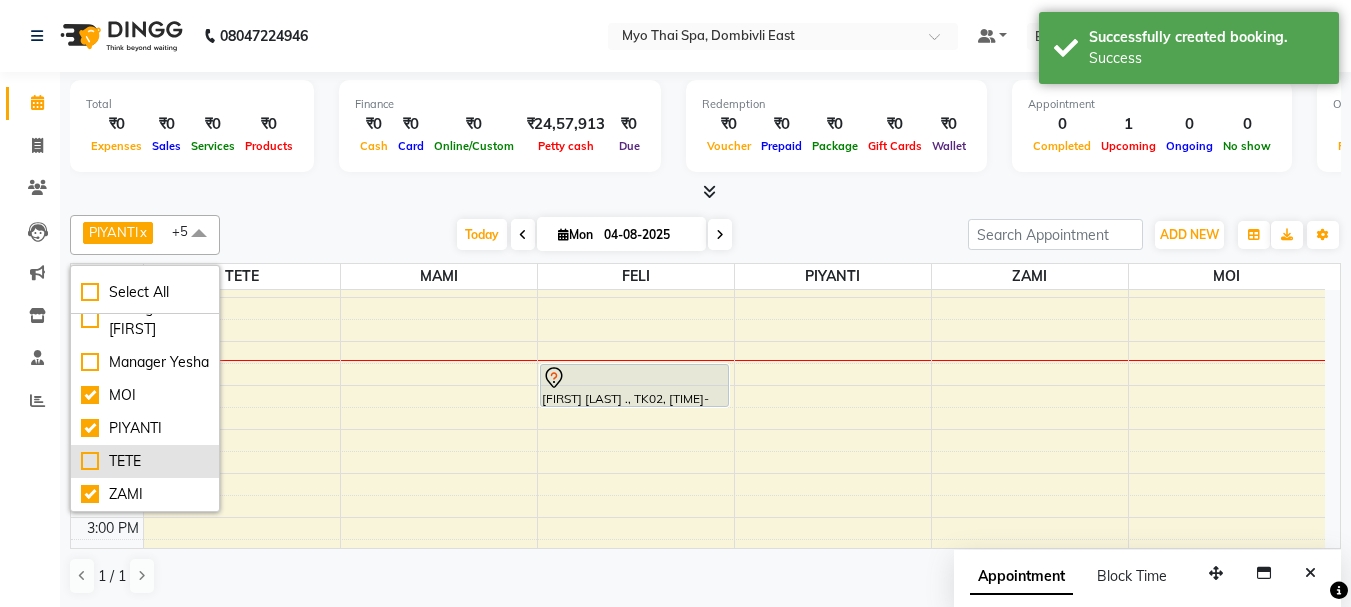 checkbox on "false" 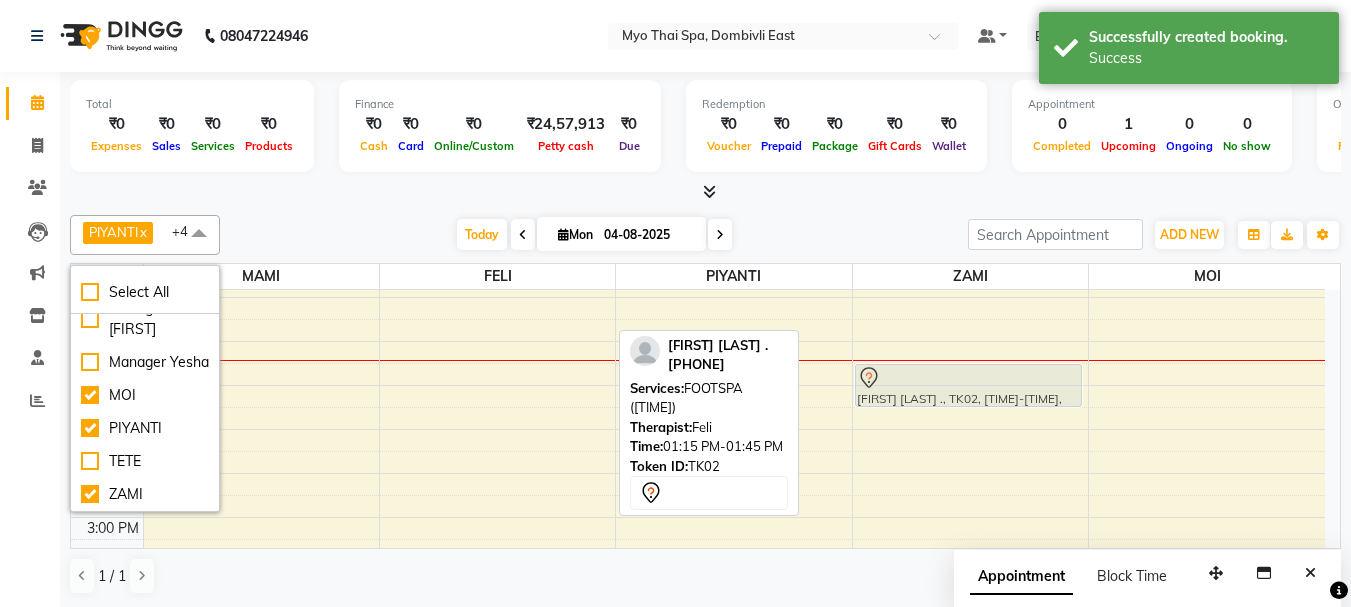 drag, startPoint x: 573, startPoint y: 383, endPoint x: 934, endPoint y: 382, distance: 361.00137 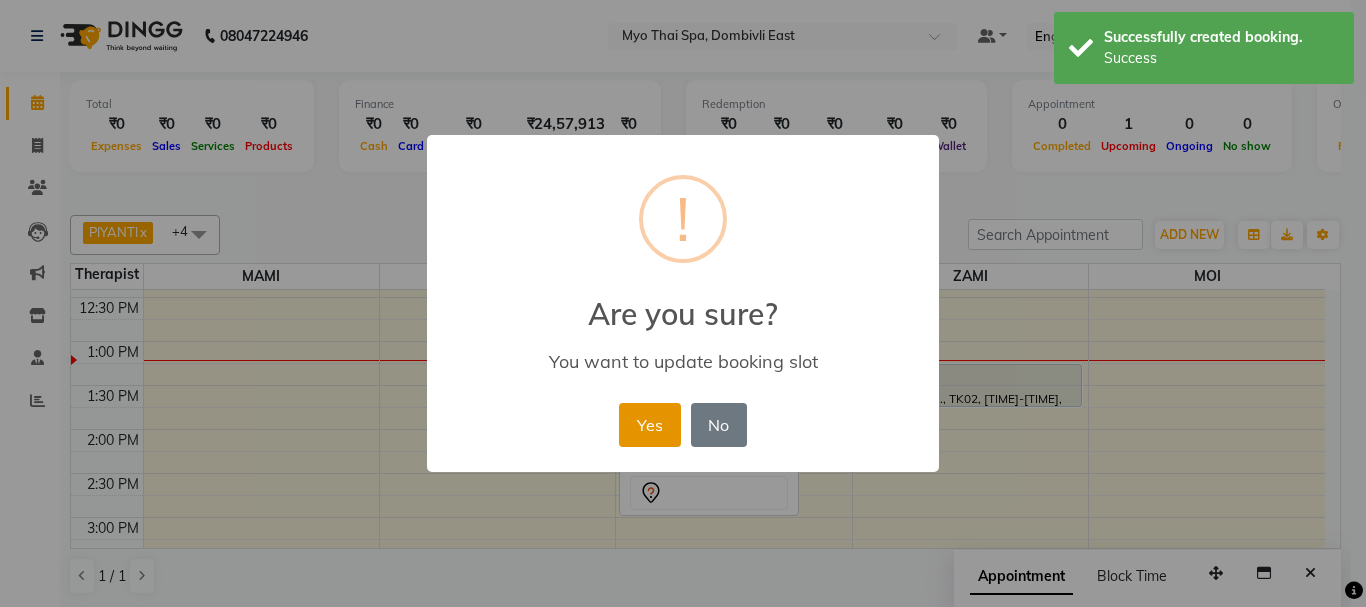 click on "Yes" at bounding box center [649, 425] 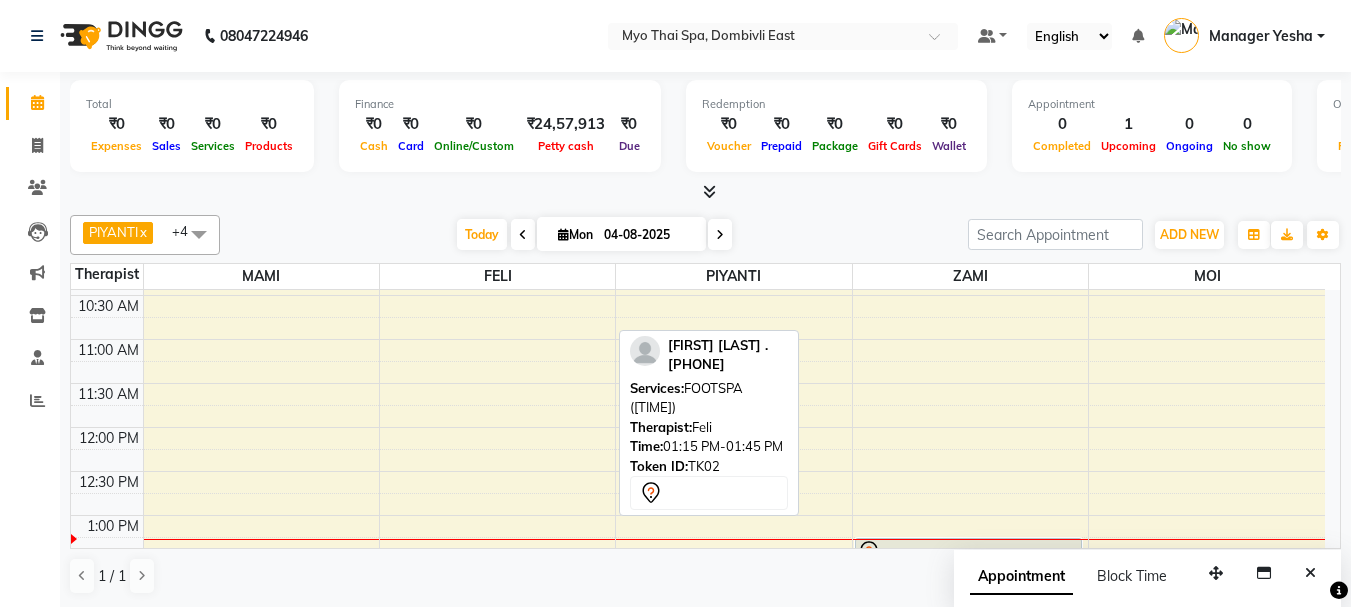 scroll, scrollTop: 100, scrollLeft: 0, axis: vertical 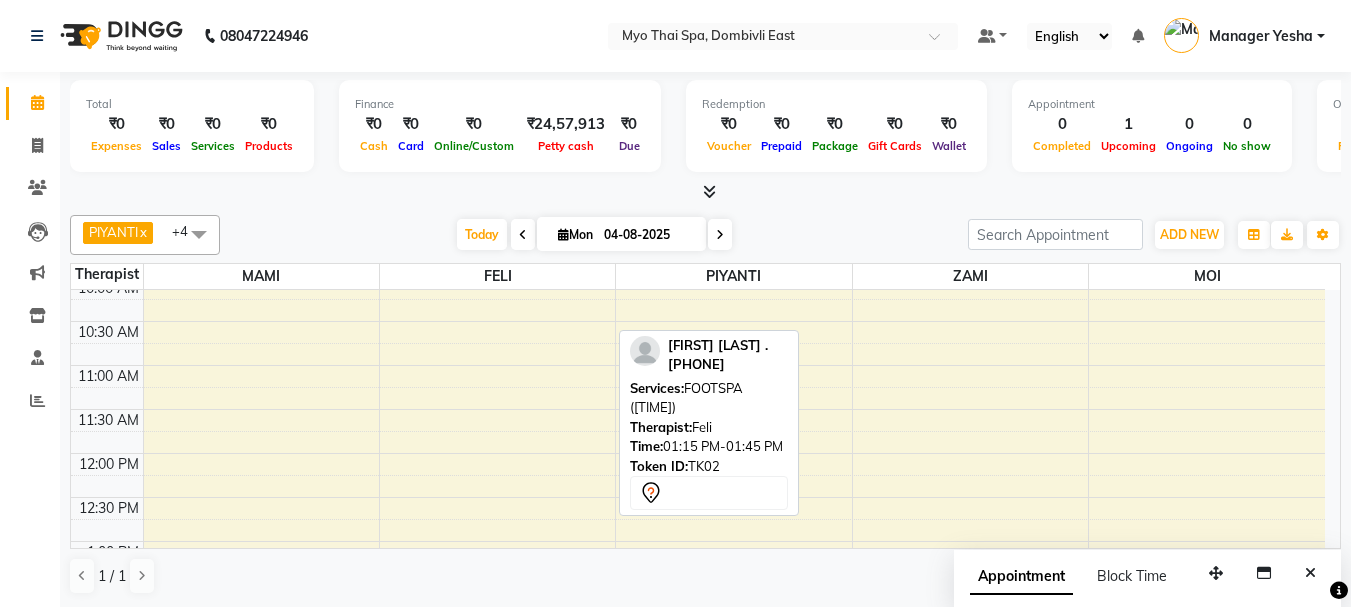 click on "9:00 AM 9:30 AM 10:00 AM 10:30 AM 11:00 AM 11:30 AM 12:00 PM 12:30 PM 1:00 PM 1:30 PM 2:00 PM 2:30 PM 3:00 PM 3:30 PM 4:00 PM 4:30 PM 5:00 PM 5:30 PM 6:00 PM 6:30 PM 7:00 PM 7:30 PM 8:00 PM 8:30 PM 9:00 PM 9:30 PM 10:00 PM 10:30 PM             [FIRST] [LAST] [NUMBER], TK01, [TIME]-[TIME], DEEP TISSUE ([TIME])             [FIRST] [LAST] ., TK02, [TIME]-[TIME], FOOTSPA ([TIME])" at bounding box center [698, 805] 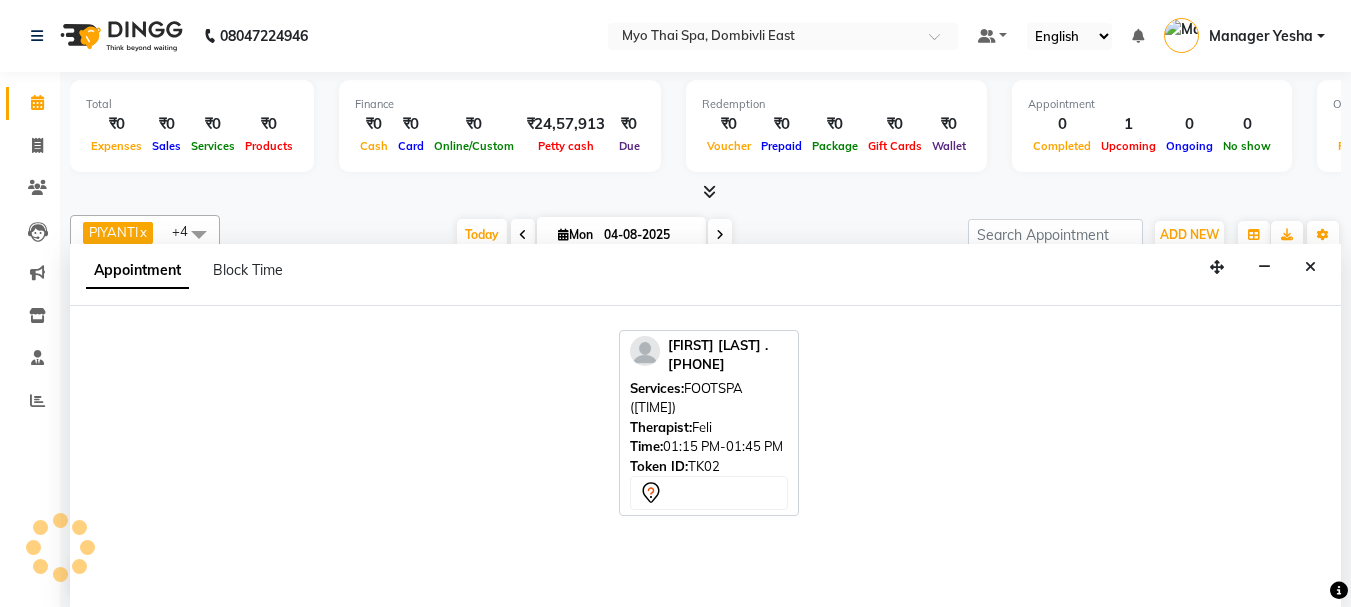 select on "85116" 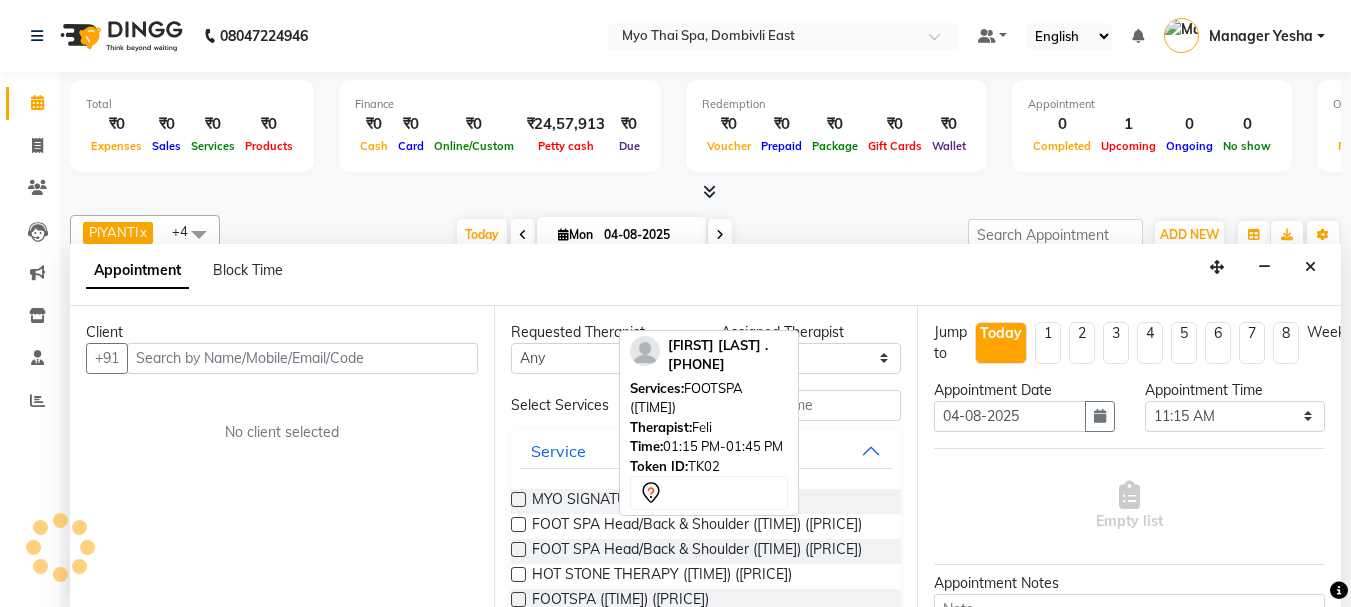 scroll, scrollTop: 1, scrollLeft: 0, axis: vertical 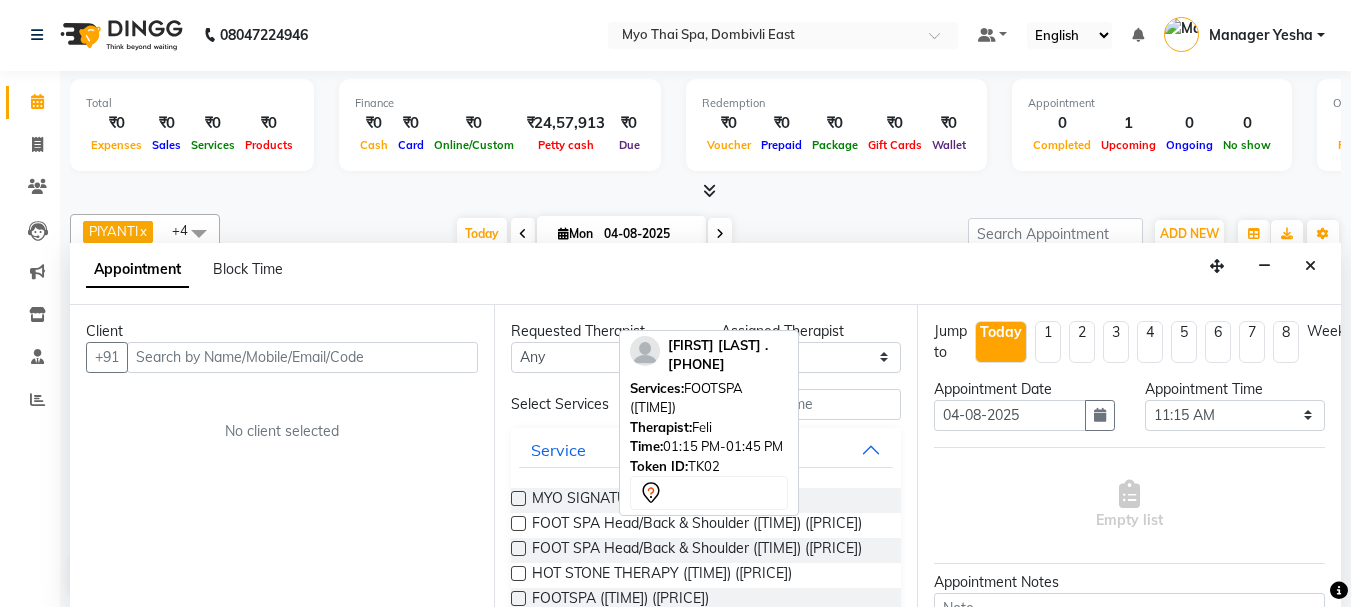 click at bounding box center [302, 357] 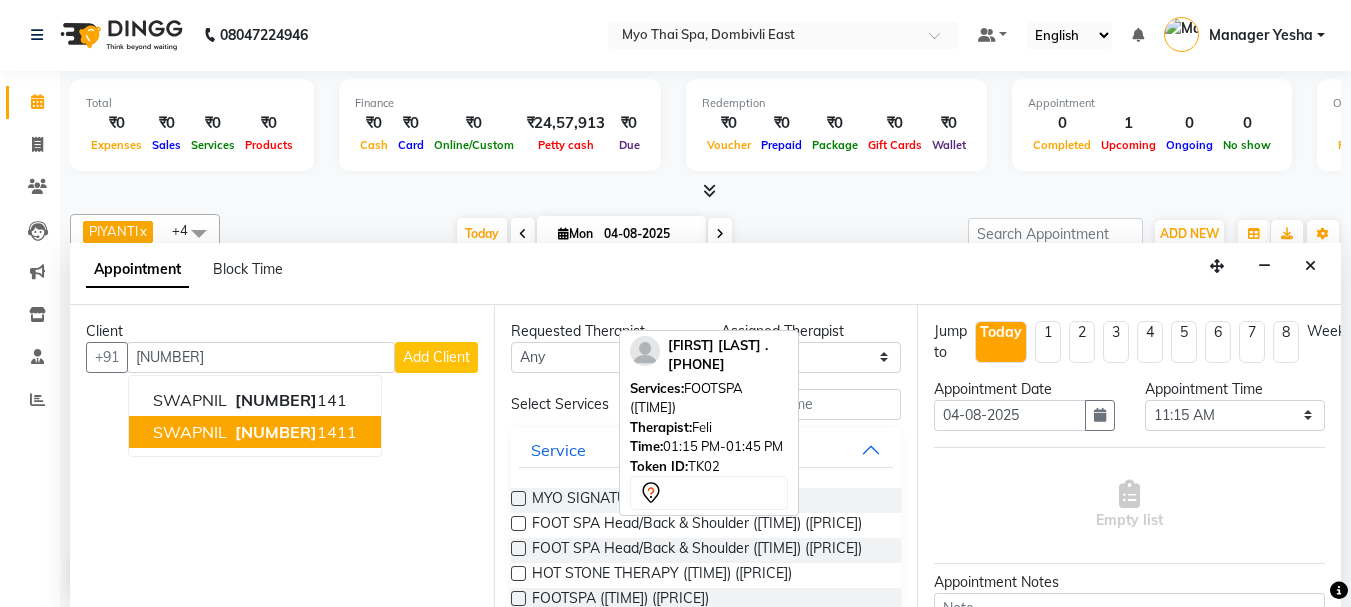 click on "SWAPNIL" at bounding box center (190, 432) 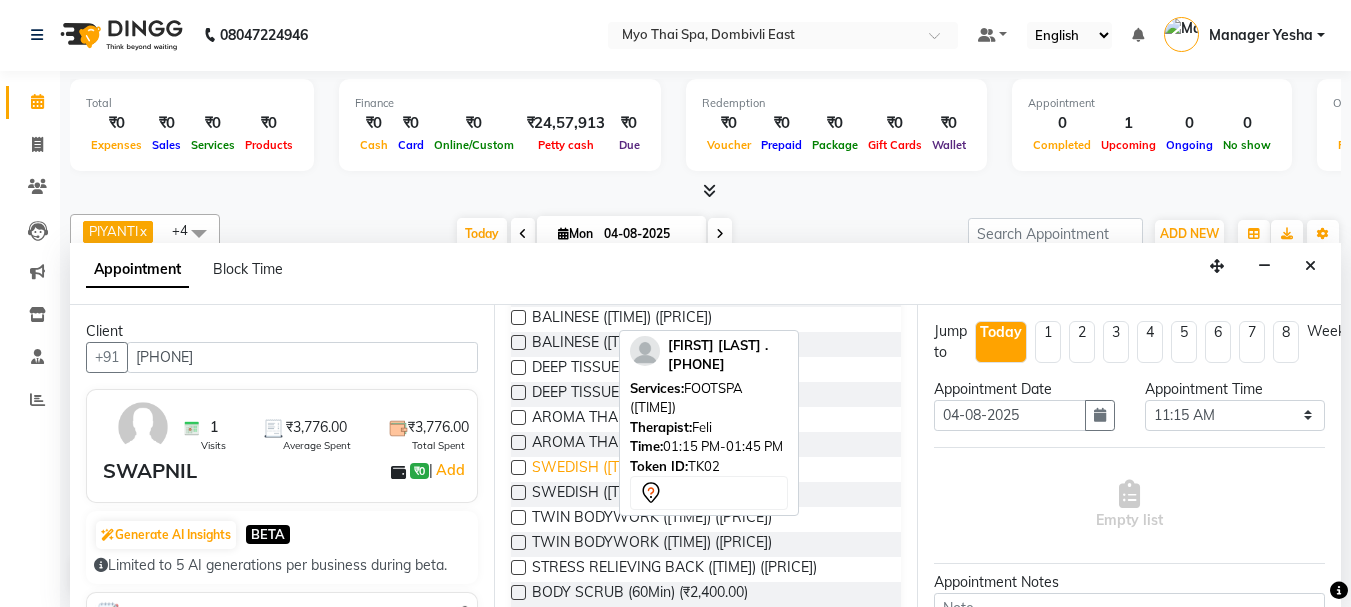 scroll, scrollTop: 600, scrollLeft: 0, axis: vertical 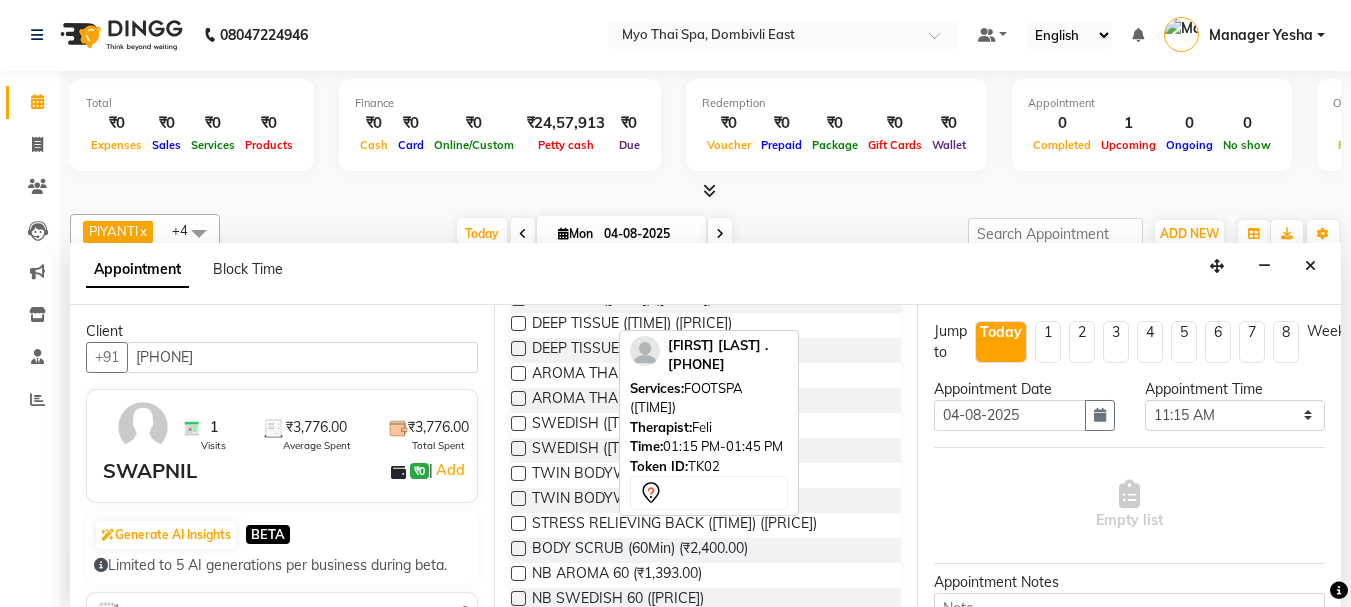 type on "[PHONE]" 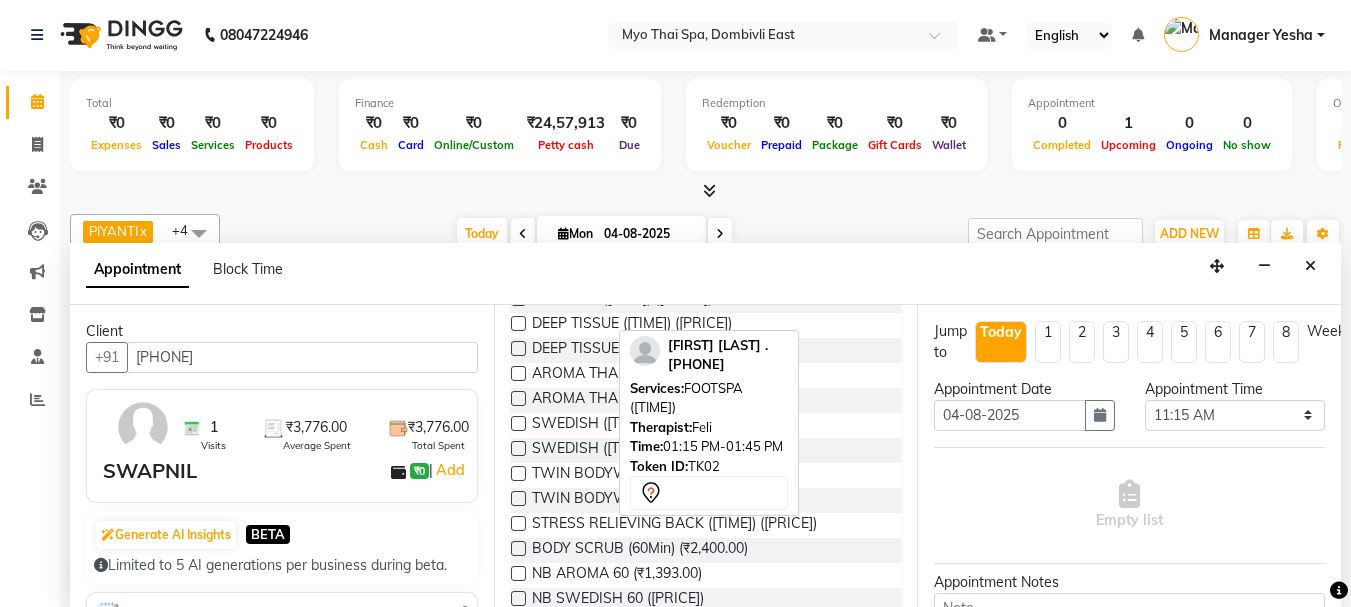 click at bounding box center [518, 348] 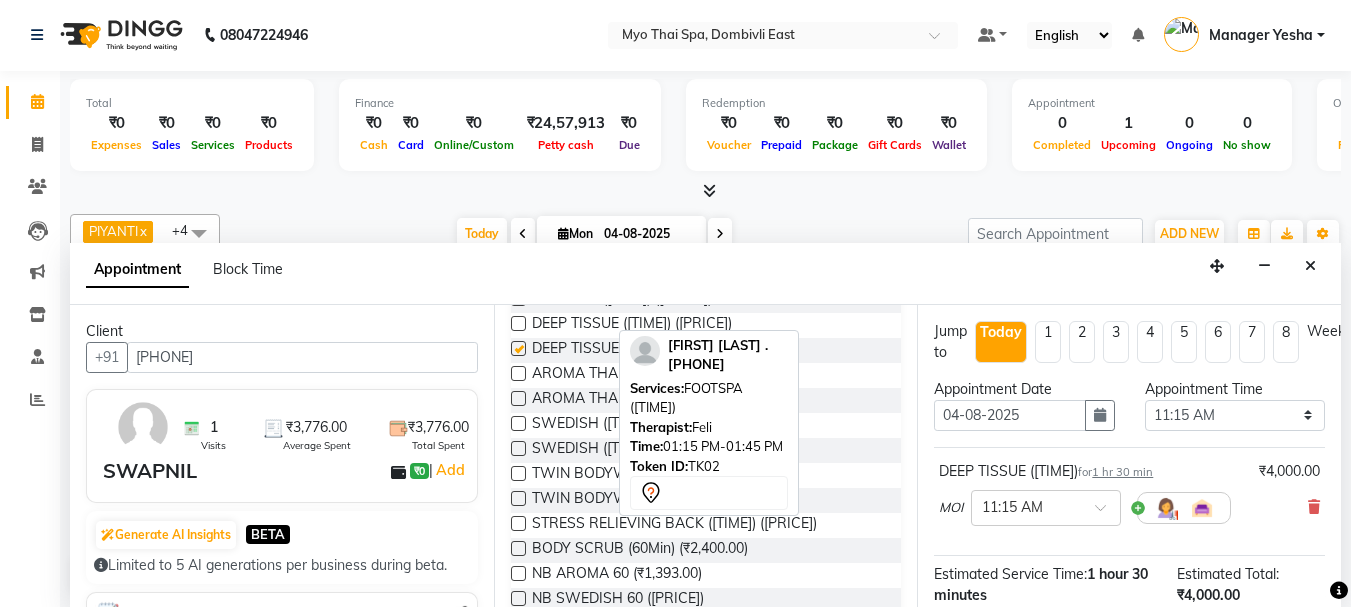 checkbox on "false" 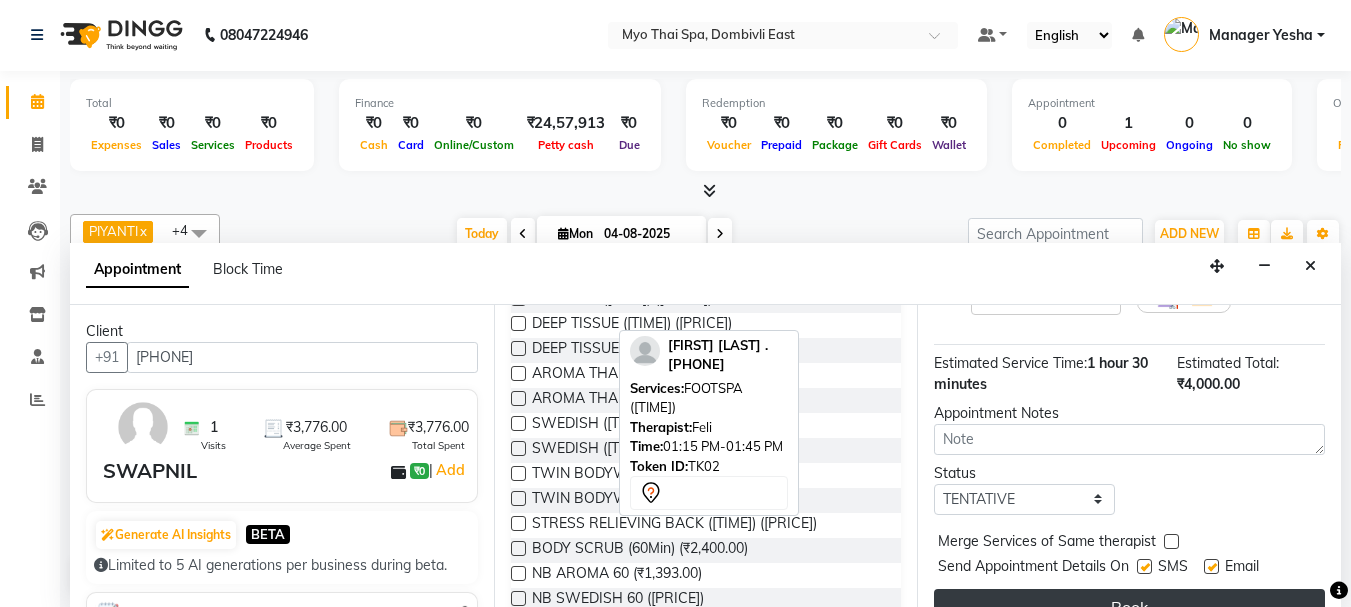 scroll, scrollTop: 260, scrollLeft: 0, axis: vertical 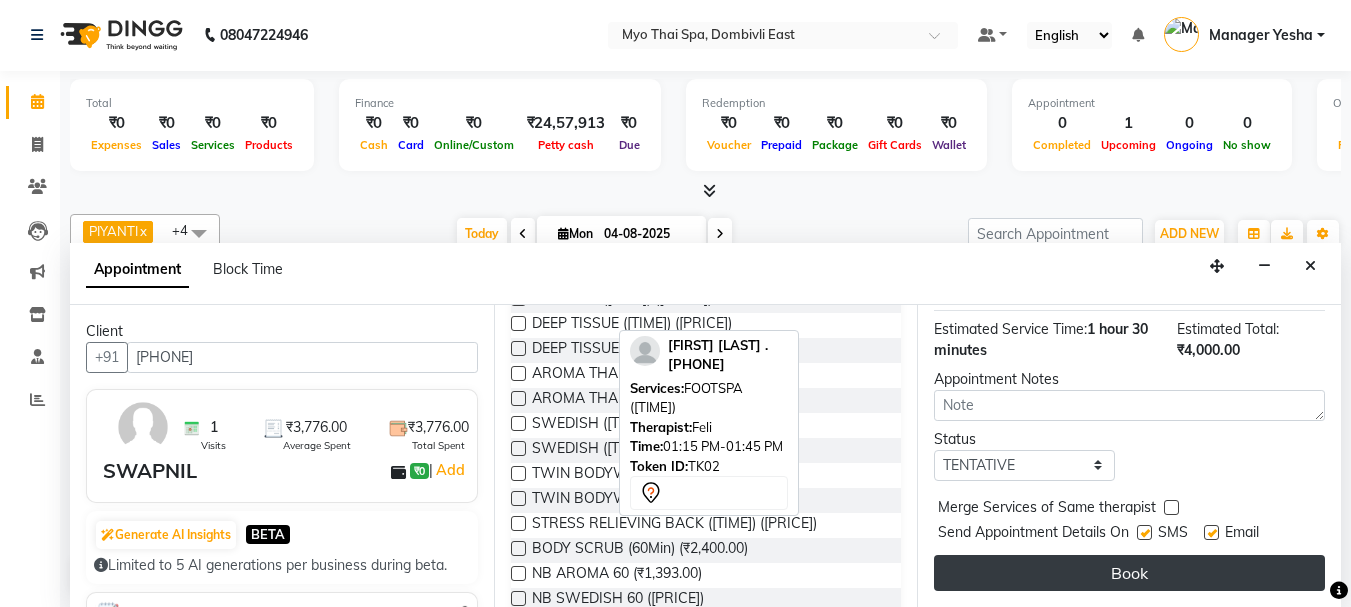 click on "Book" at bounding box center [1129, 573] 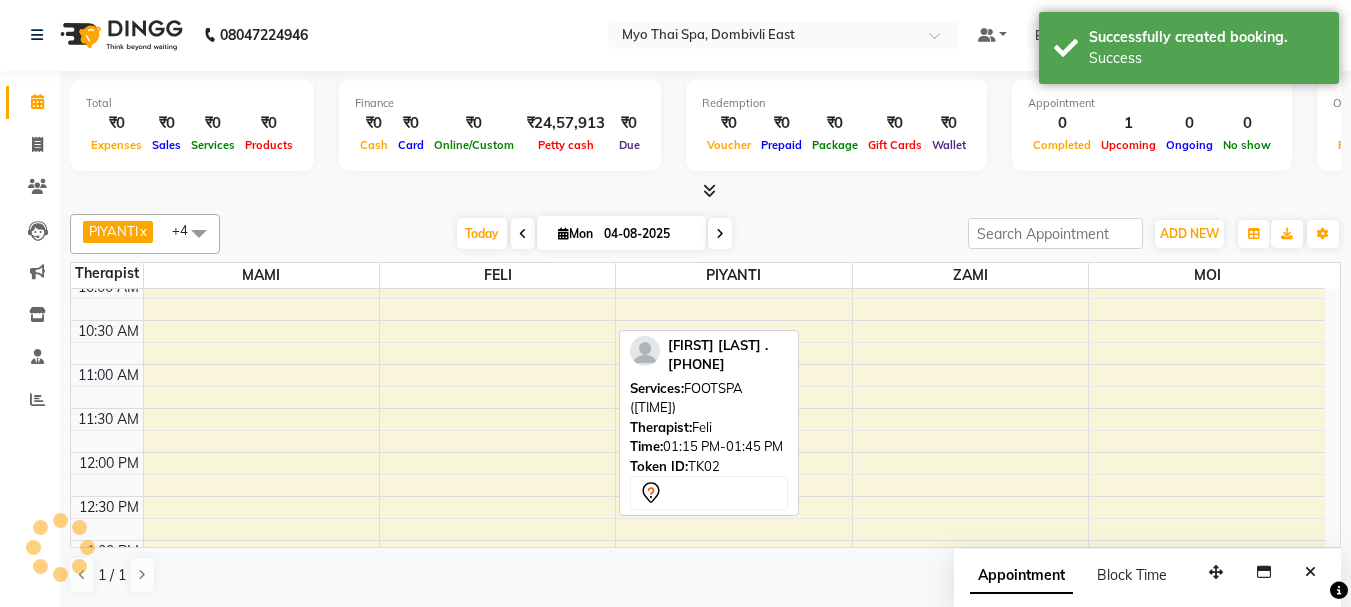 scroll, scrollTop: 0, scrollLeft: 0, axis: both 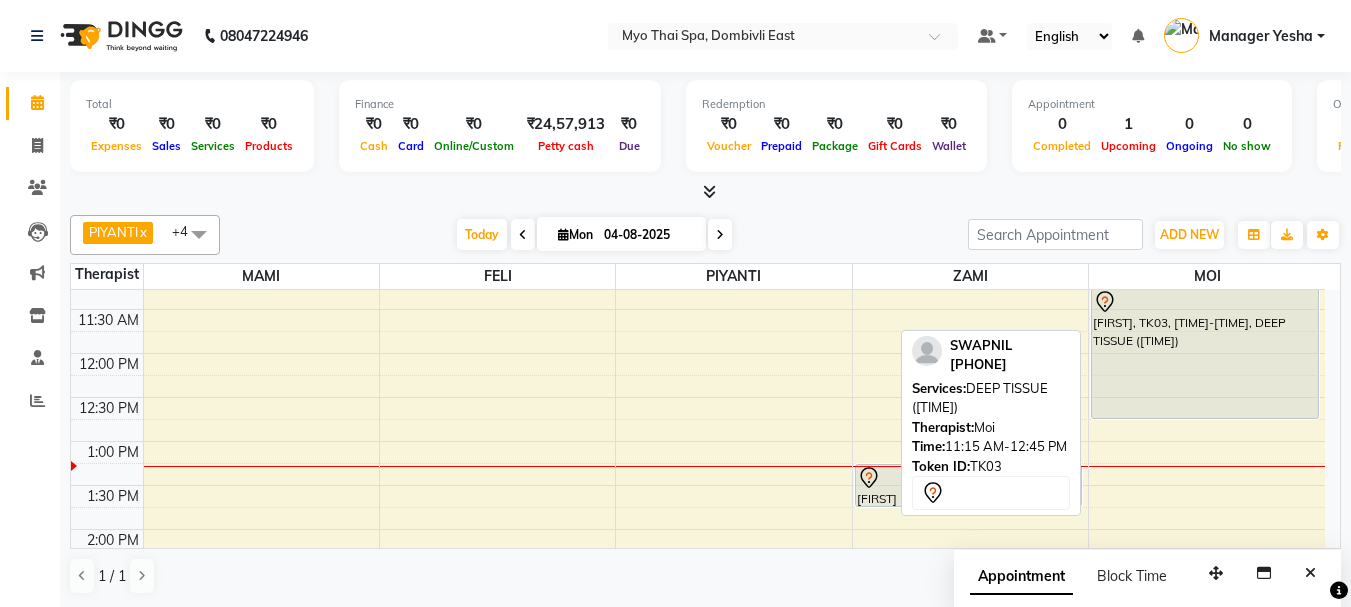 click on "[FIRST], TK03, [TIME]-[TIME], DEEP TISSUE ([TIME])" at bounding box center (1205, 353) 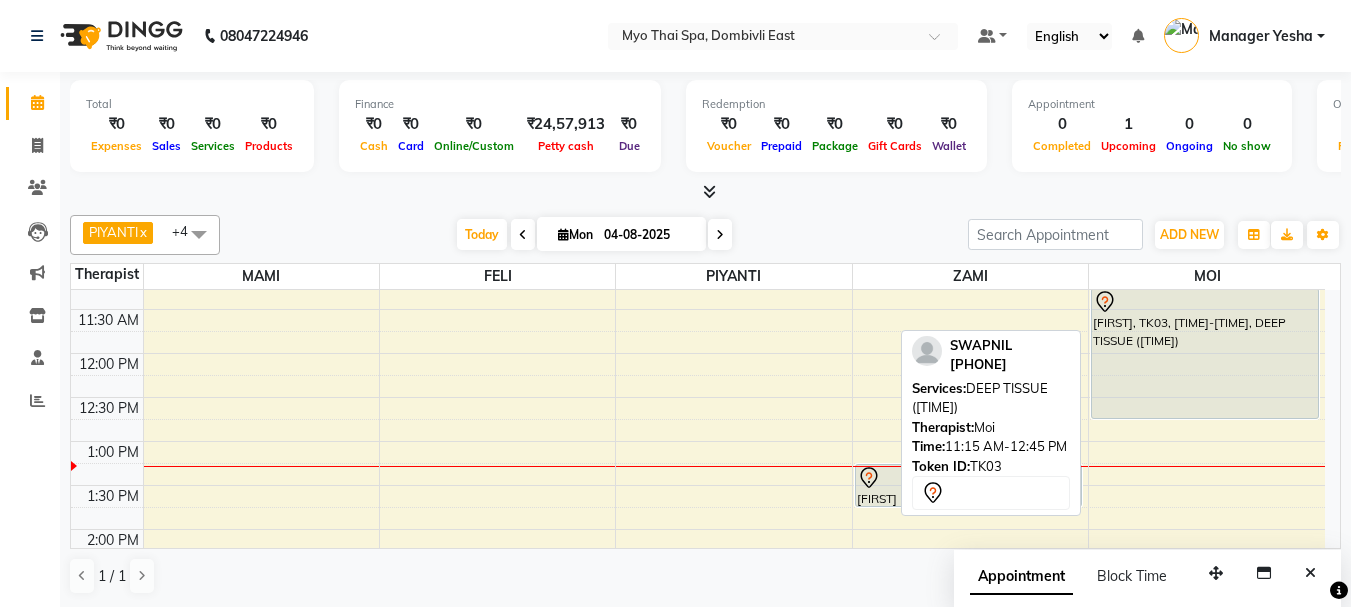 click on "[FIRST], TK03, [TIME]-[TIME], DEEP TISSUE ([TIME])" at bounding box center [1205, 353] 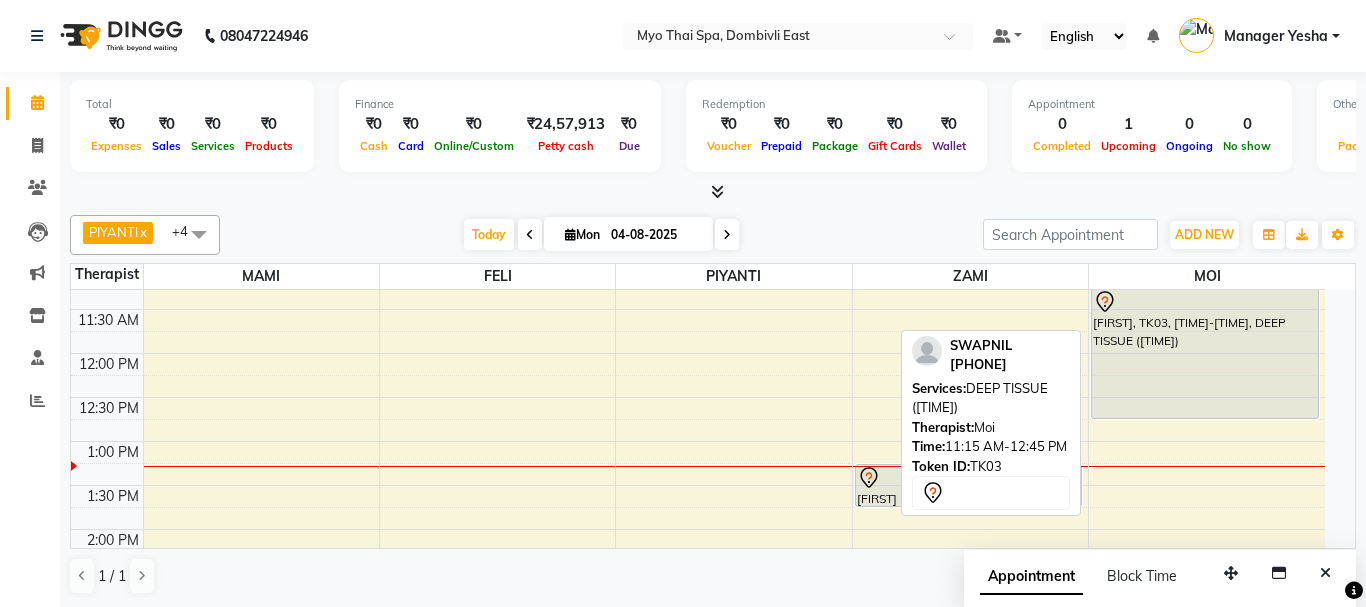 select on "7" 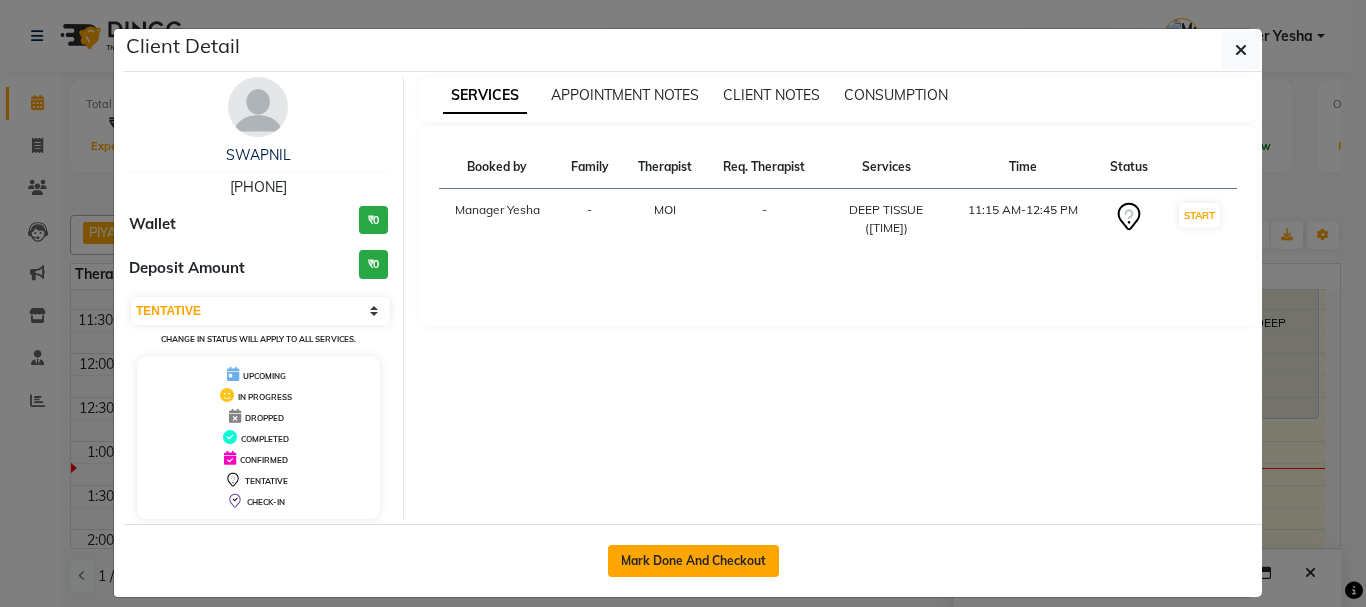 click on "Mark Done And Checkout" 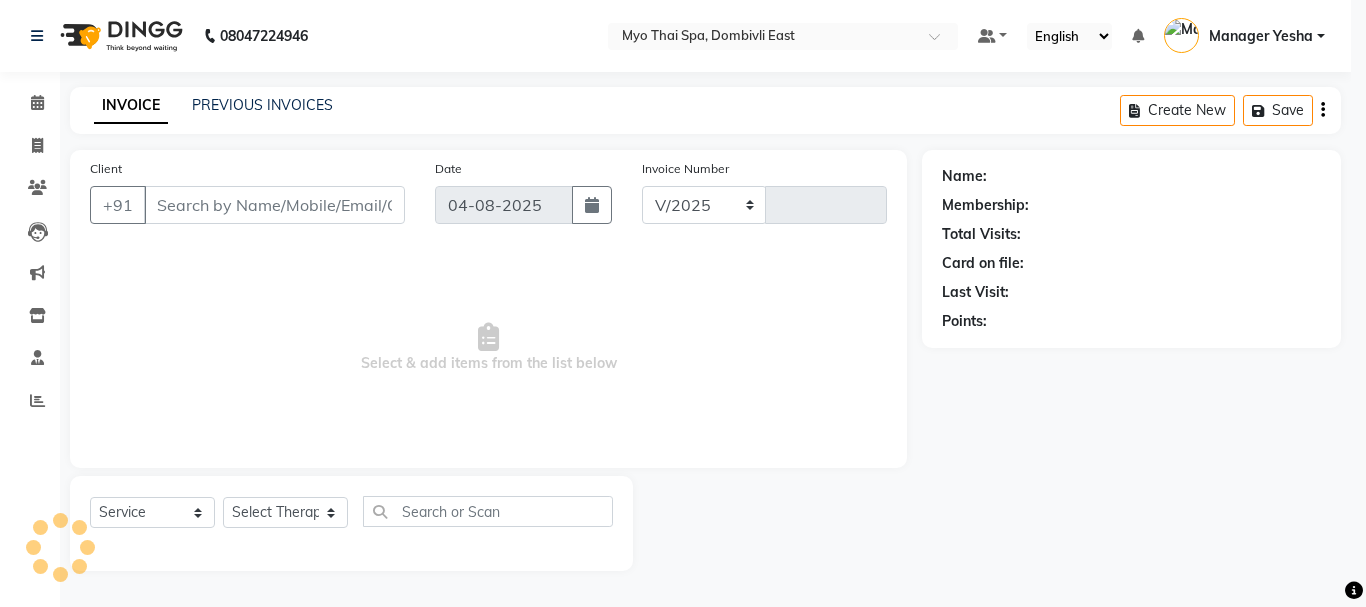 select on "5086" 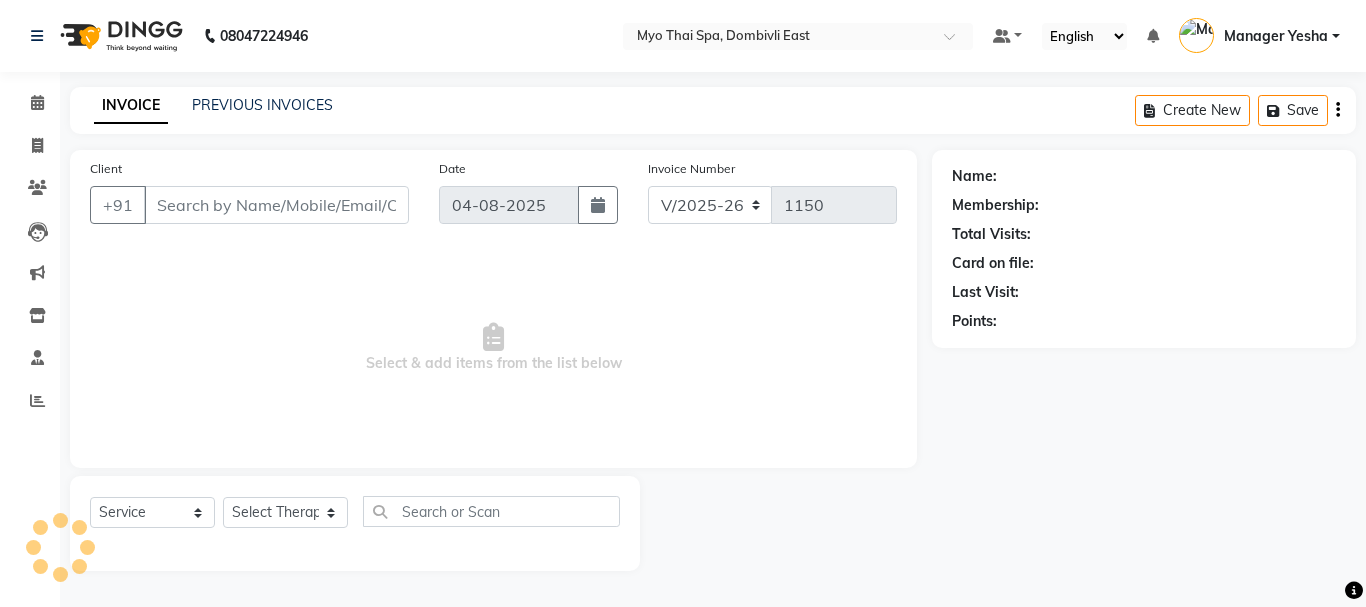 type on "[PHONE]" 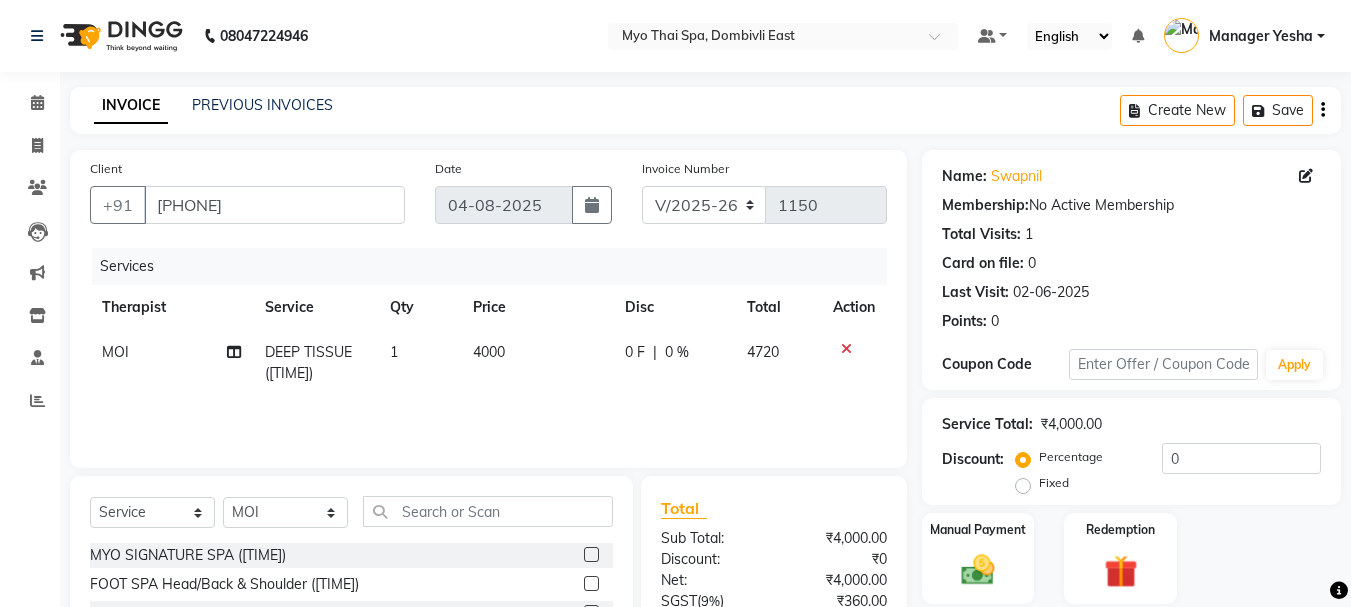 scroll, scrollTop: 194, scrollLeft: 0, axis: vertical 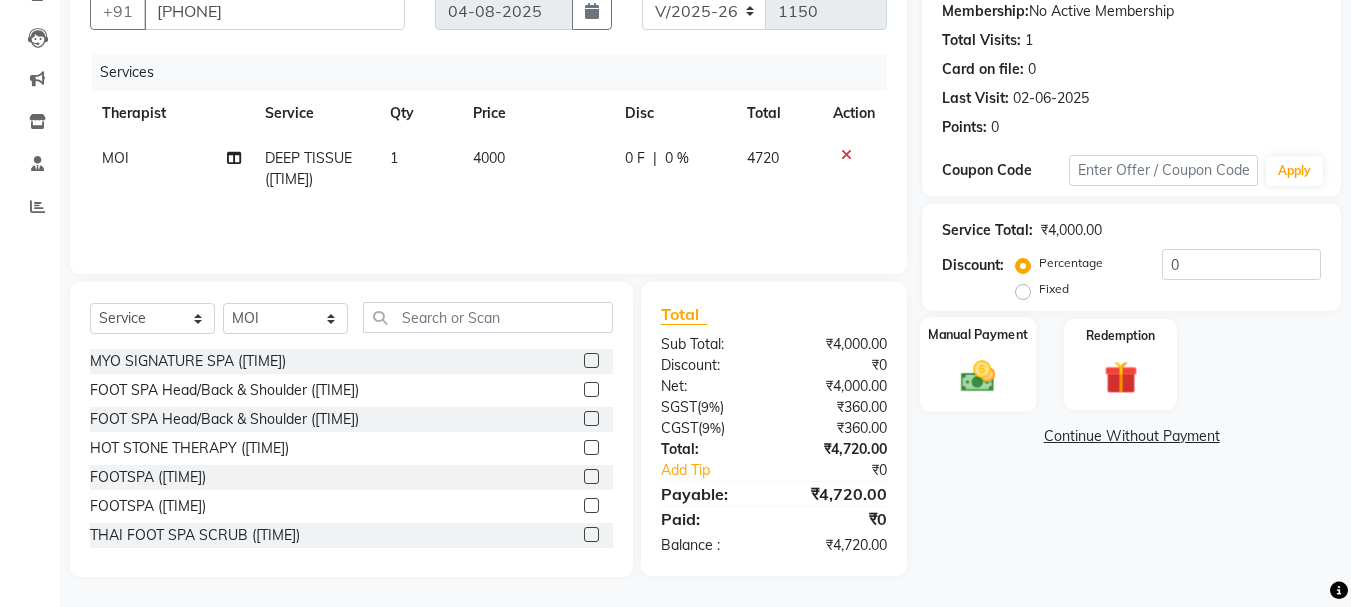 click 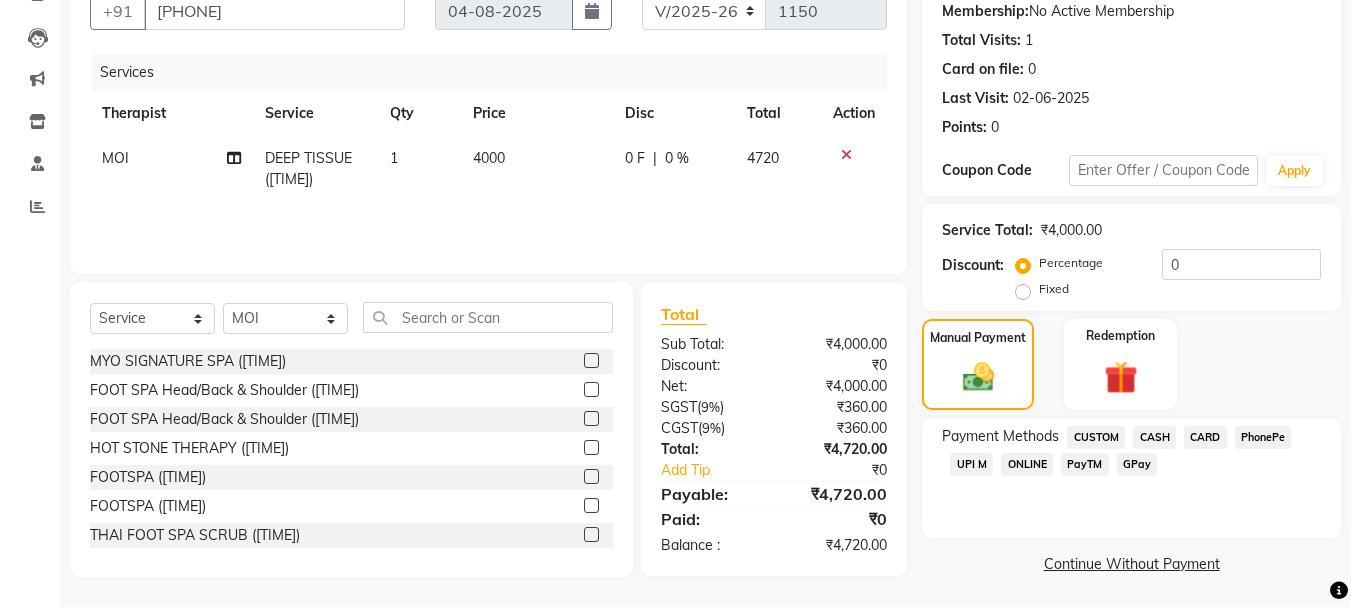 click on "Fixed" 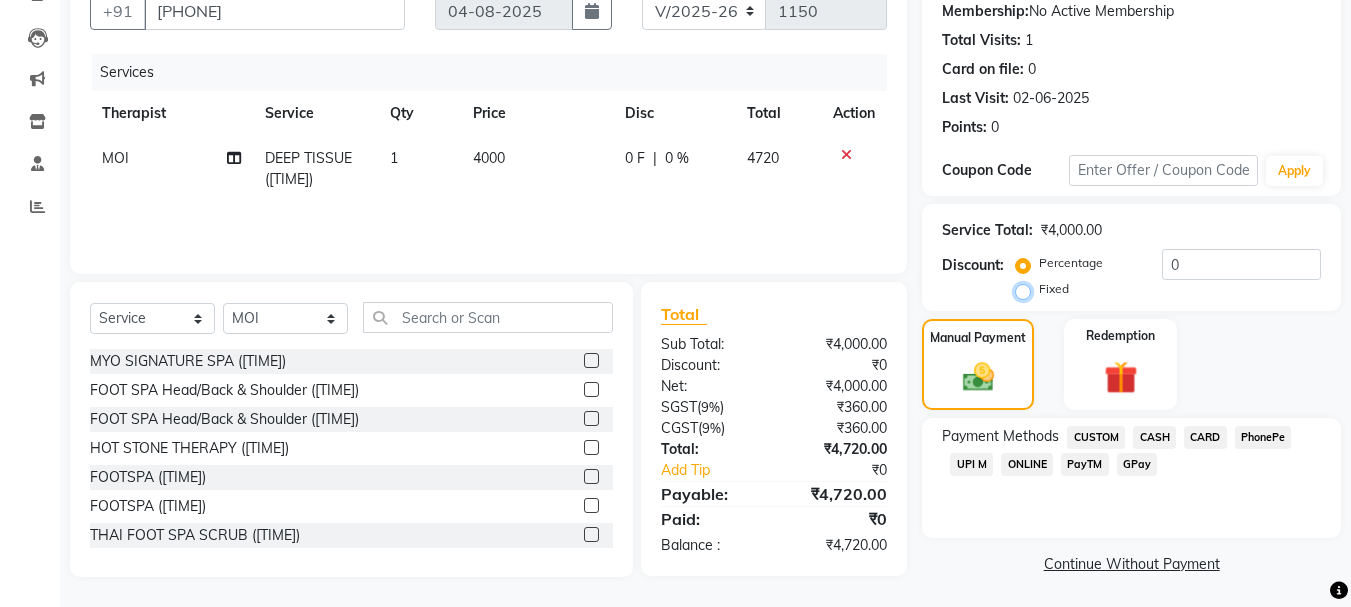 click on "Fixed" at bounding box center (1027, 289) 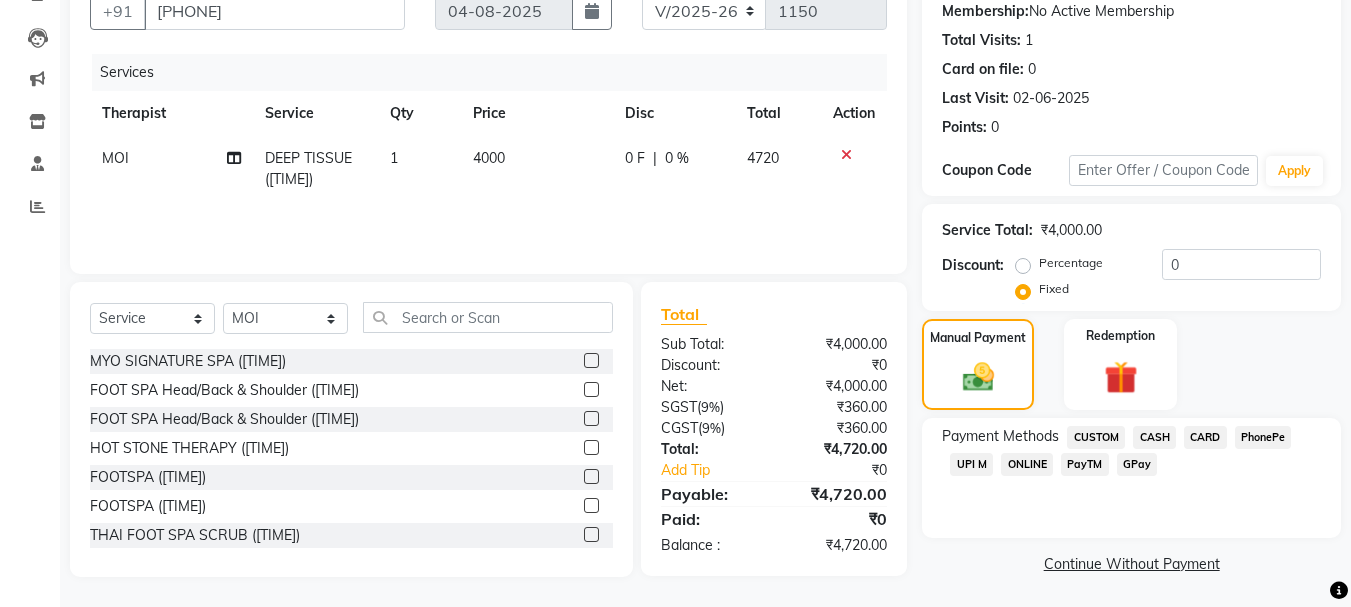 click on "Percentage" 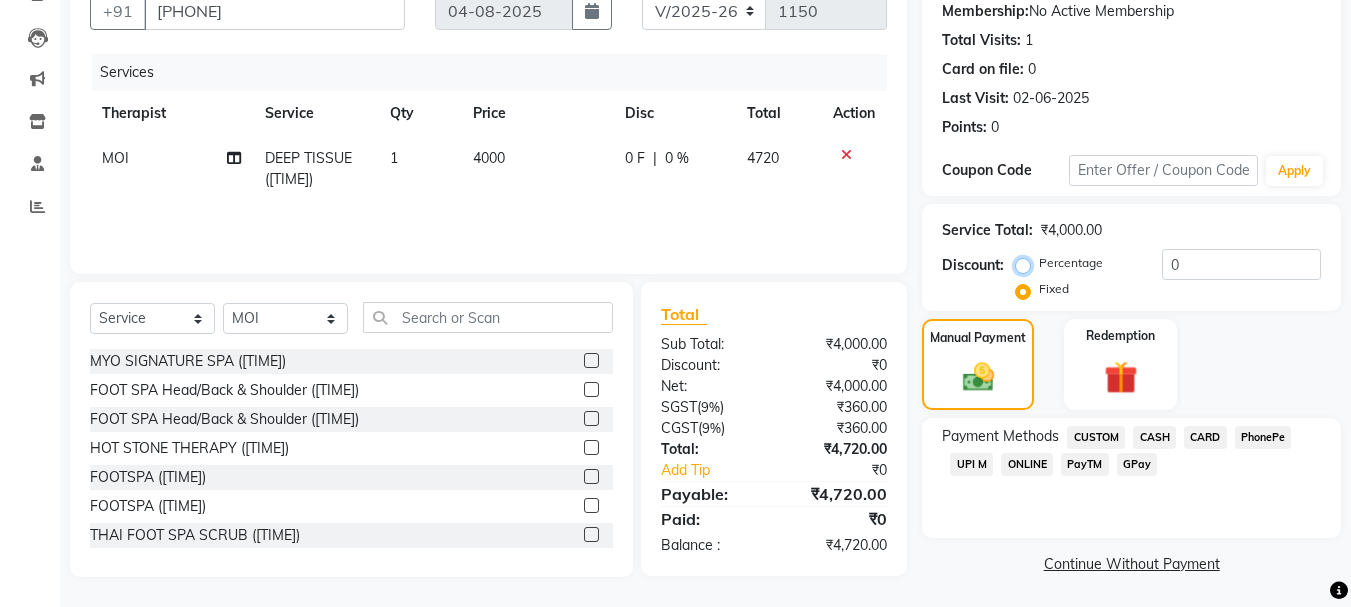 click on "Percentage" at bounding box center (1027, 263) 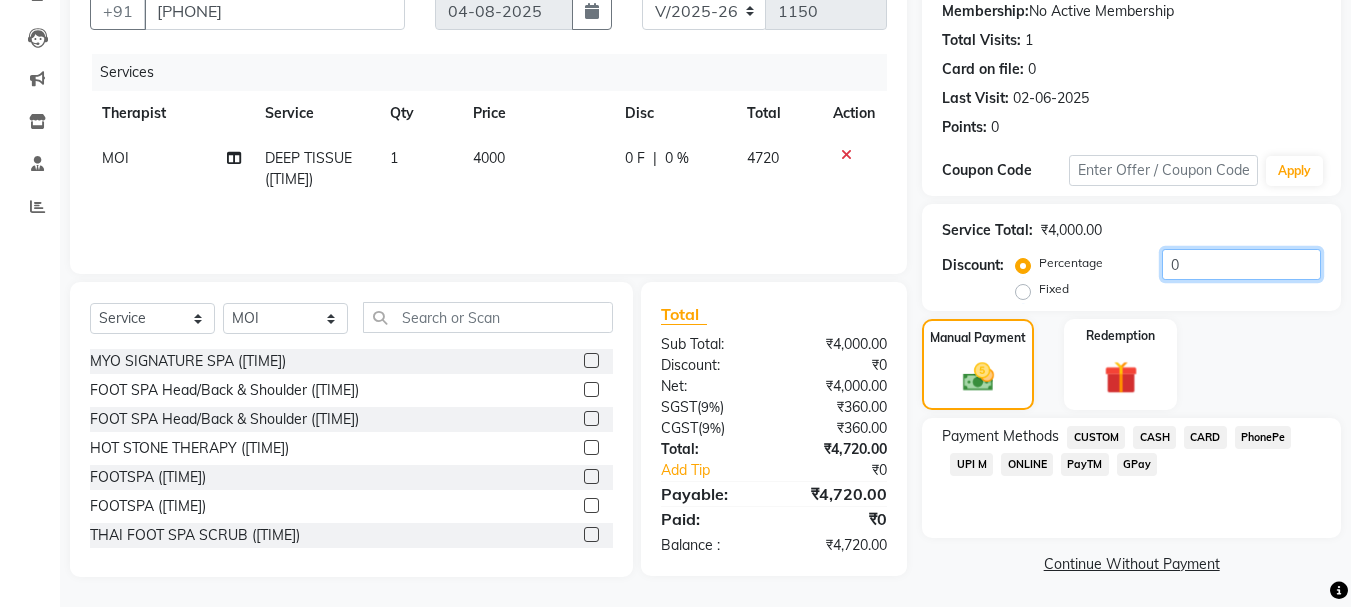 click on "0" 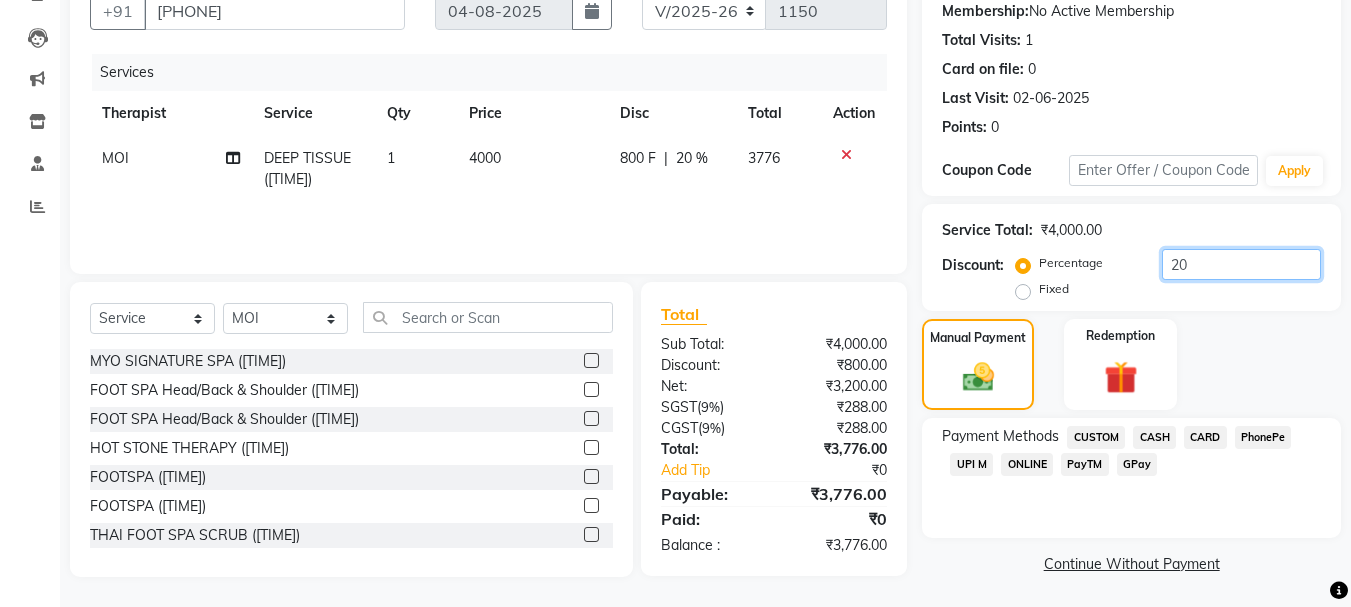 type on "20" 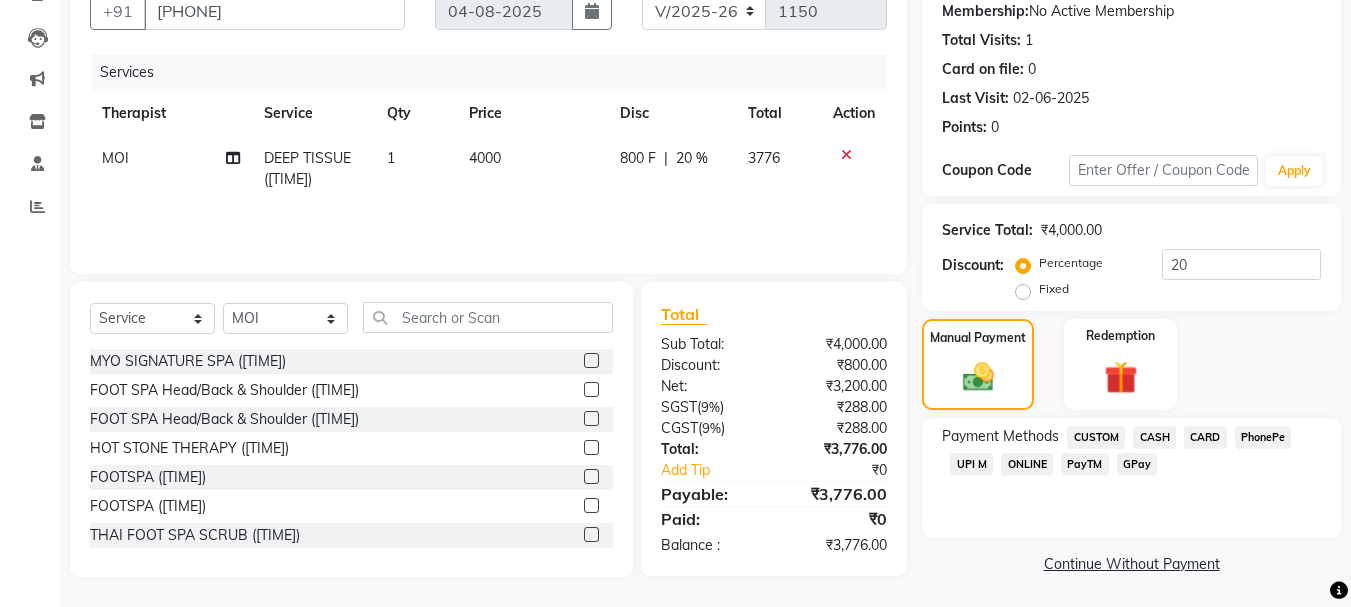 click on "CARD" 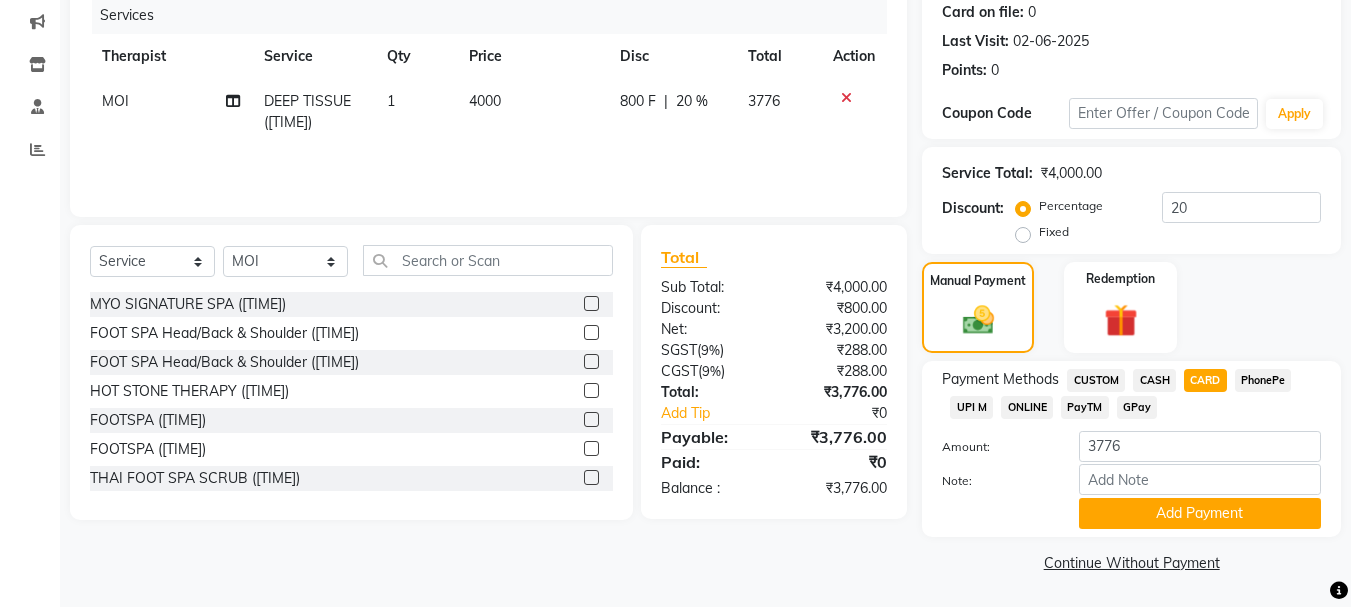 scroll, scrollTop: 252, scrollLeft: 0, axis: vertical 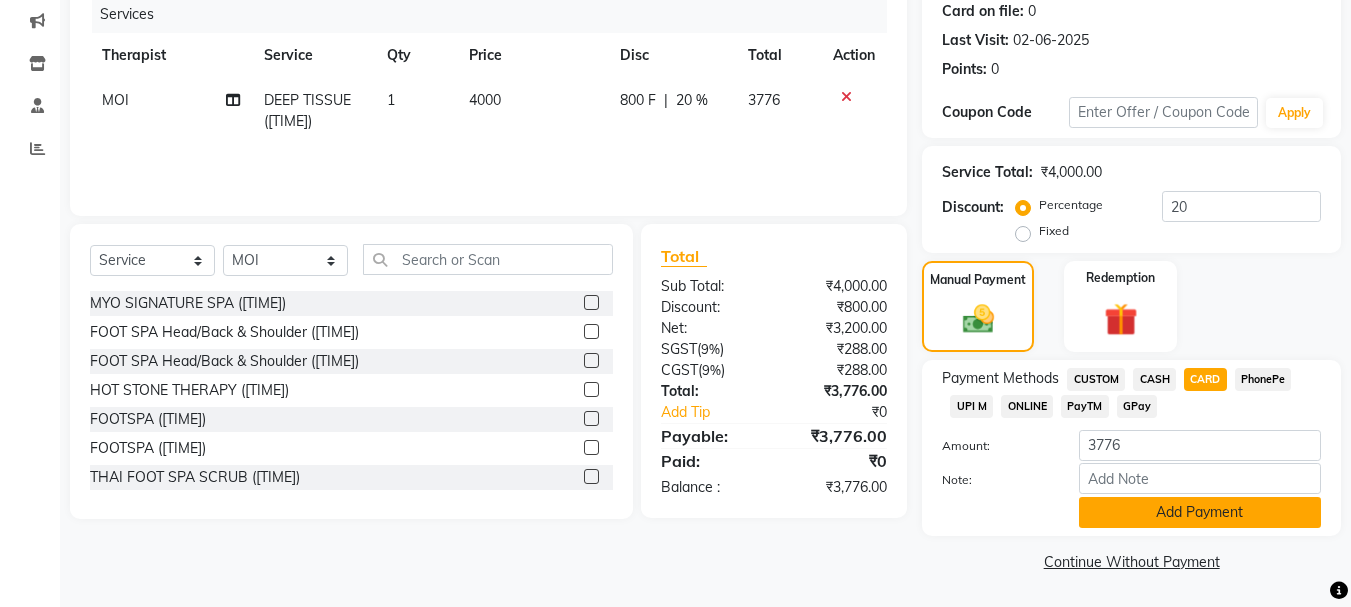 click on "Add Payment" 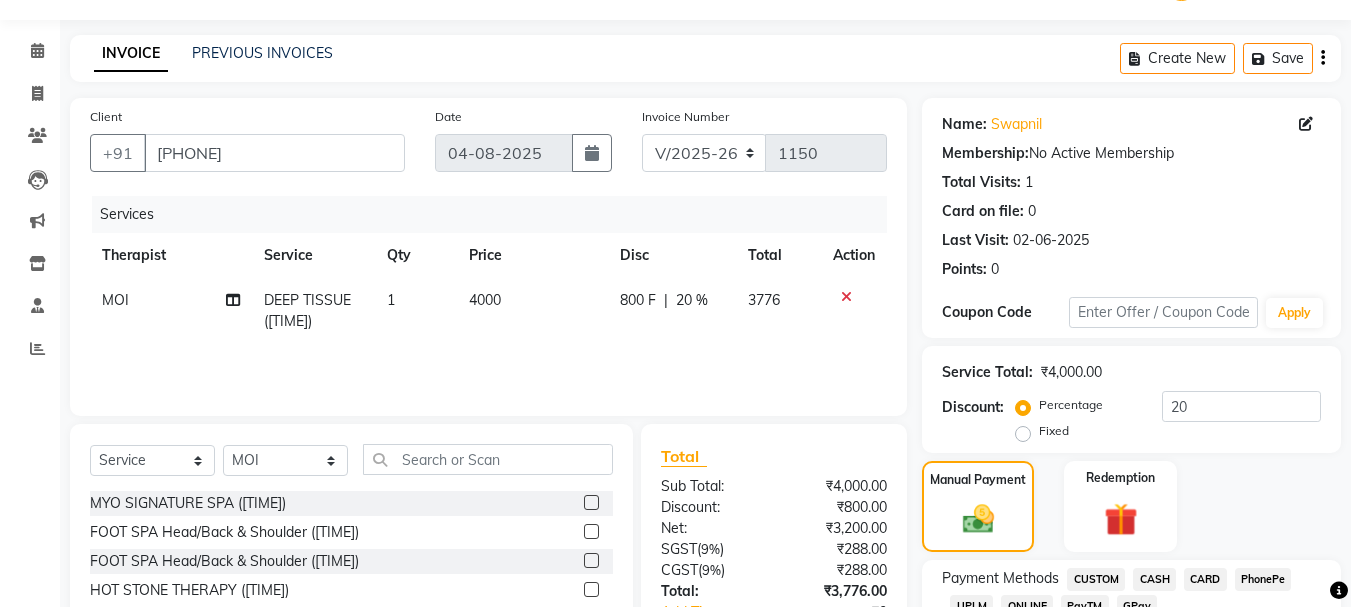 scroll, scrollTop: 348, scrollLeft: 0, axis: vertical 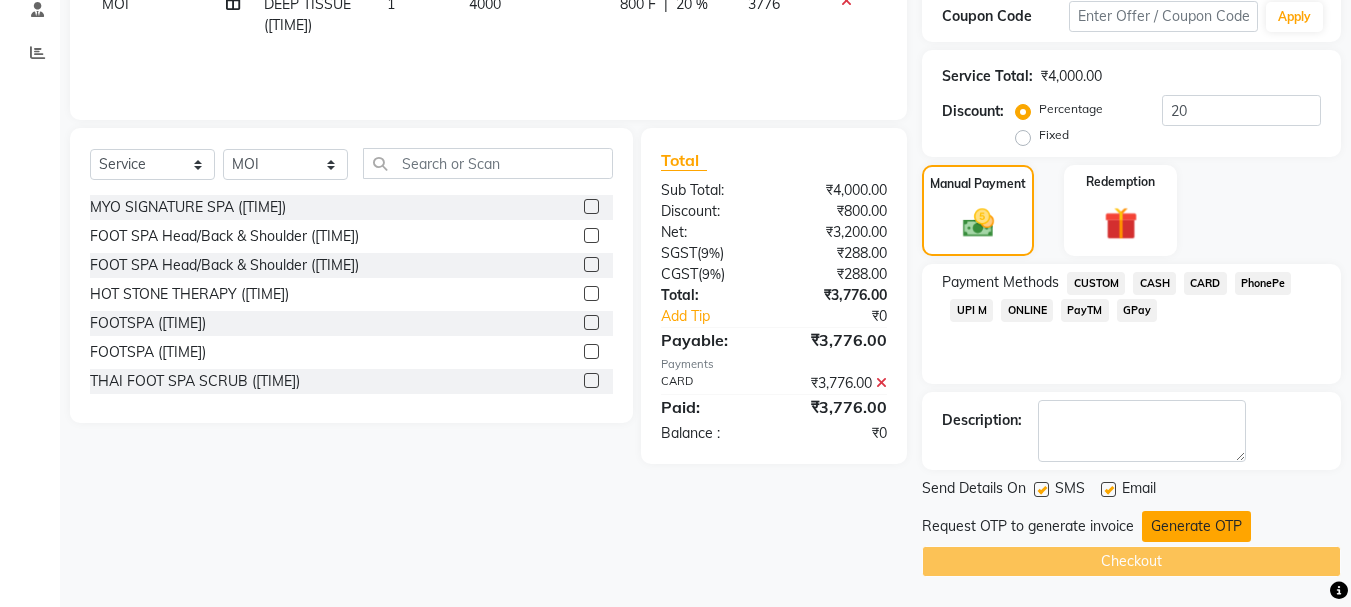 click on "Generate OTP" 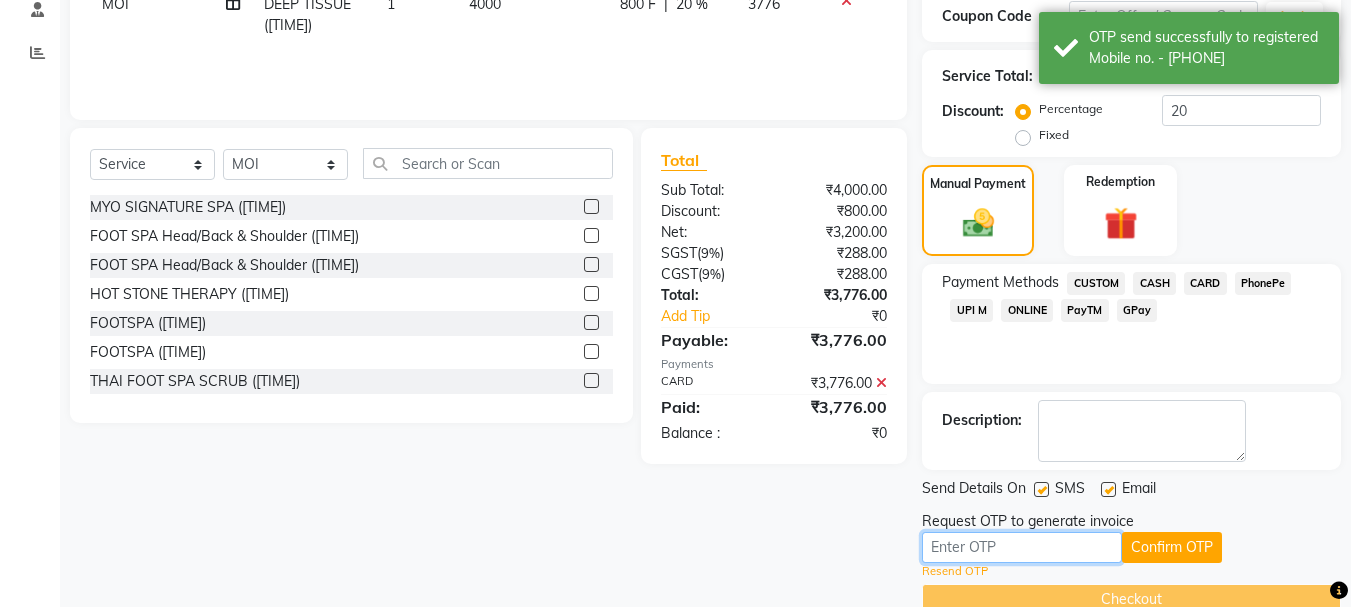 click at bounding box center (1022, 547) 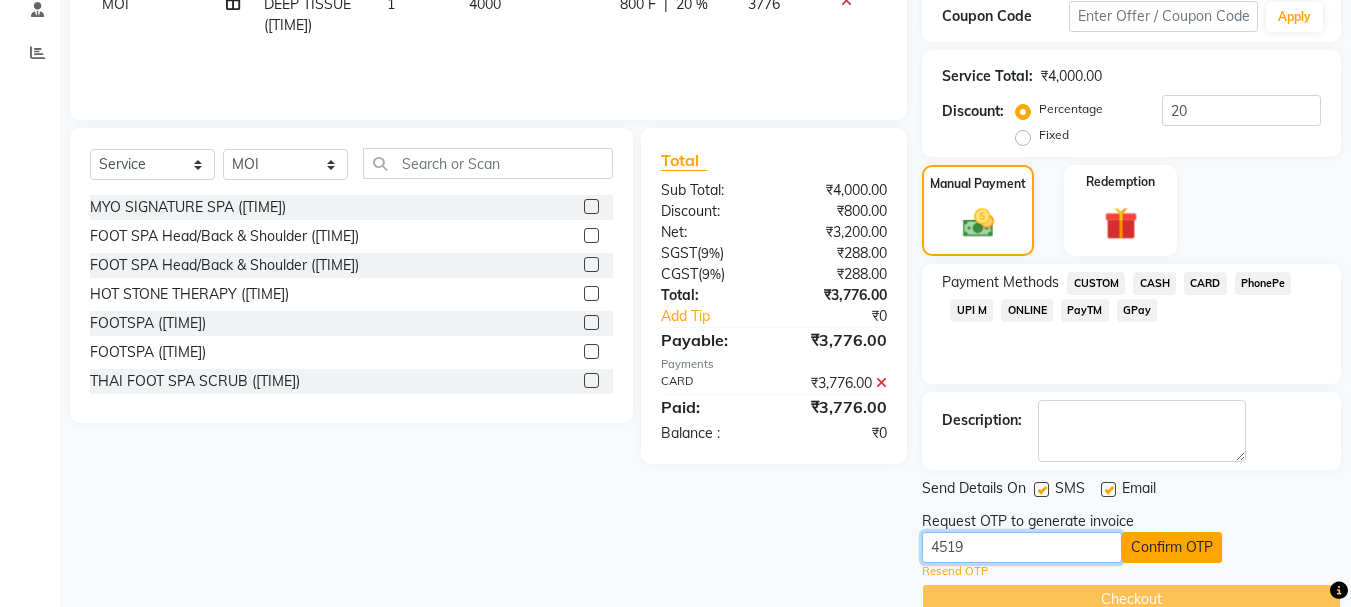 type on "4519" 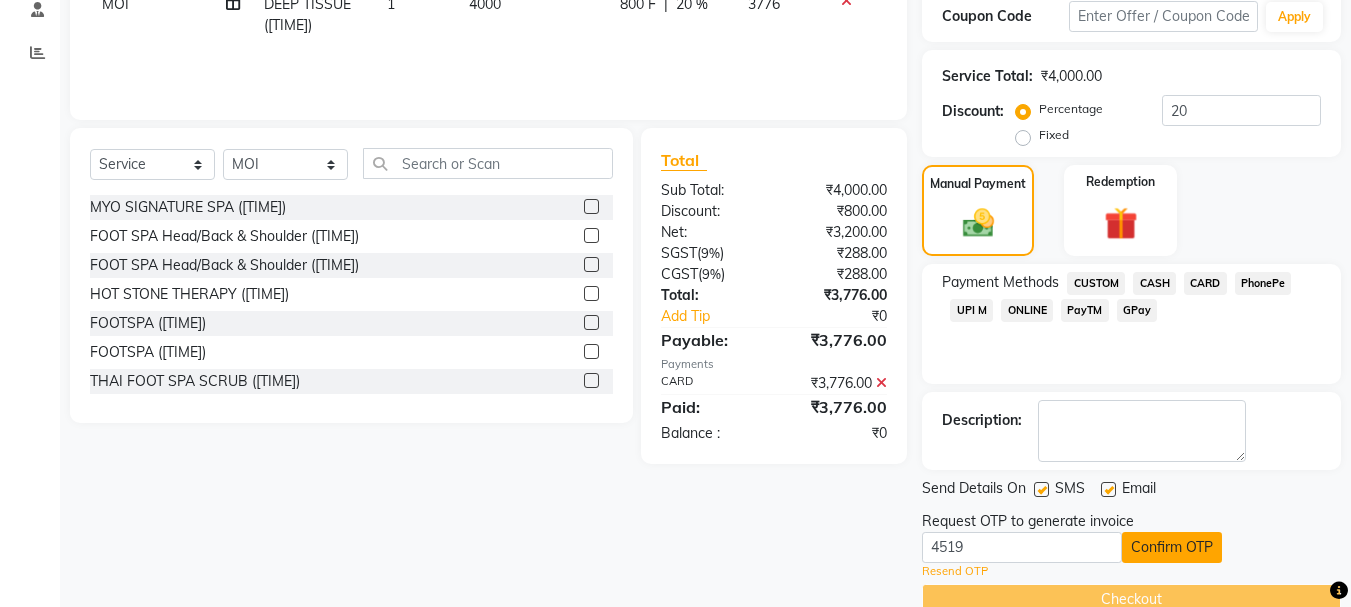 click on "Confirm OTP" 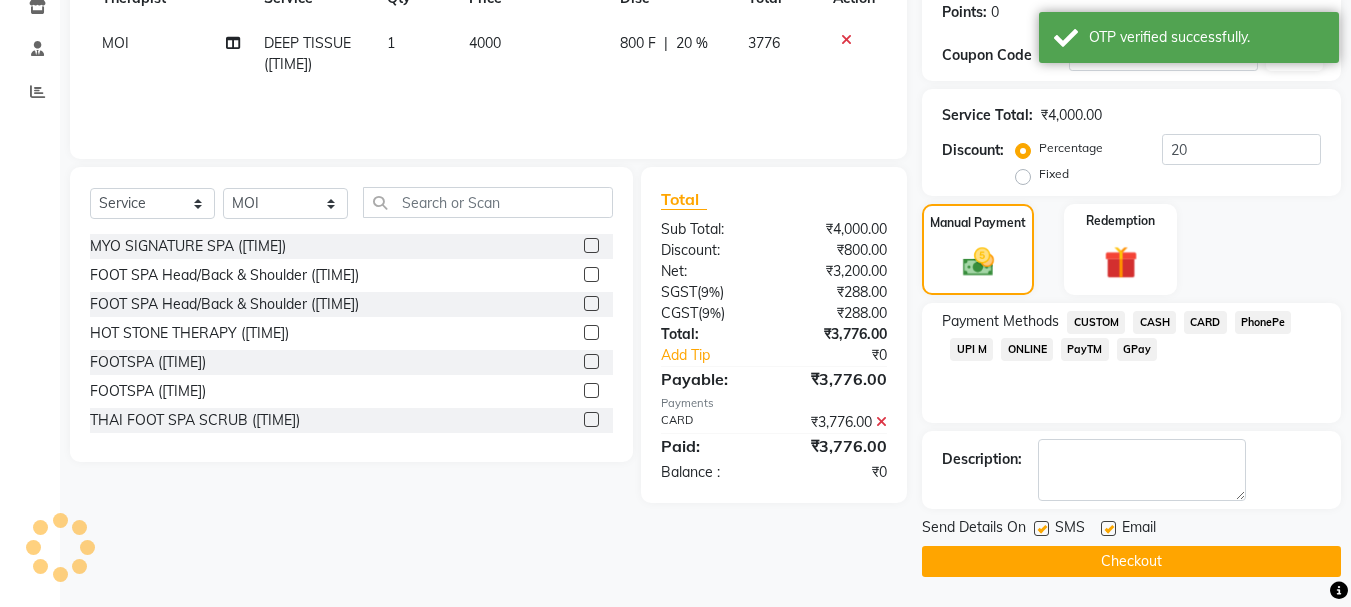 scroll, scrollTop: 309, scrollLeft: 0, axis: vertical 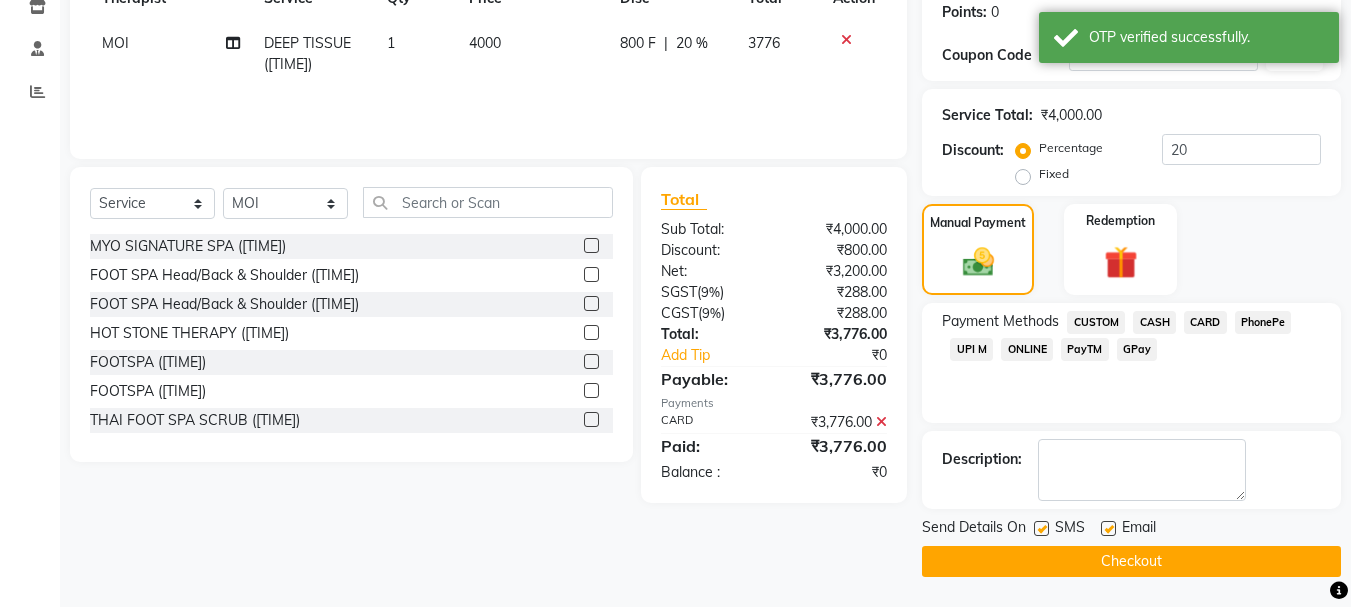 click on "Checkout" 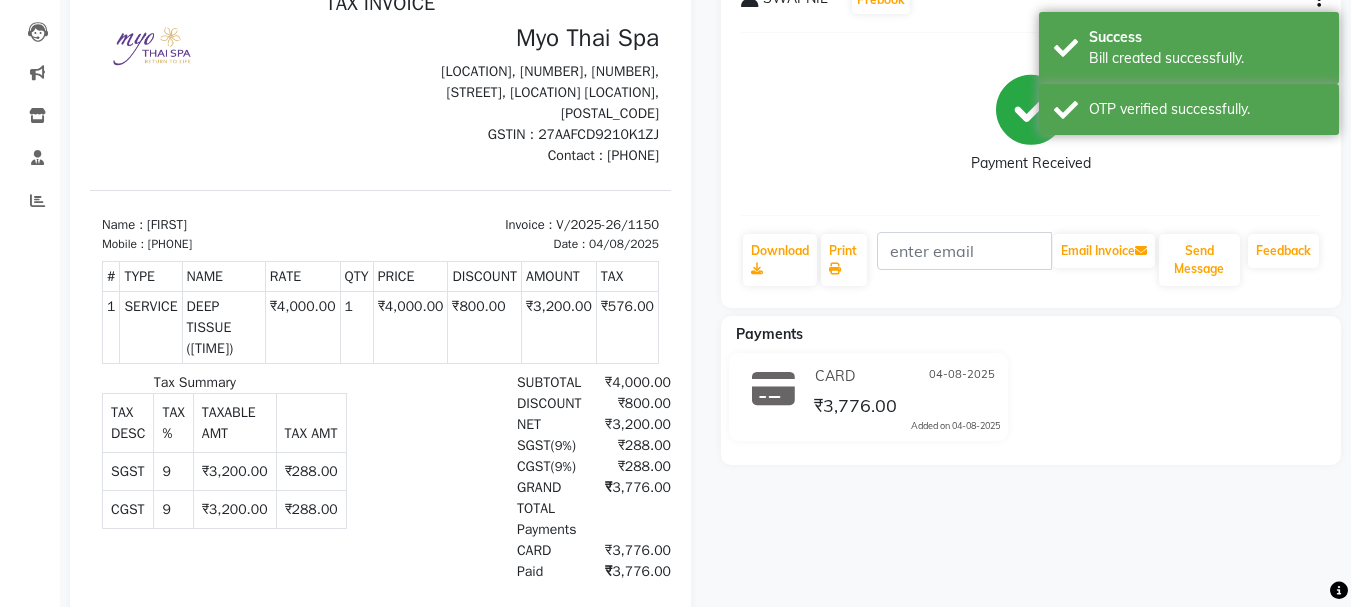 scroll, scrollTop: 0, scrollLeft: 0, axis: both 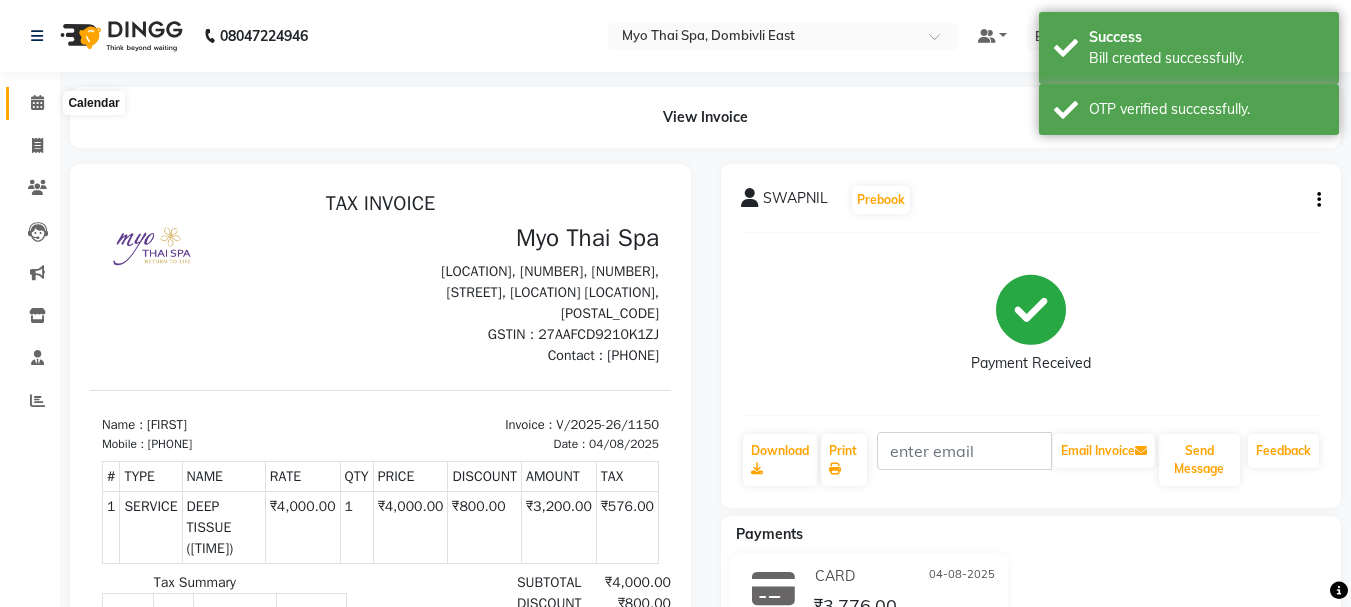 click 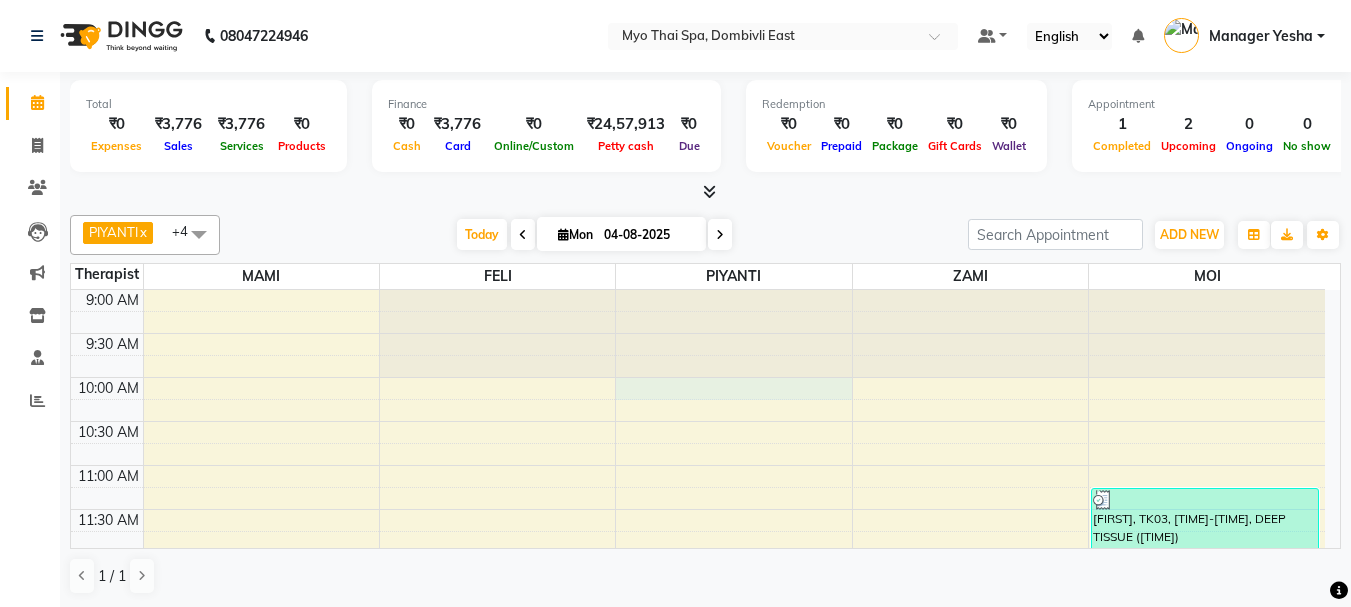 click on "9:00 AM 9:30 AM 10:00 AM 10:30 AM 11:00 AM 11:30 AM 12:00 PM 12:30 PM 1:00 PM 1:30 PM 2:00 PM 2:30 PM 3:00 PM 3:30 PM 4:00 PM 4:30 PM 5:00 PM 5:30 PM 6:00 PM 6:30 PM 7:00 PM 7:30 PM 8:00 PM 8:30 PM 9:00 PM 9:30 PM 10:00 PM 10:30 PM             [FIRST] [LAST] [NUMBER], TK01, [TIME]-[TIME], DEEP TISSUE ([TIME])             [FIRST] [LAST] ., TK02, [TIME]-[TIME], FOOTSPA ([TIME])     [FIRST], TK03, [TIME]-[TIME], DEEP TISSUE ([TIME])" at bounding box center [698, 905] 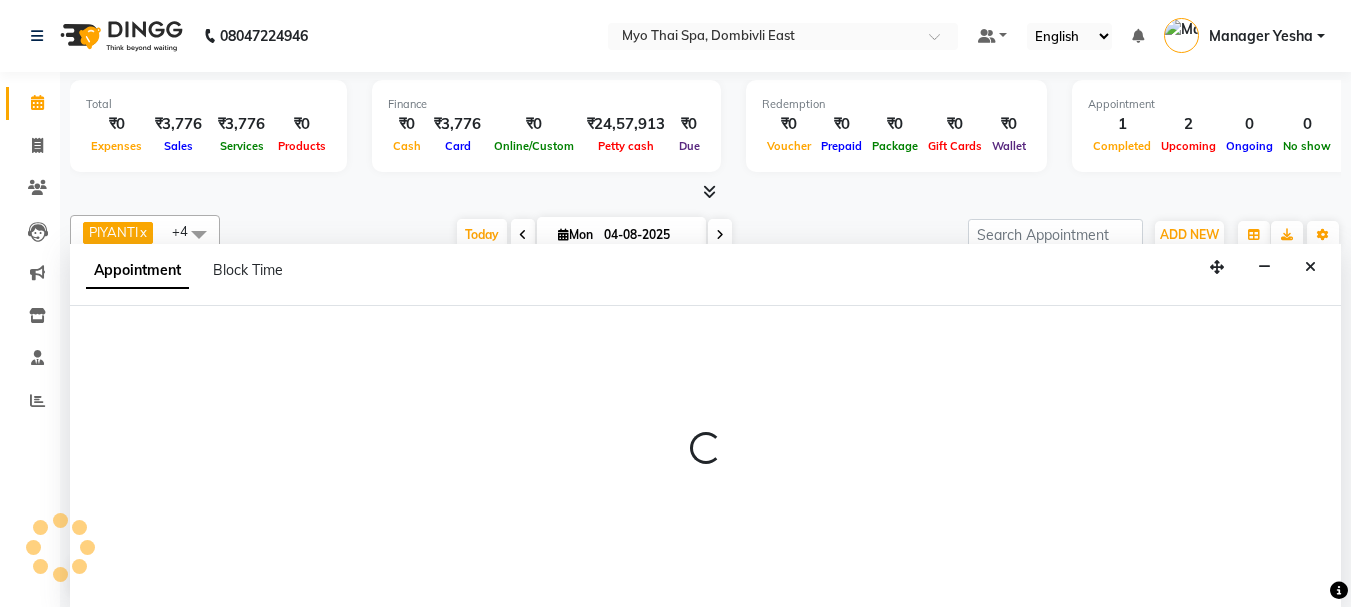 scroll, scrollTop: 1, scrollLeft: 0, axis: vertical 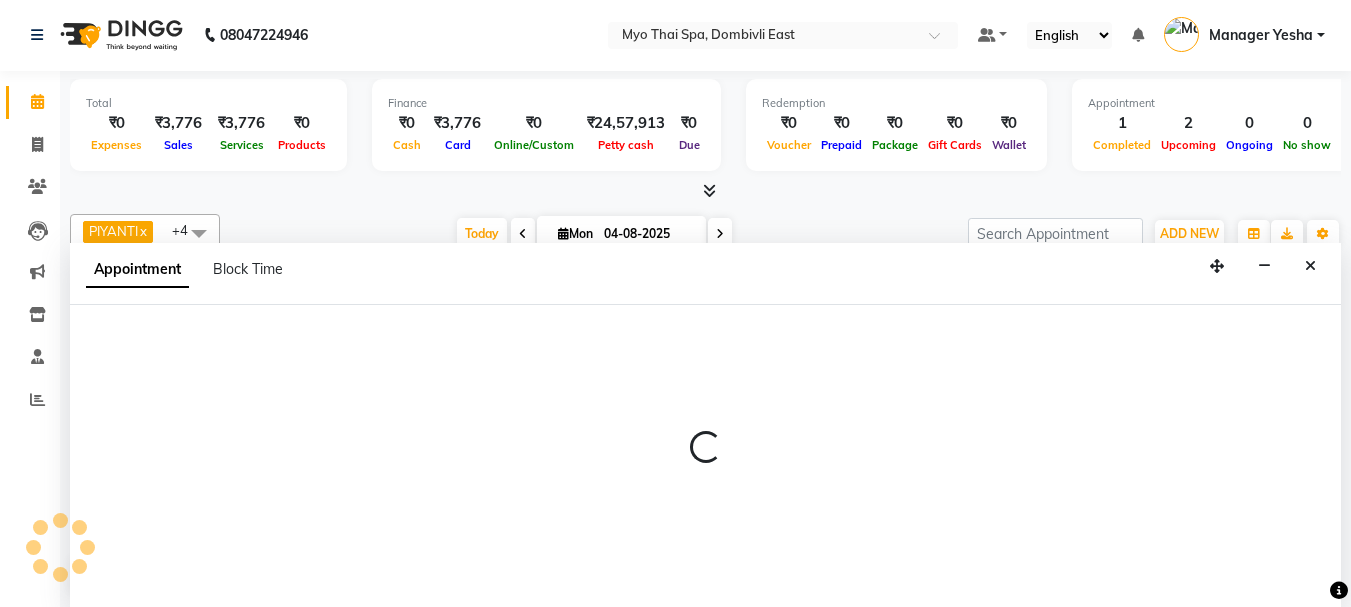 select on "[PHONE]" 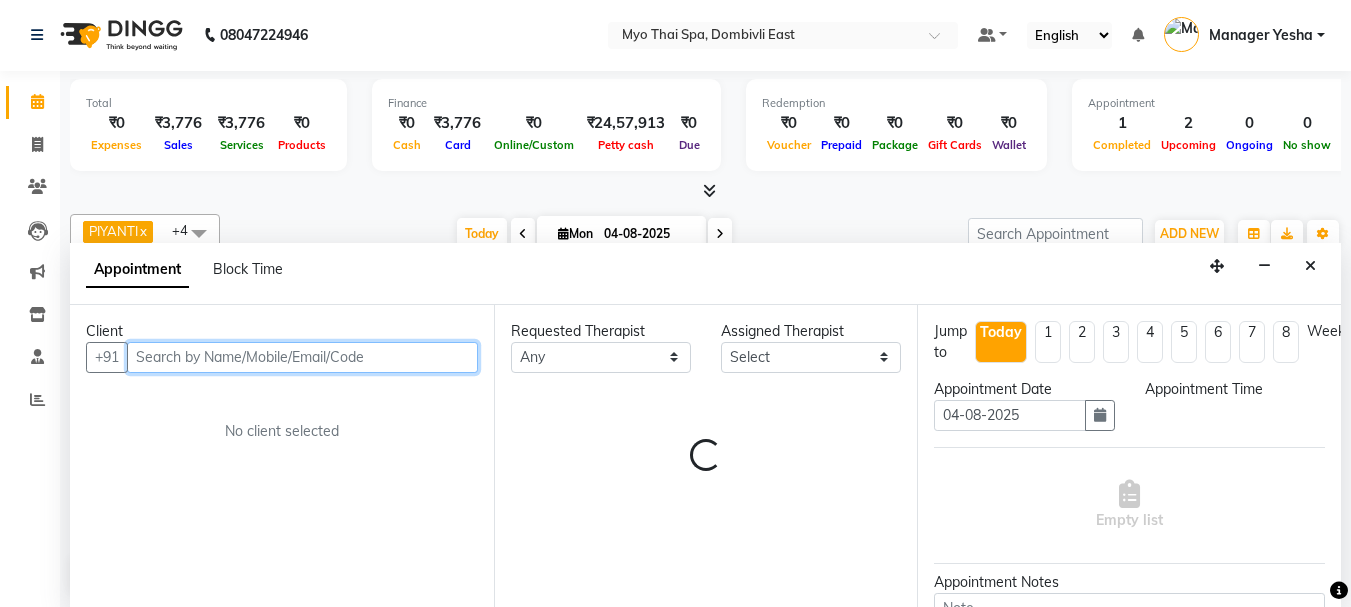 scroll, scrollTop: 0, scrollLeft: 0, axis: both 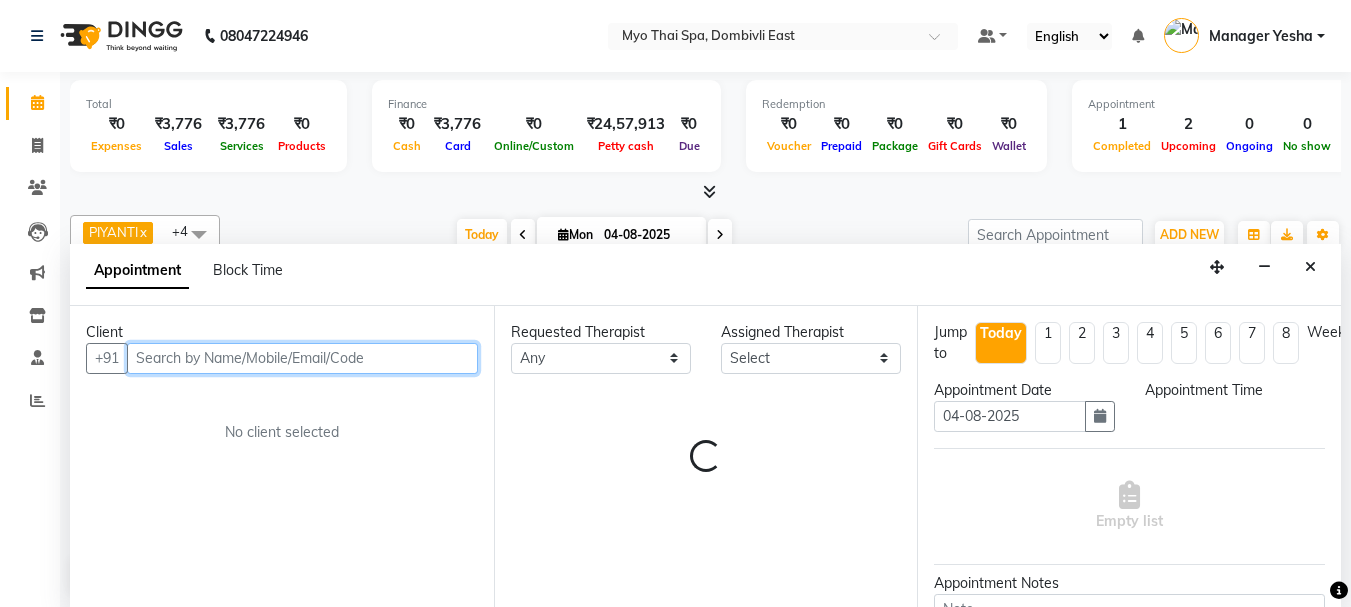 select on "600" 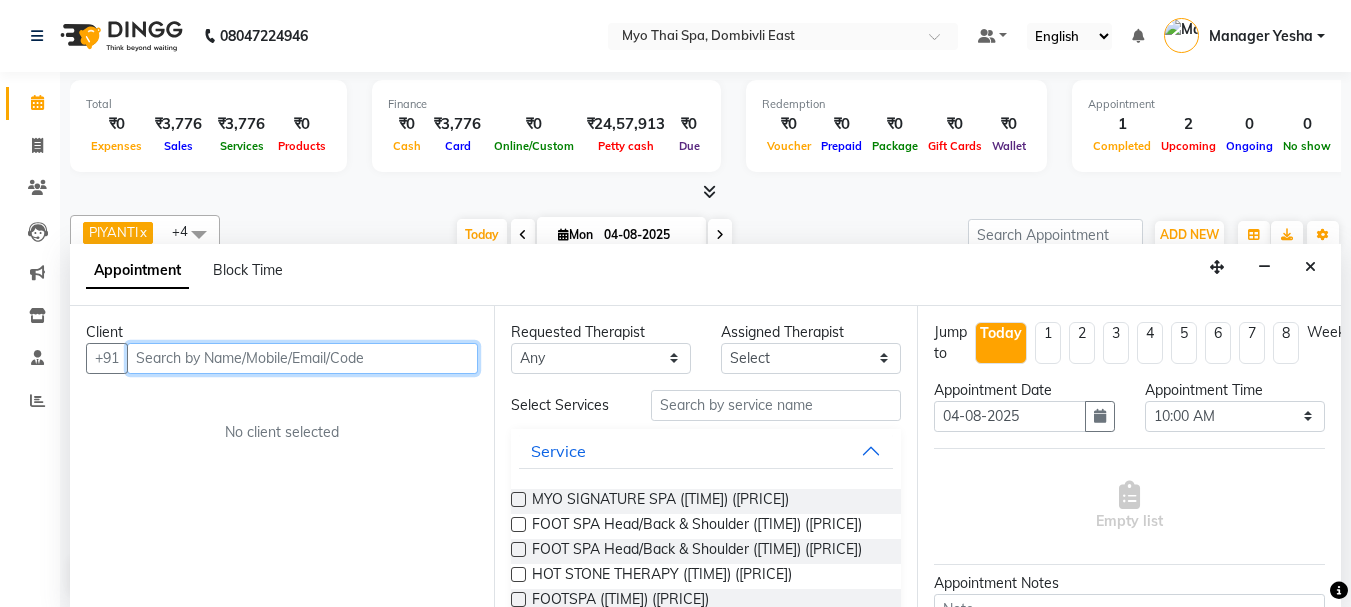 click at bounding box center (302, 358) 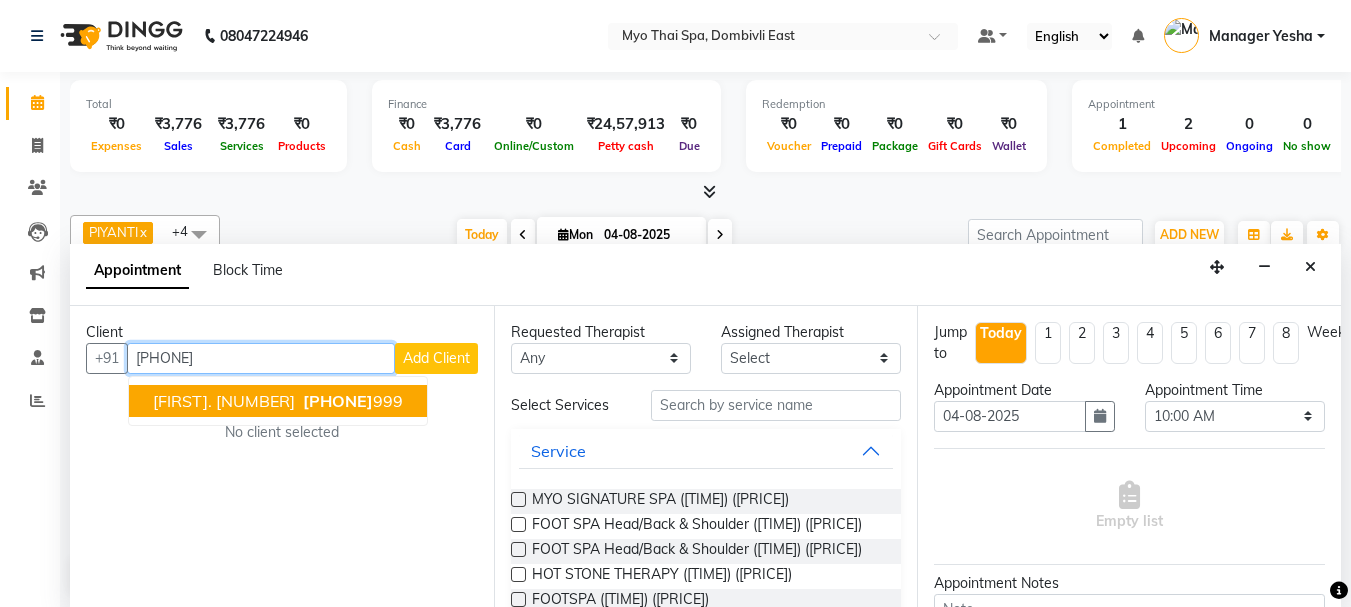 click on "[PHONE]" at bounding box center [338, 401] 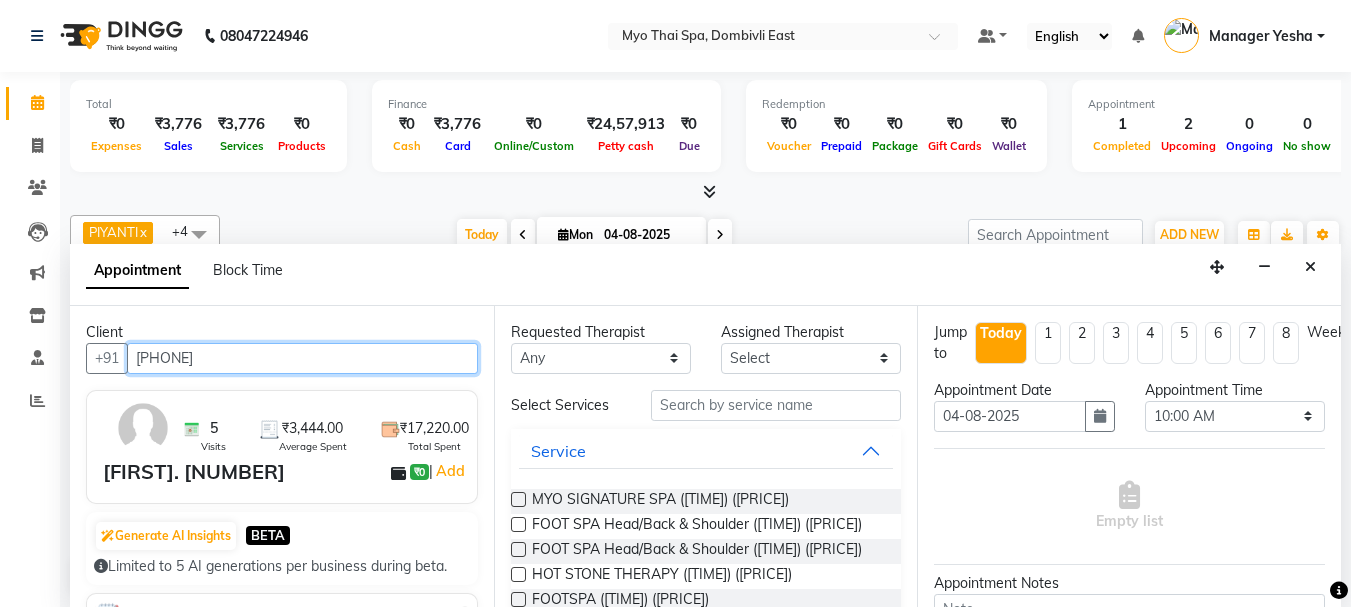 type on "[PHONE]" 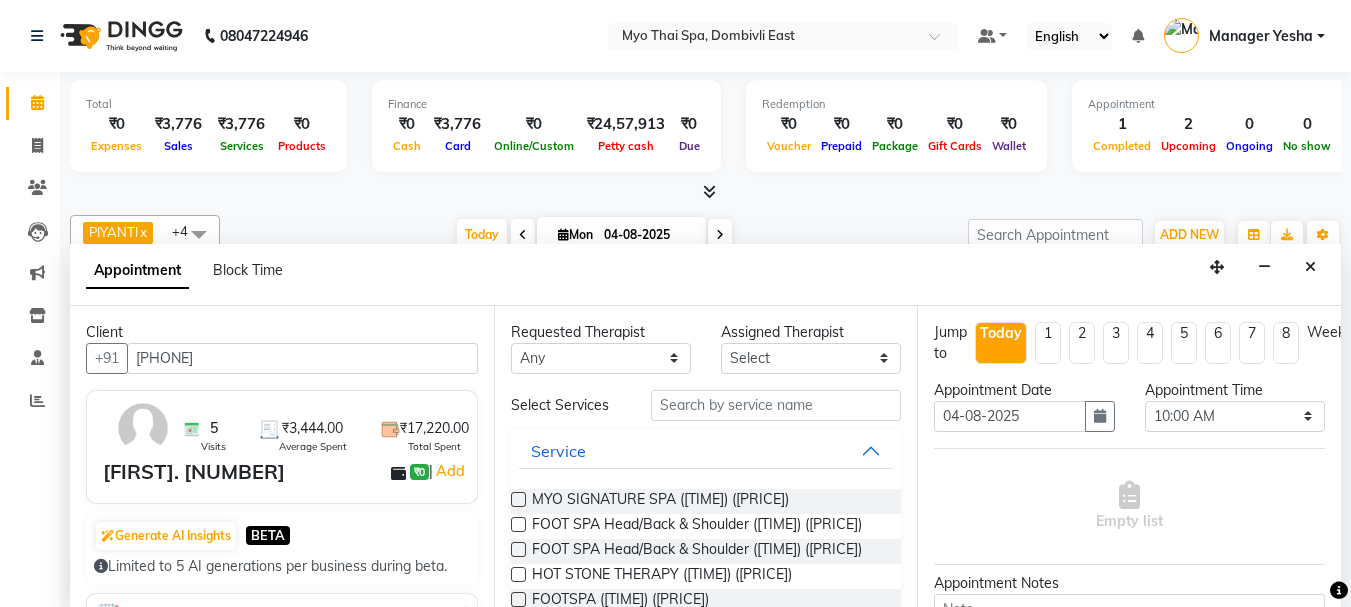 drag, startPoint x: 1295, startPoint y: 277, endPoint x: 1325, endPoint y: 279, distance: 30.066593 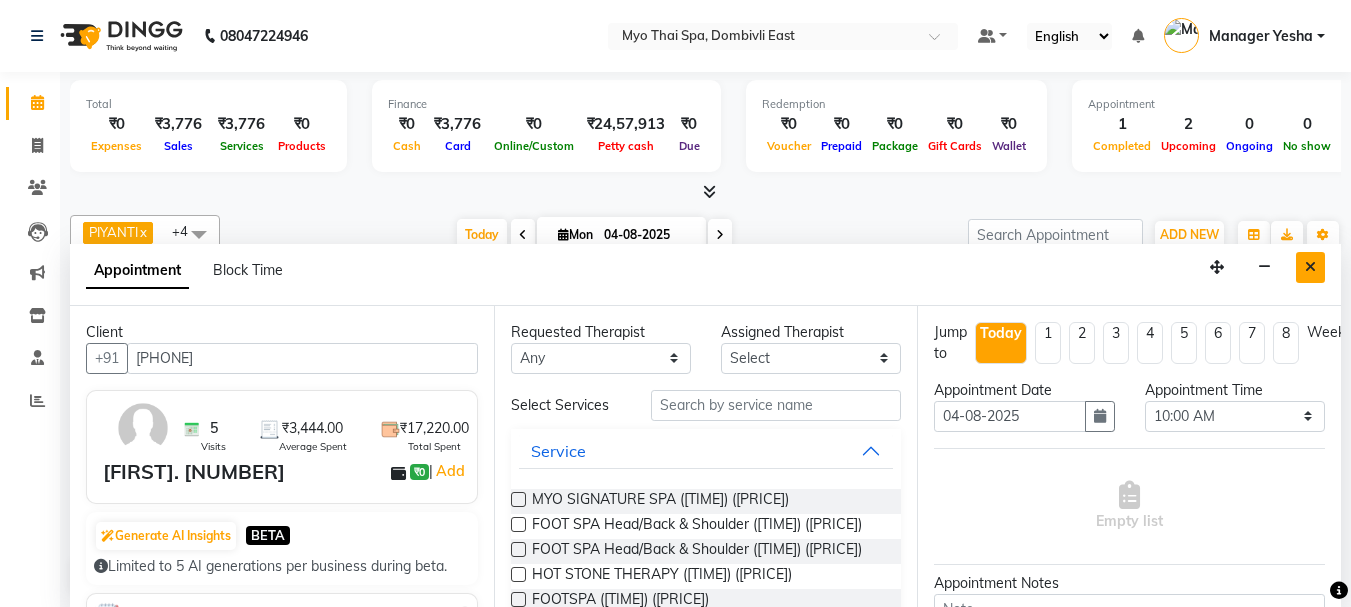 click at bounding box center [1310, 267] 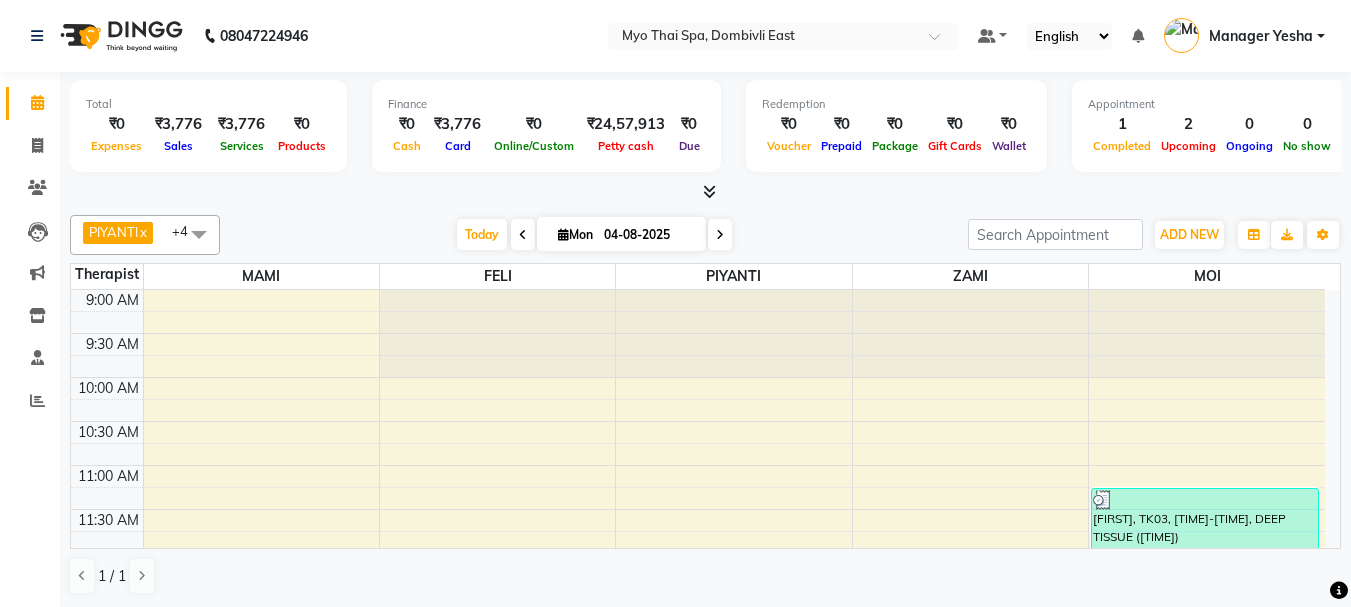 scroll, scrollTop: 1, scrollLeft: 0, axis: vertical 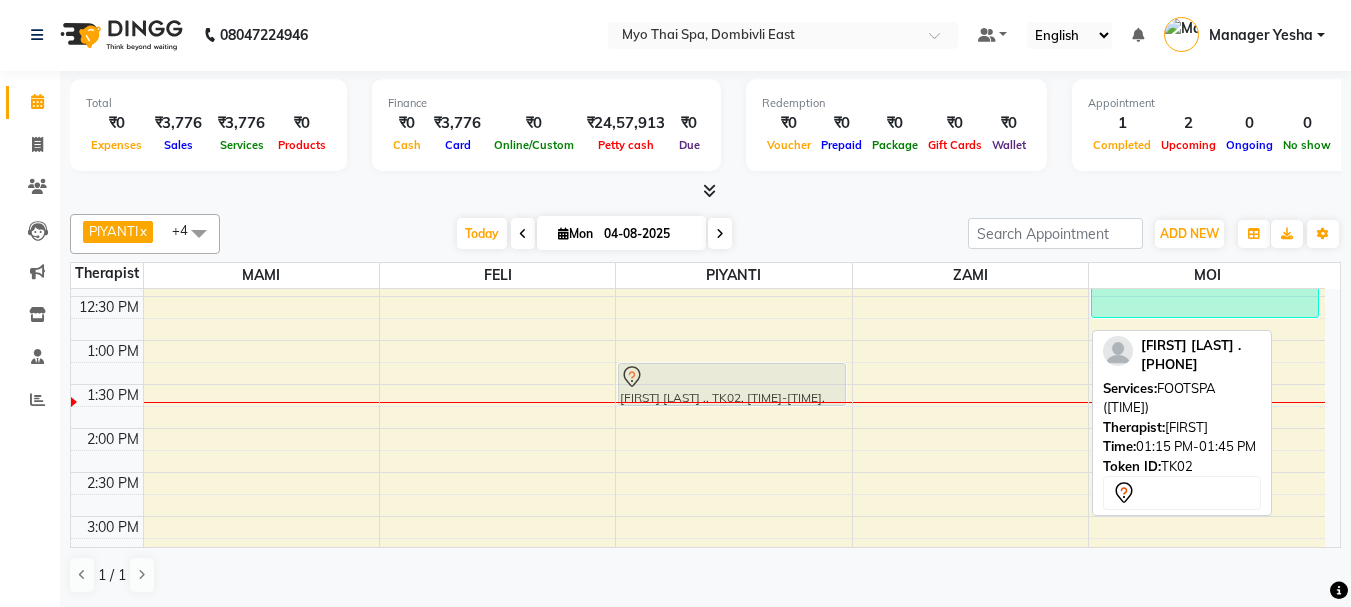 drag, startPoint x: 967, startPoint y: 380, endPoint x: 739, endPoint y: 389, distance: 228.17757 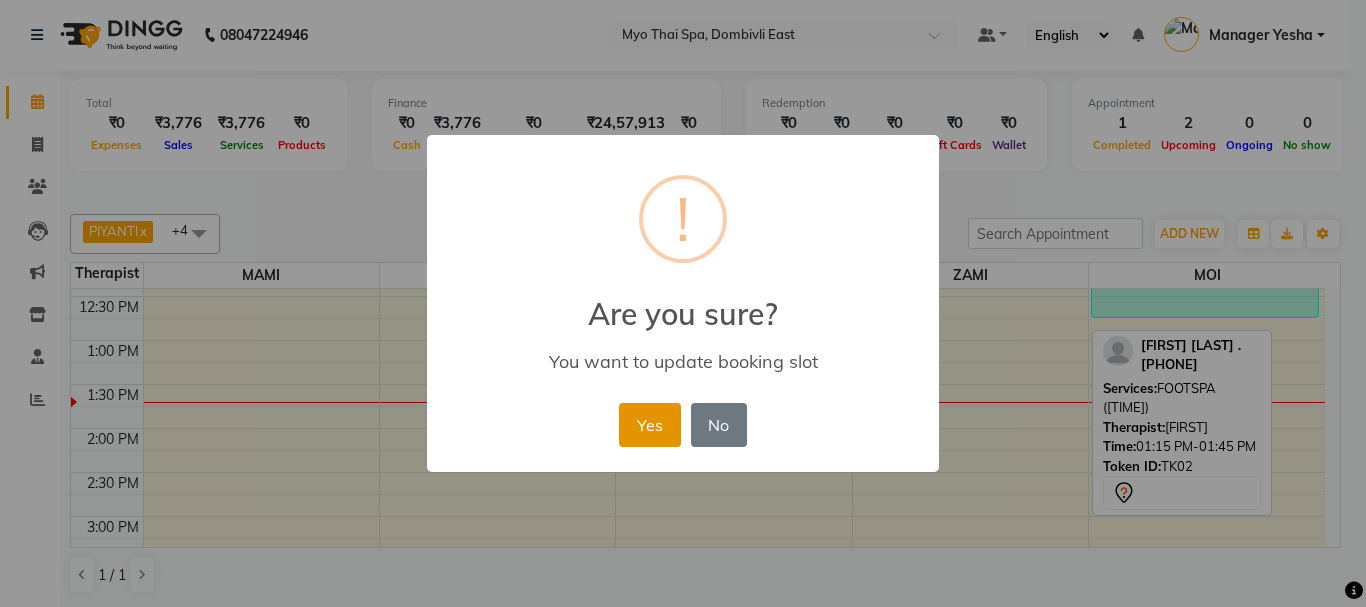 click on "Yes" at bounding box center [649, 425] 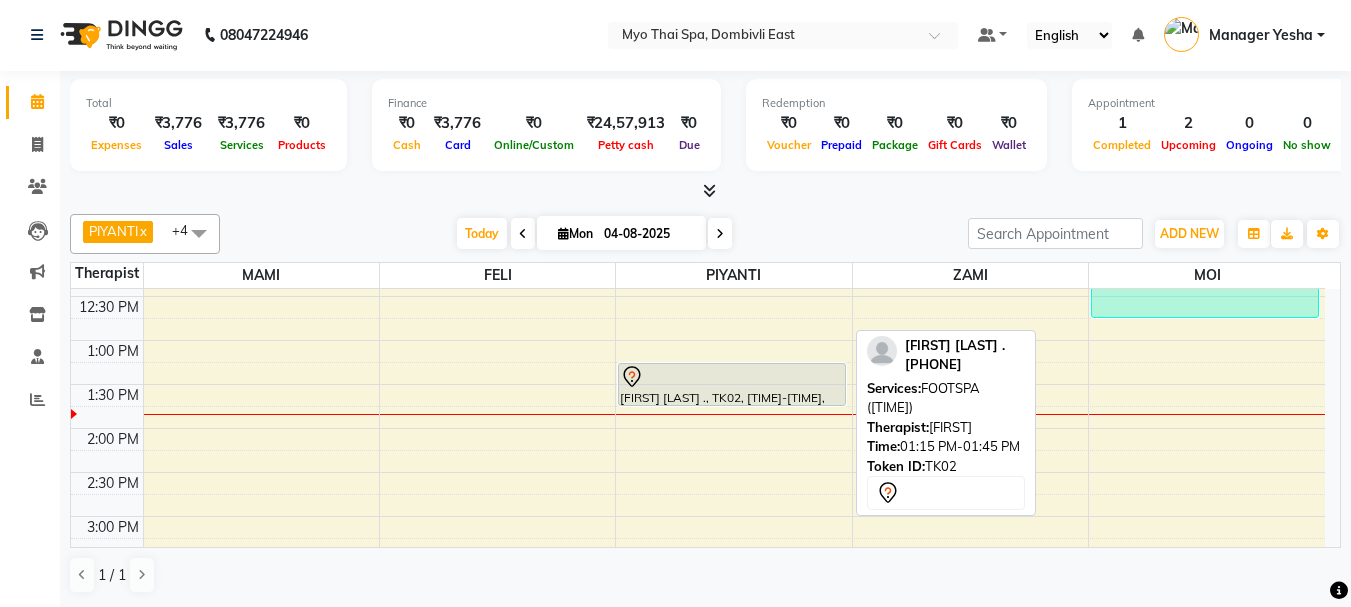 click at bounding box center (732, 377) 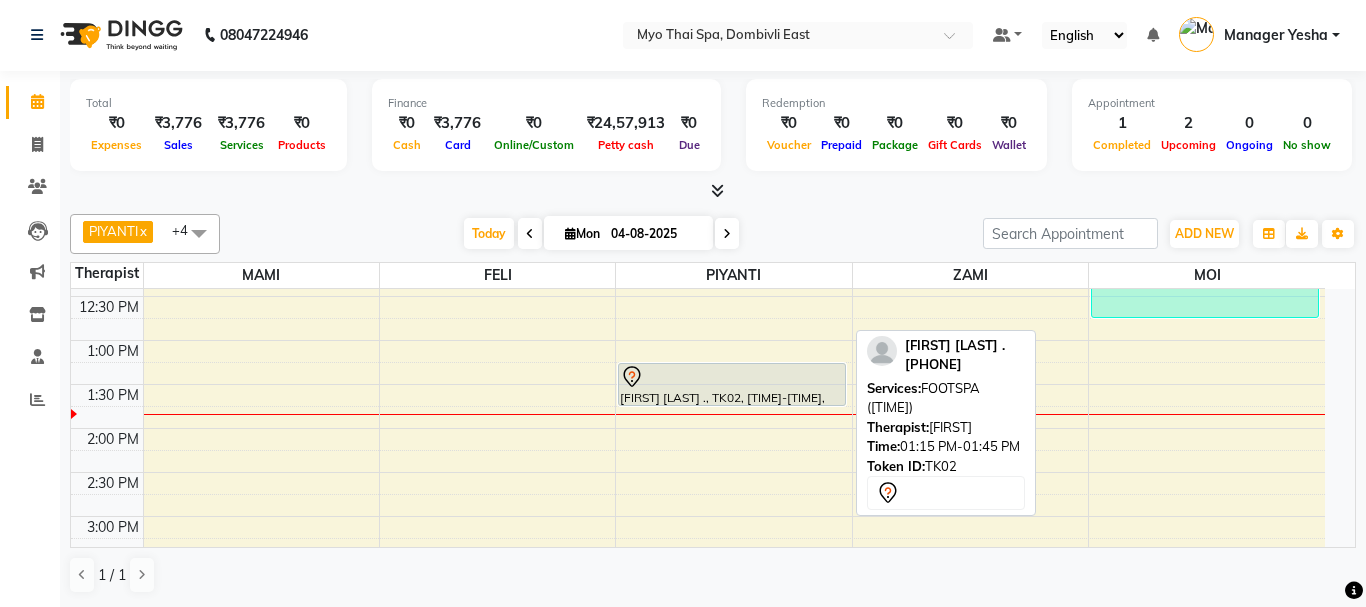 select on "7" 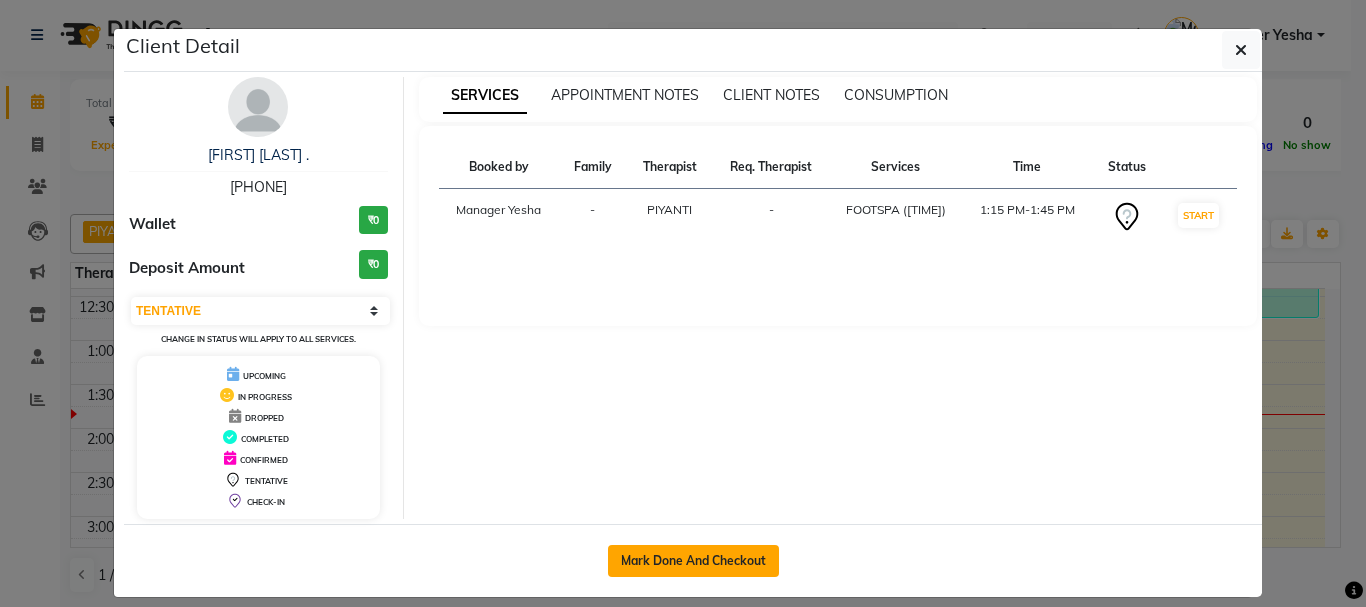 click on "Mark Done And Checkout" 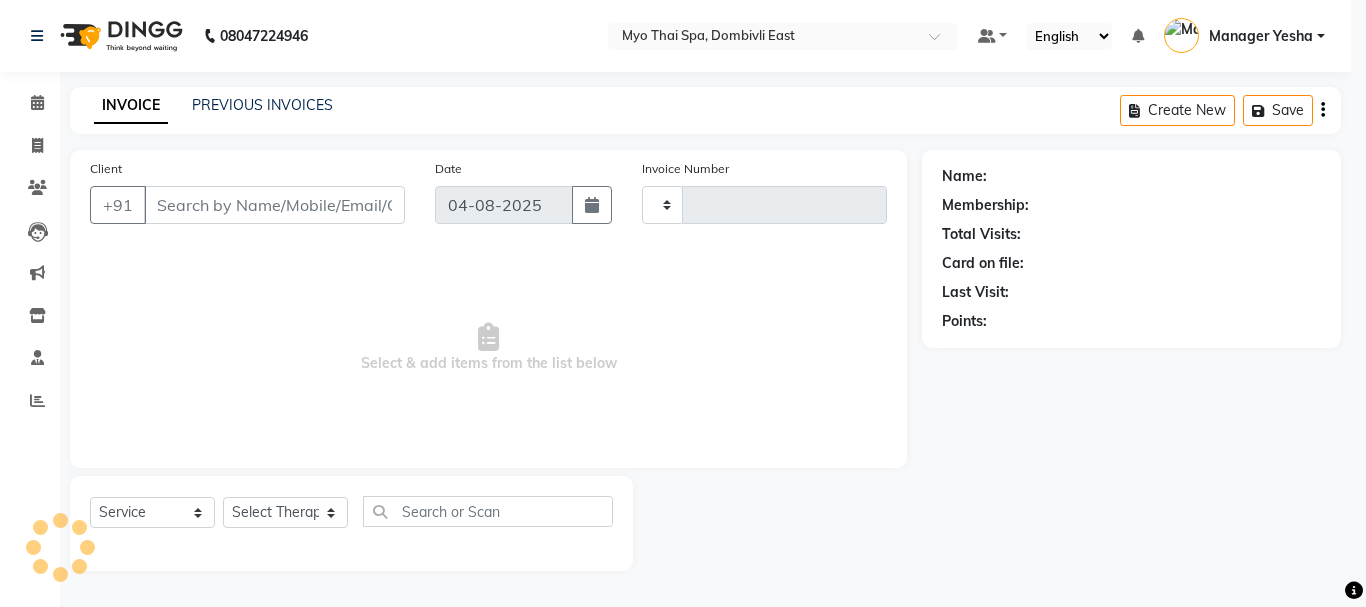 type on "1151" 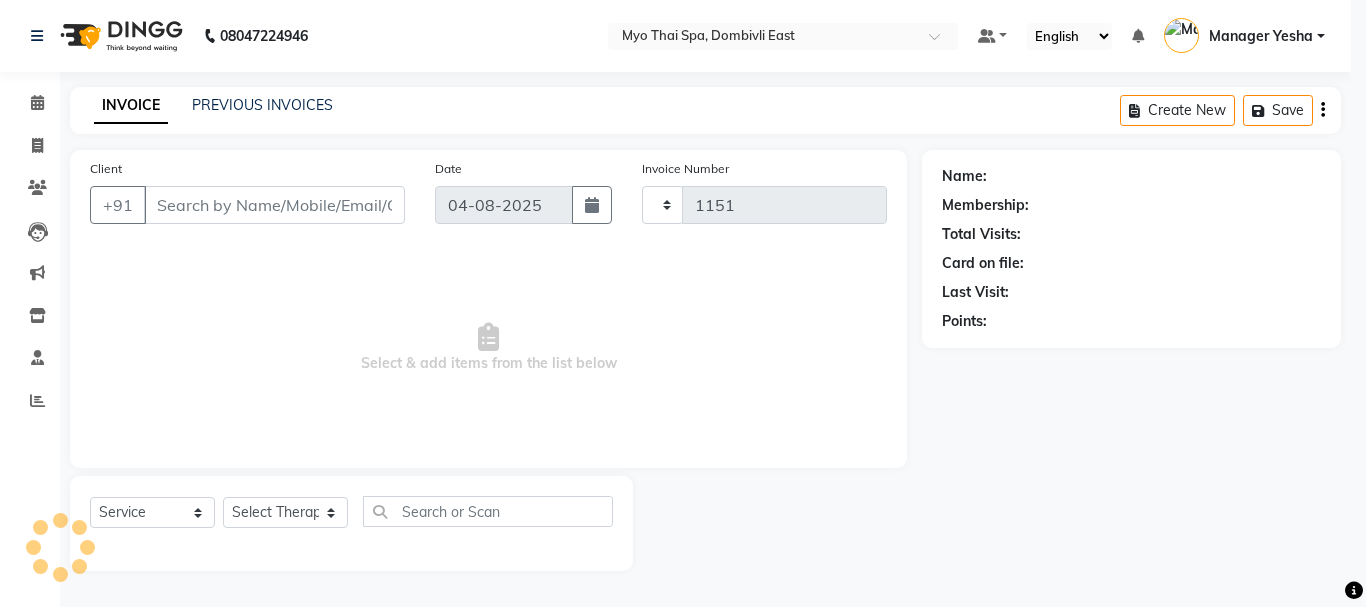 select on "5086" 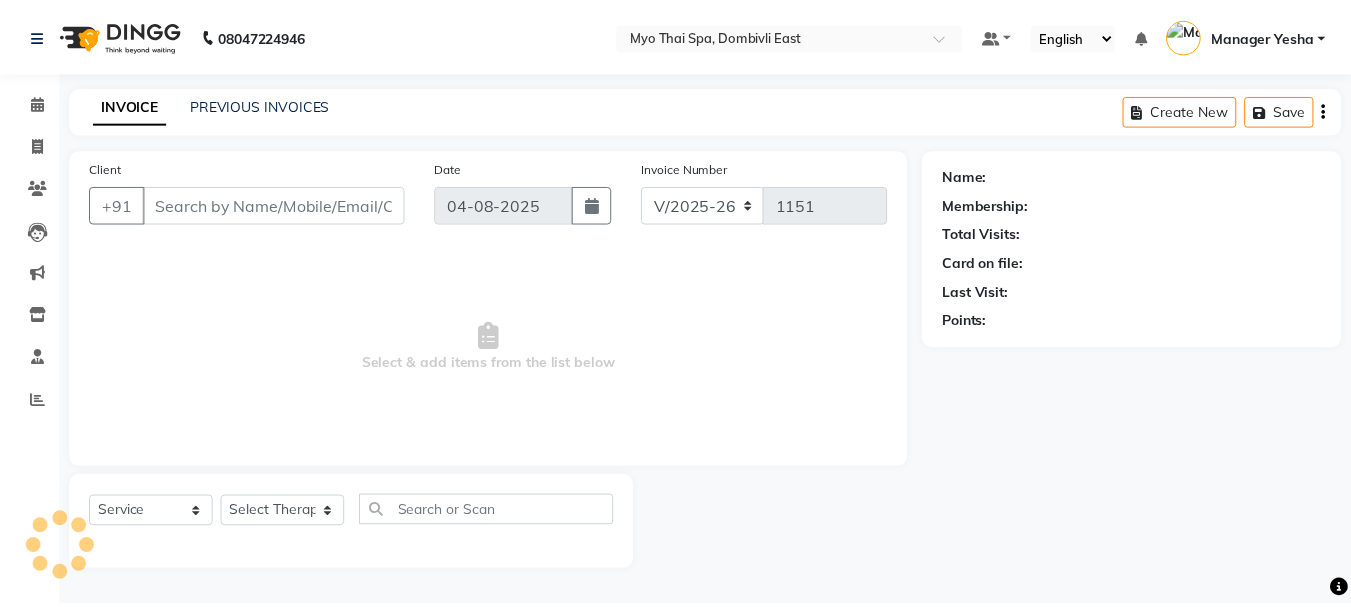 scroll, scrollTop: 0, scrollLeft: 0, axis: both 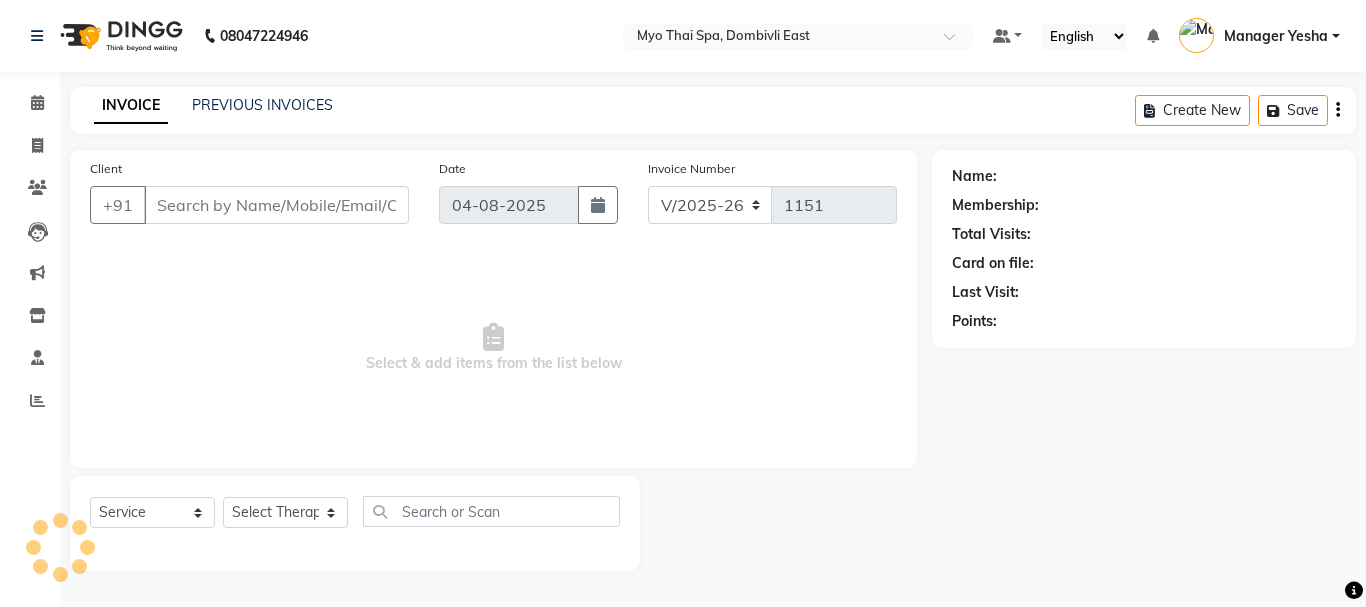 type on "[PHONE]" 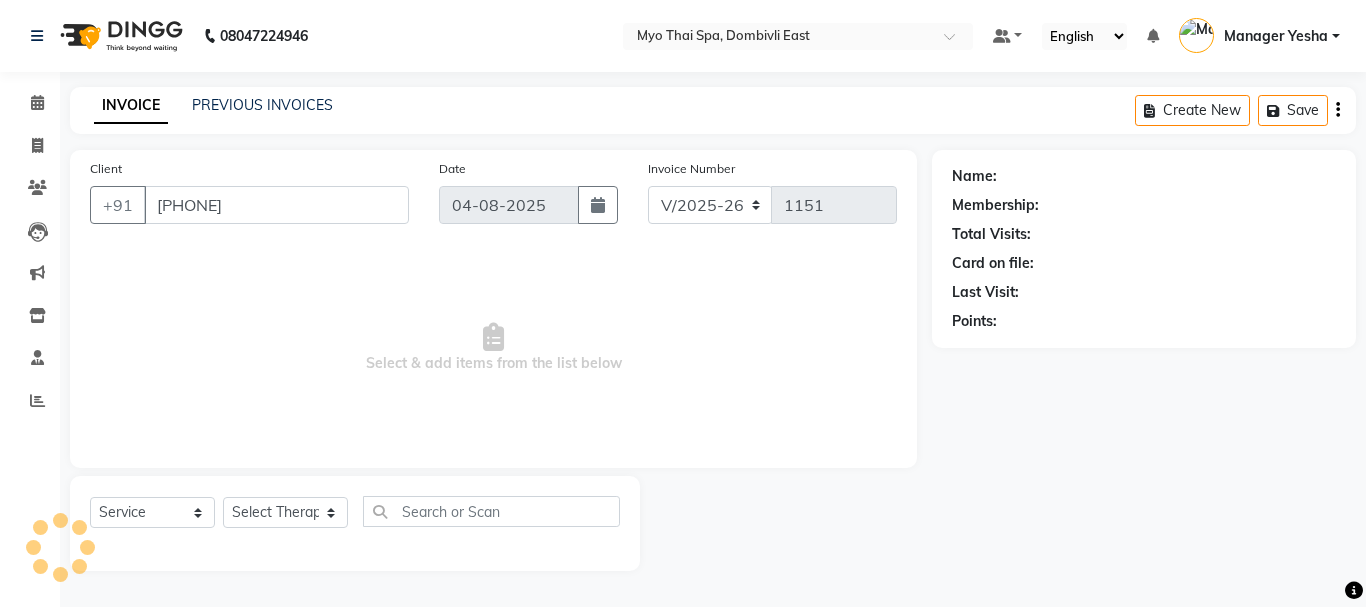 select on "[PHONE]" 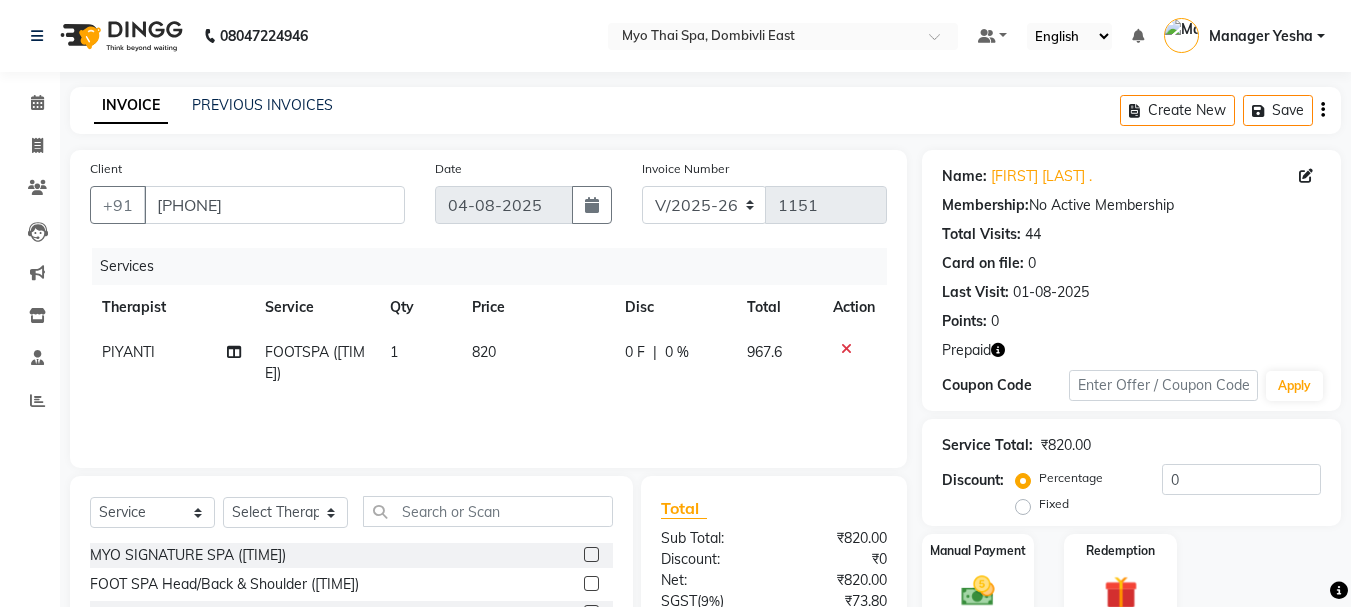 click on "Calendar  Invoice  Clients  Leads   Marketing  Inventory  Staff  Reports Completed InProgress Upcoming Dropped Tentative Check-In Confirm Bookings Generate Report Segments Page Builder" 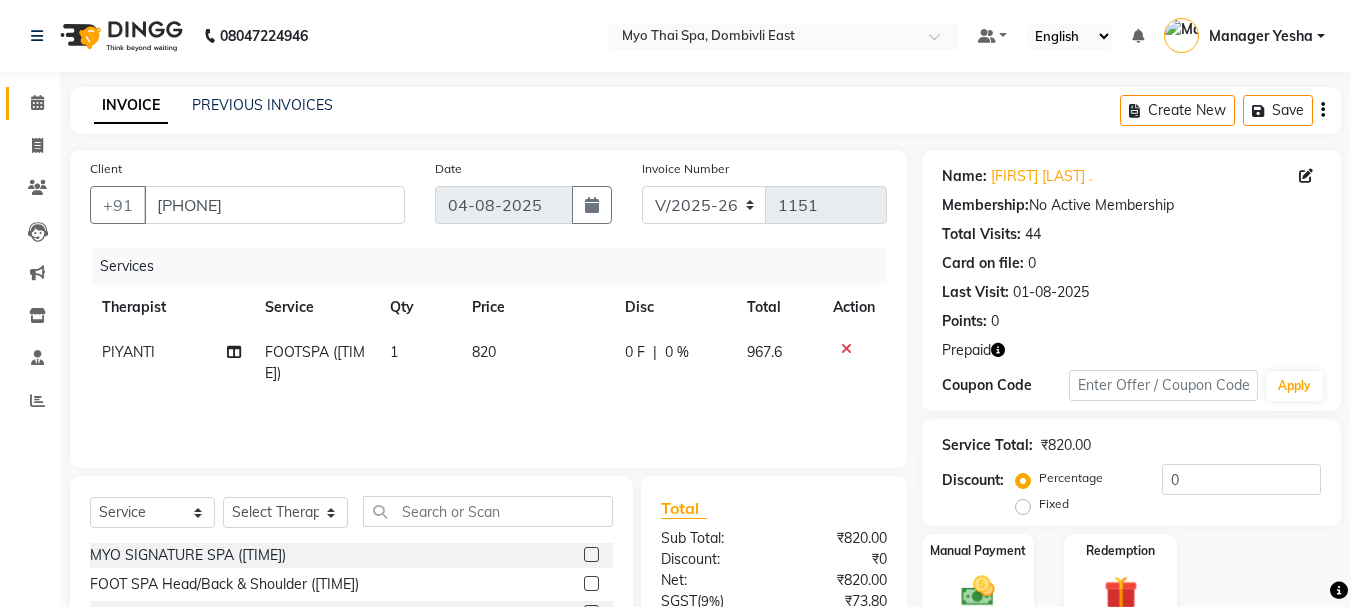 click 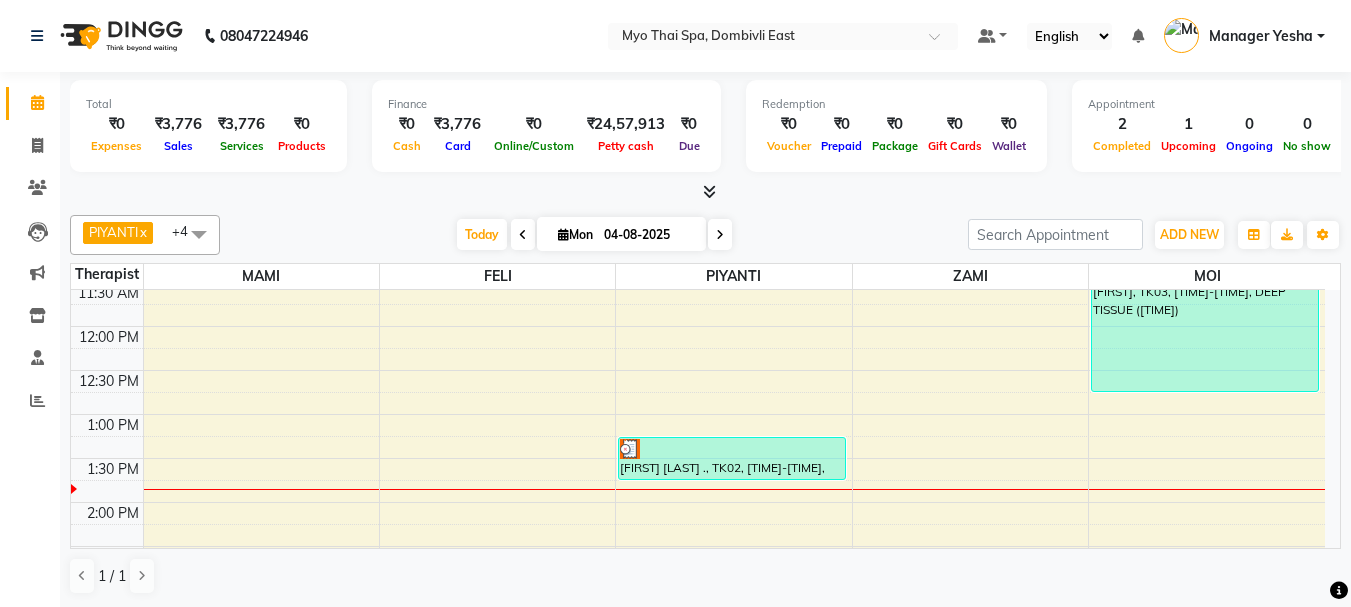 scroll, scrollTop: 200, scrollLeft: 0, axis: vertical 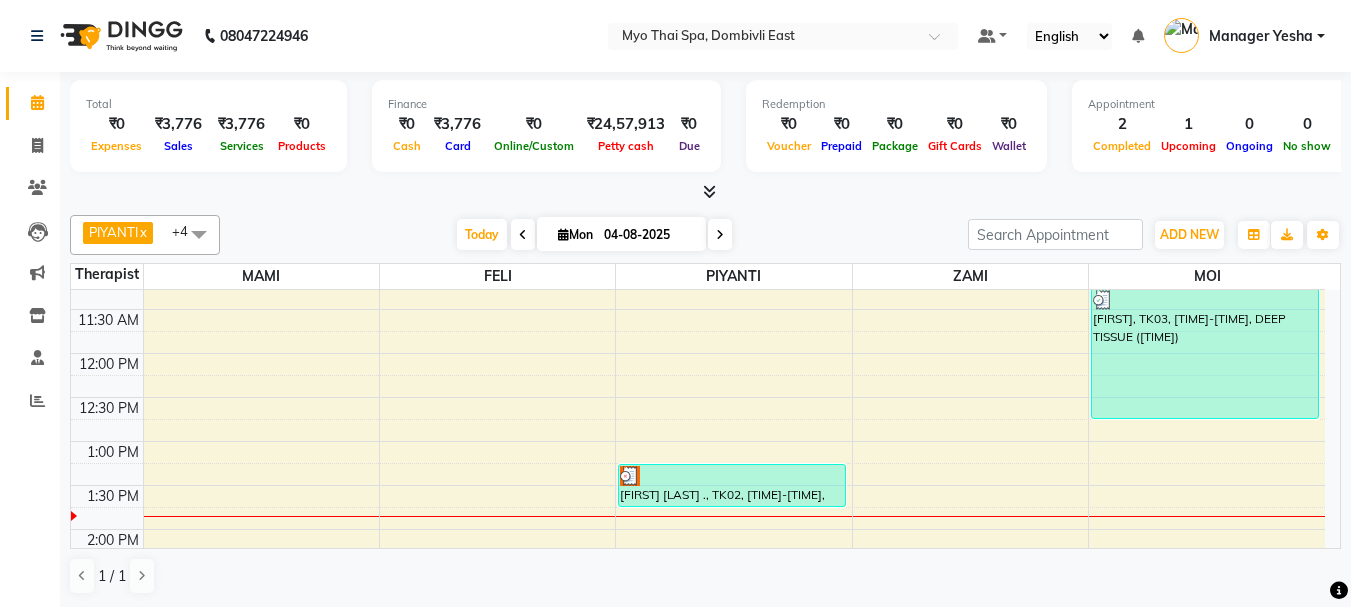 click on "9:00 AM 9:30 AM 10:00 AM 10:30 AM 11:00 AM 11:30 AM 12:00 PM 12:30 PM 1:00 PM 1:30 PM 2:00 PM 2:30 PM 3:00 PM 3:30 PM 4:00 PM 4:30 PM 5:00 PM 5:30 PM 6:00 PM 6:30 PM 7:00 PM 7:30 PM 8:00 PM 8:30 PM 9:00 PM 9:30 PM 10:00 PM 10:30 PM             [FIRST] [LAST] [NUMBER], TK01, [TIME]-[TIME], DEEP TISSUE ([TIME])     [FIRST] [LAST] ., TK02, [TIME]-[TIME], FOOTSPA ([TIME])     [FIRST], TK03, [TIME]-[TIME], DEEP TISSUE ([TIME])" at bounding box center (698, 705) 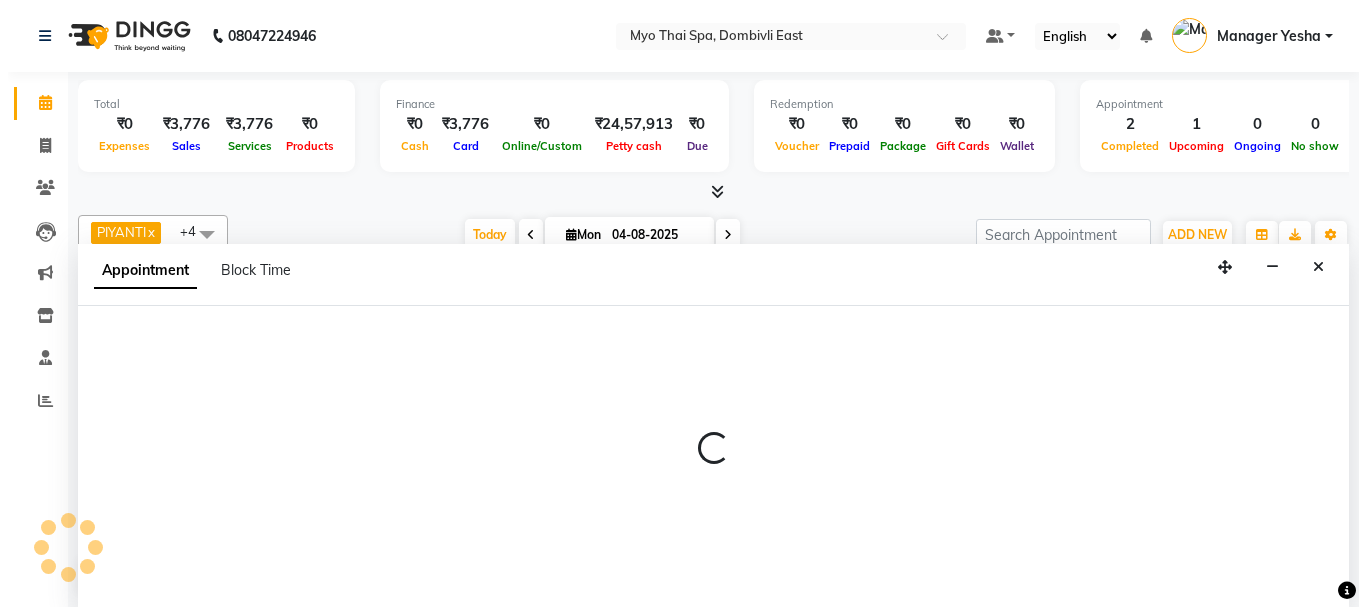 scroll, scrollTop: 1, scrollLeft: 0, axis: vertical 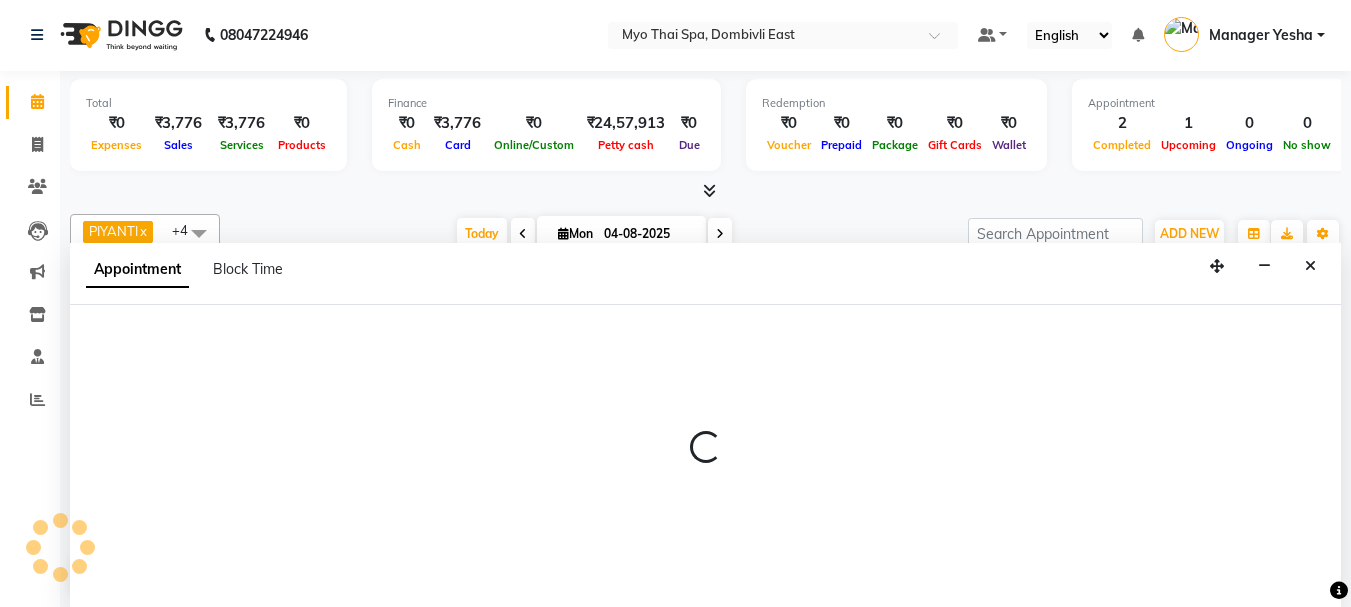 select on "33413" 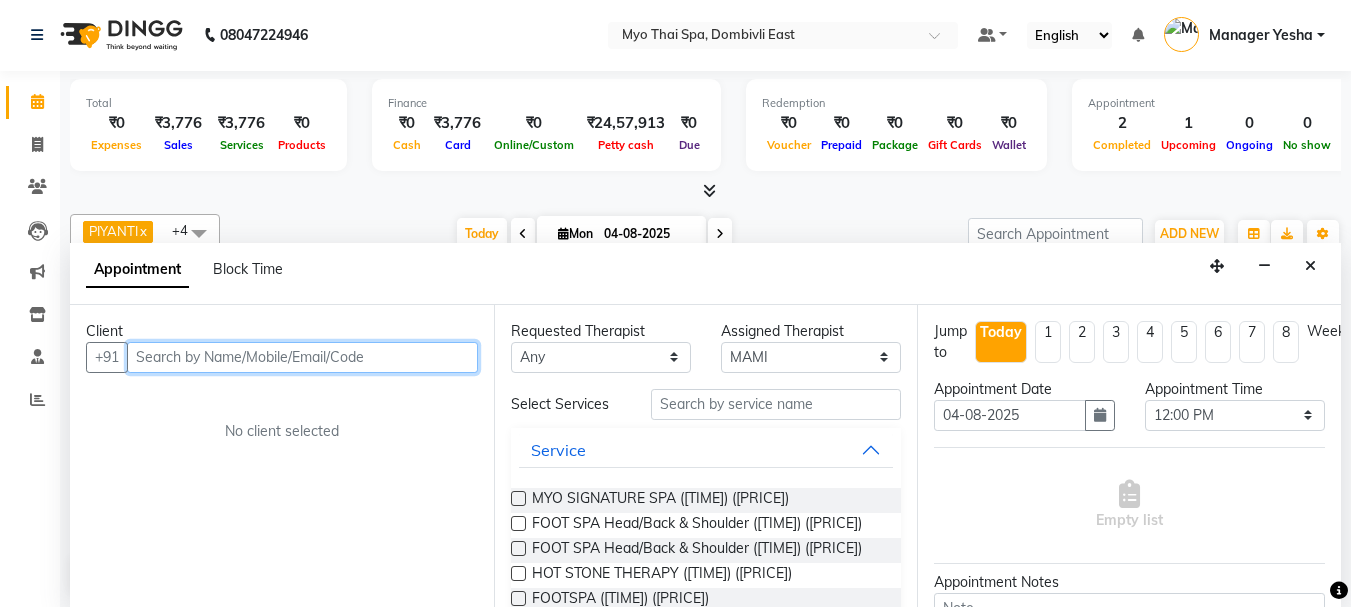 click at bounding box center (302, 357) 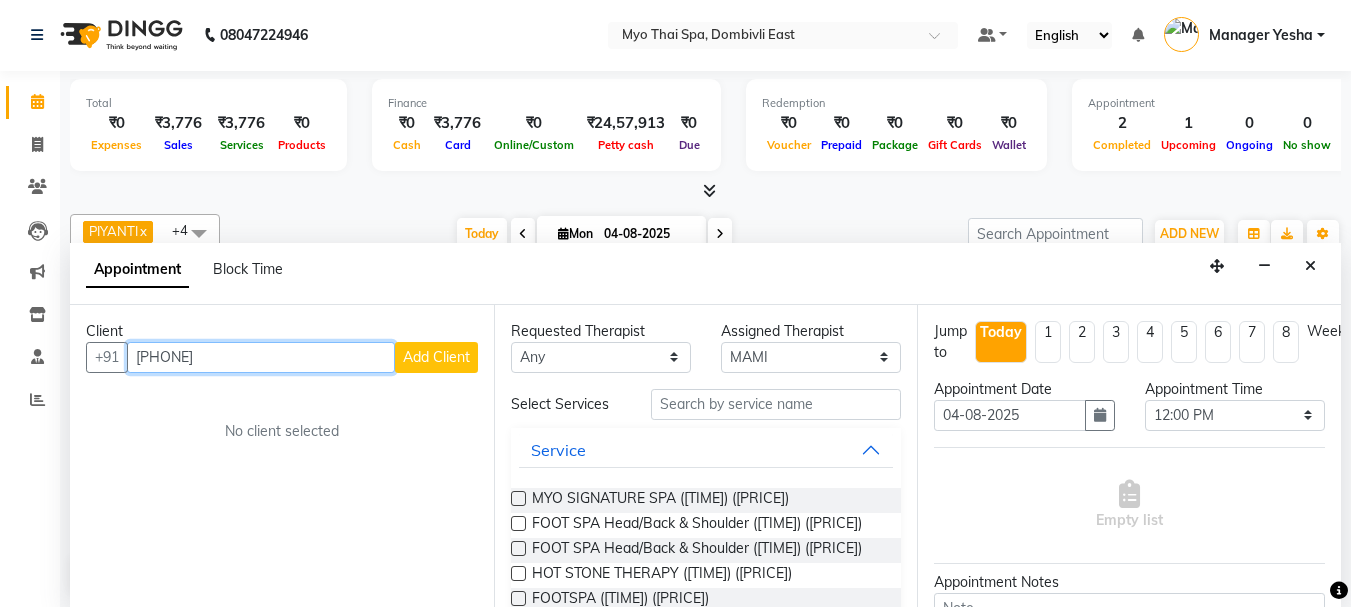 type on "[PHONE]" 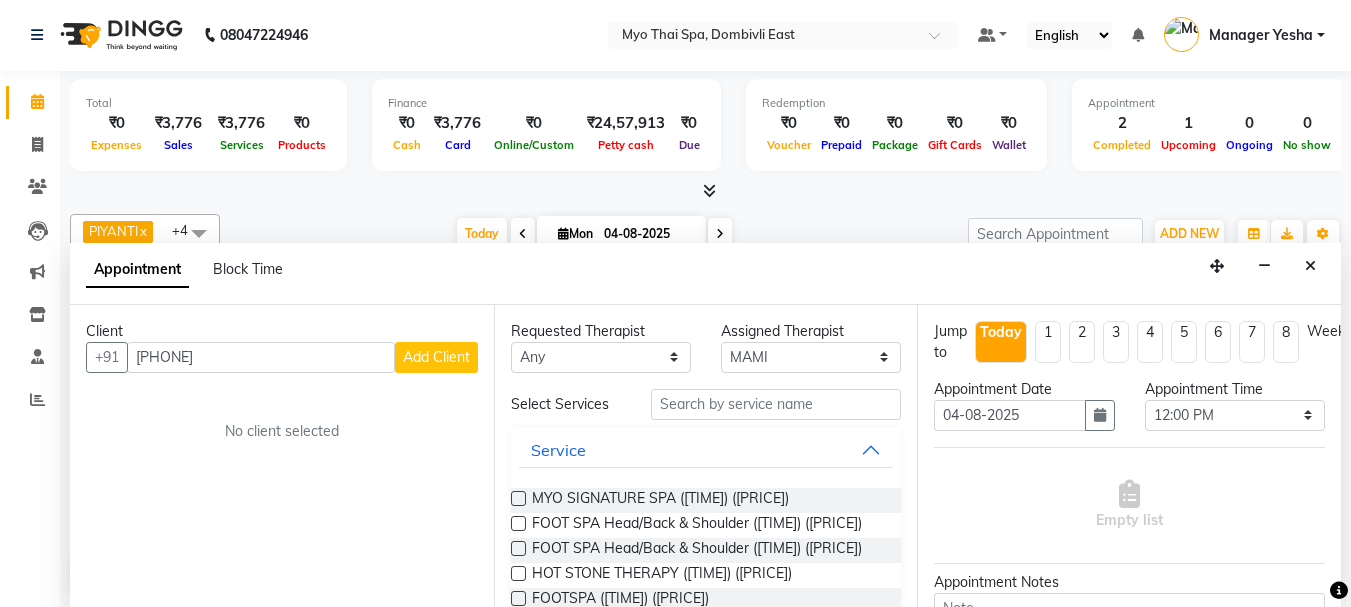click on "Add Client" at bounding box center (436, 357) 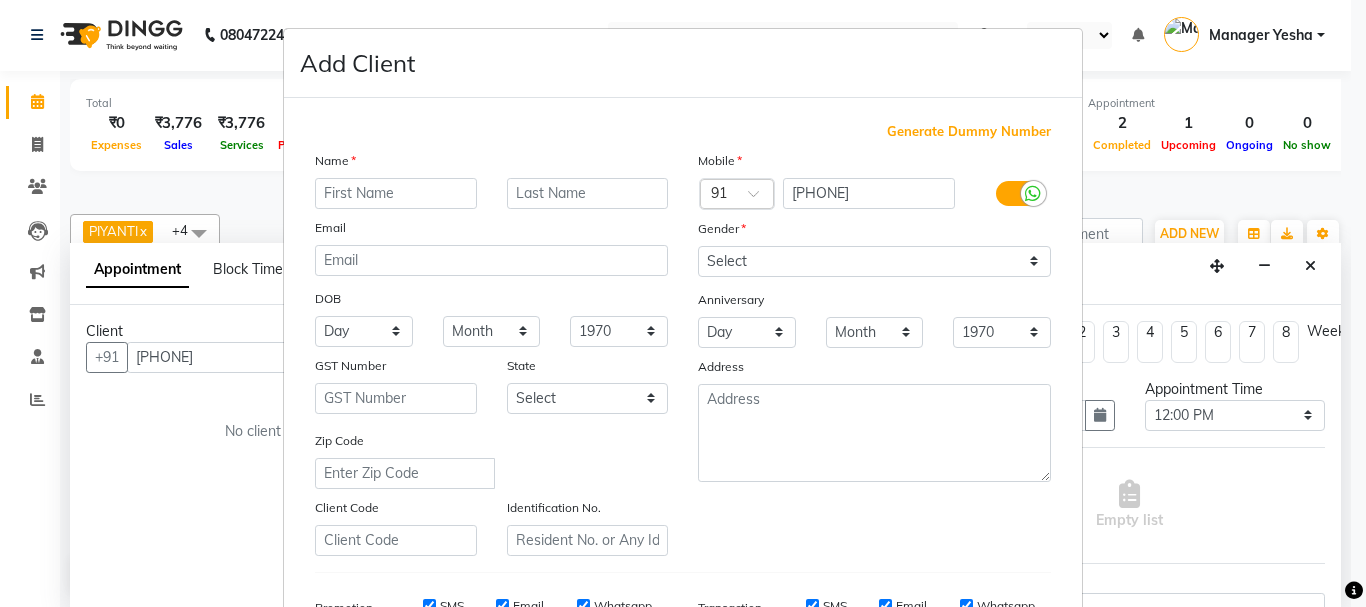 click at bounding box center [396, 193] 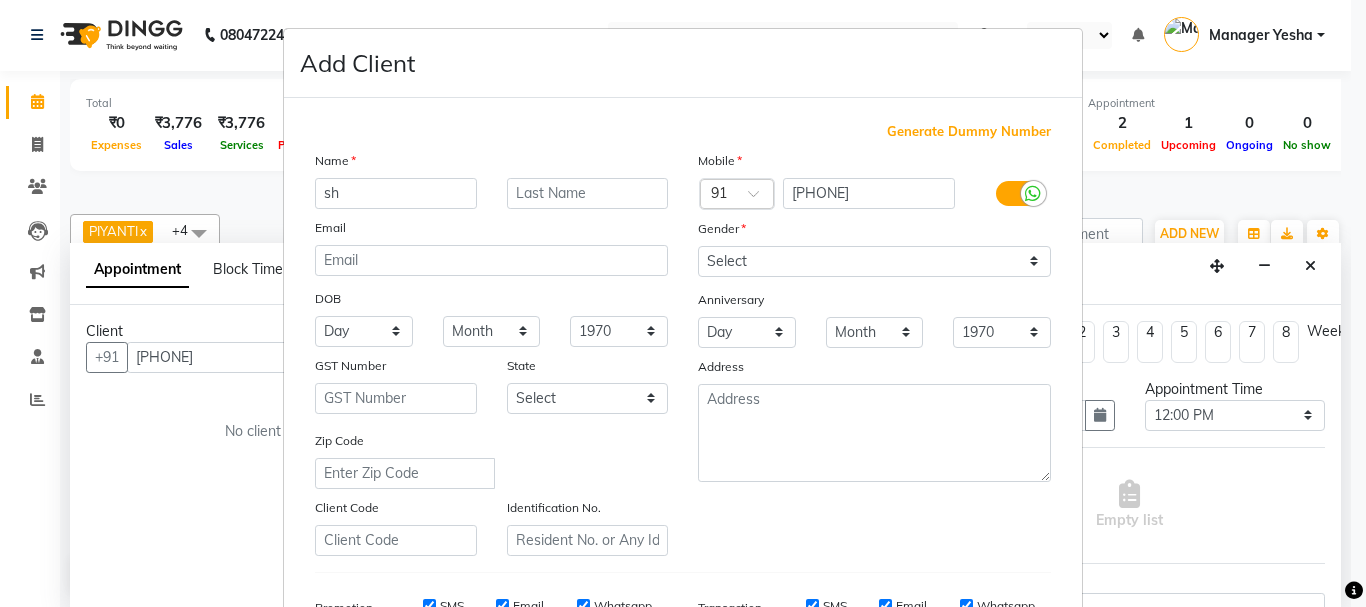 type on "s" 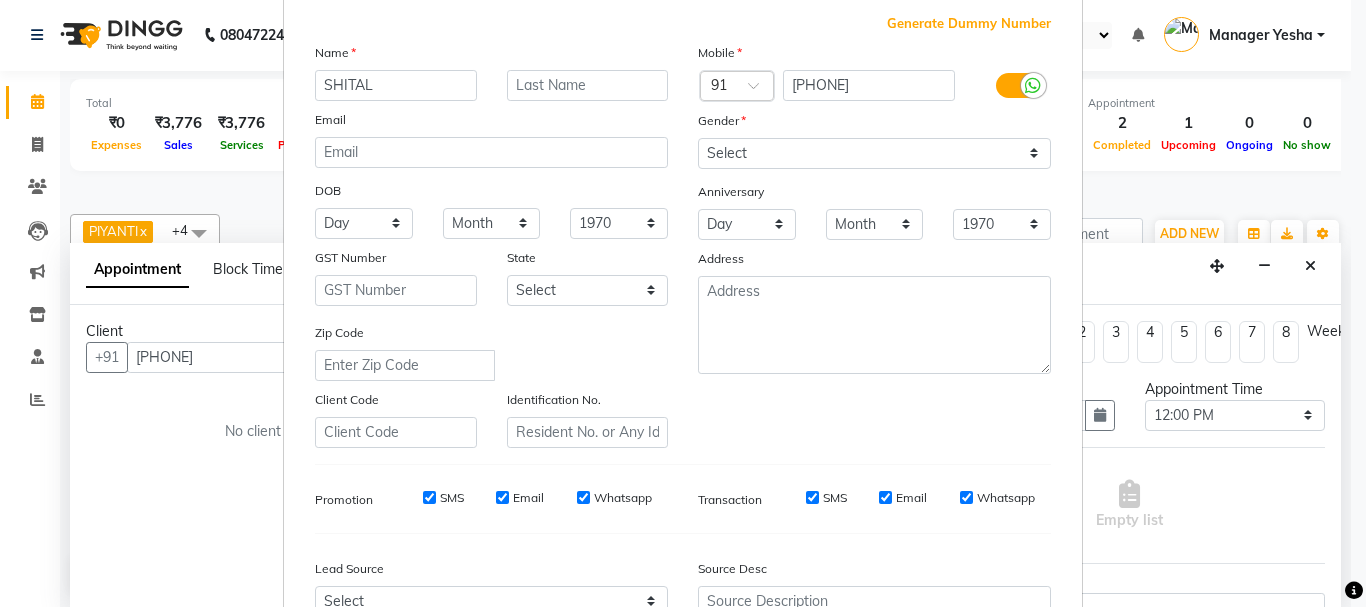 scroll, scrollTop: 300, scrollLeft: 0, axis: vertical 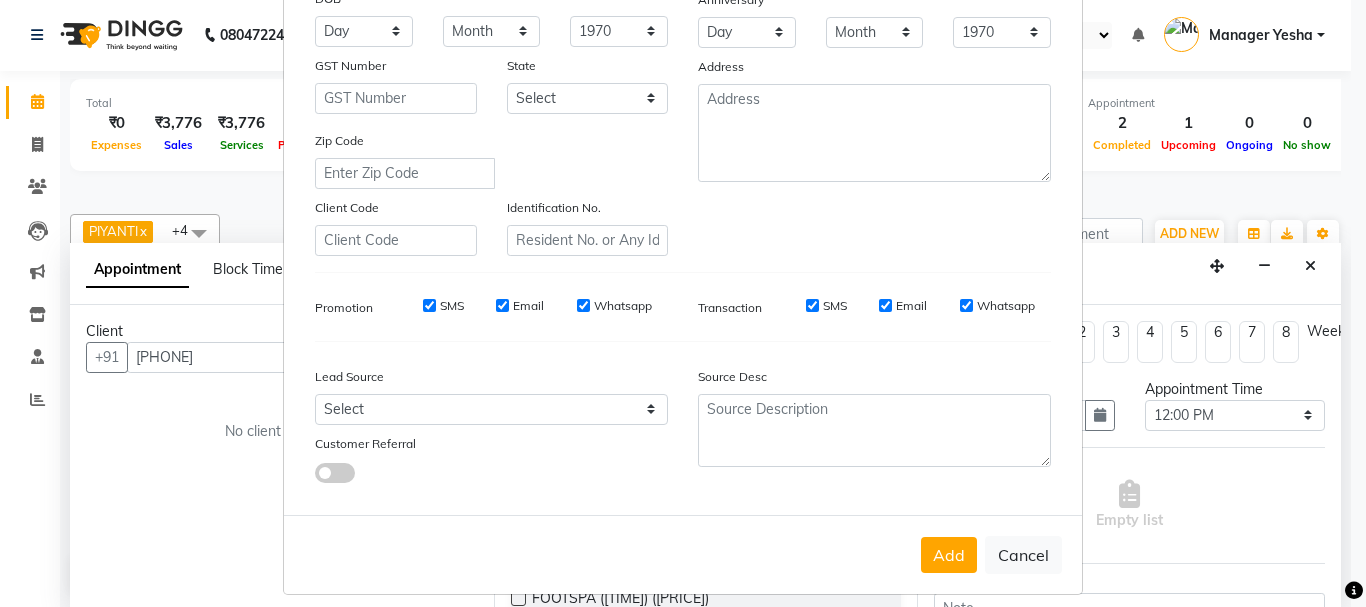 type on "SHITAL" 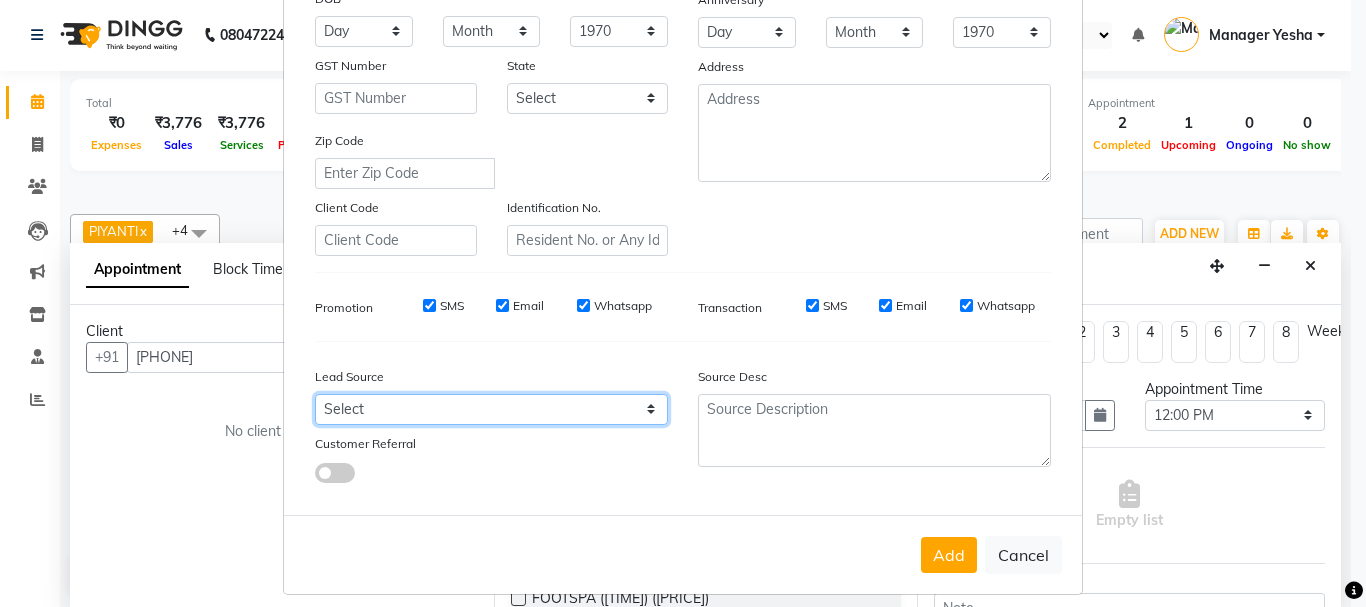 click on "Select Walk-in Referral Internet Friend Word of Mouth Advertisement Facebook JustDial Google Other Instagram  YouTube  WhatsApp" at bounding box center (491, 409) 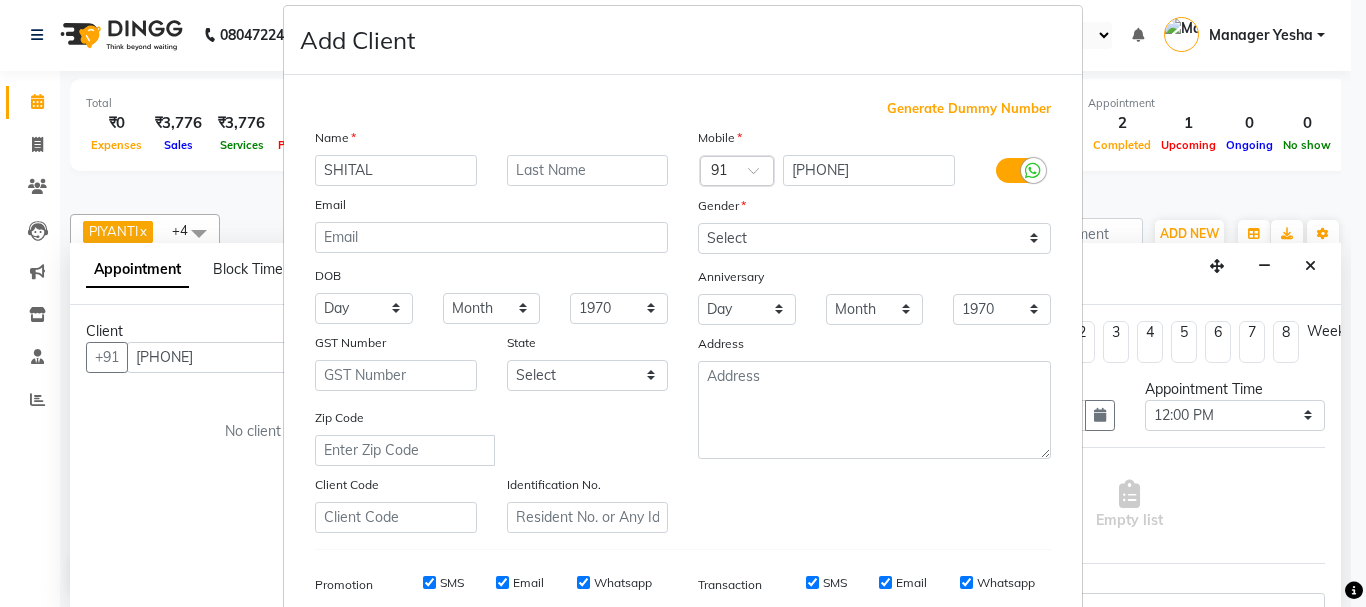 scroll, scrollTop: 0, scrollLeft: 0, axis: both 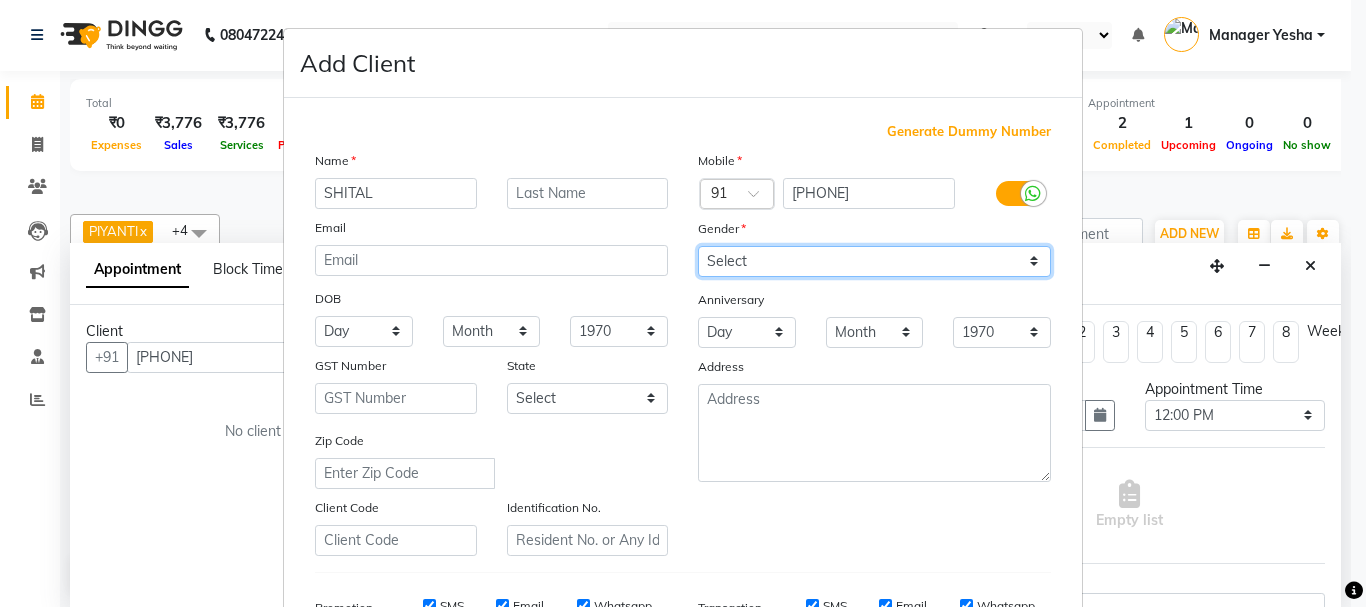 click on "Select Male Female Other Prefer Not To Say" at bounding box center (874, 261) 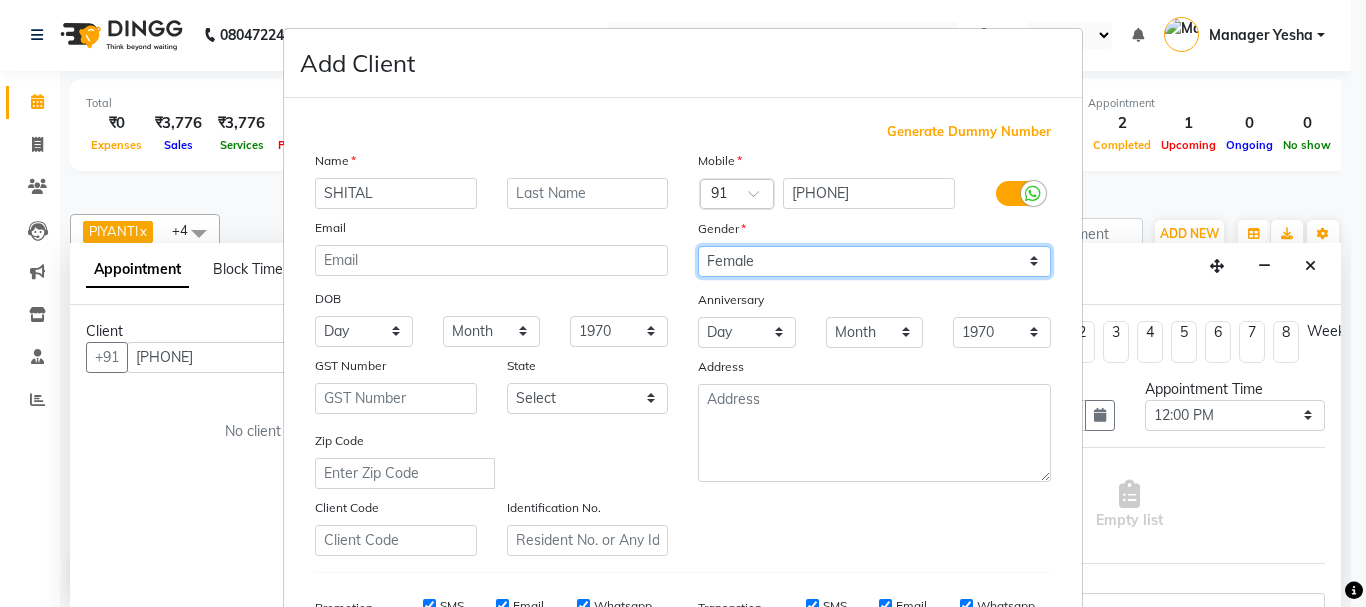 click on "Select Male Female Other Prefer Not To Say" at bounding box center [874, 261] 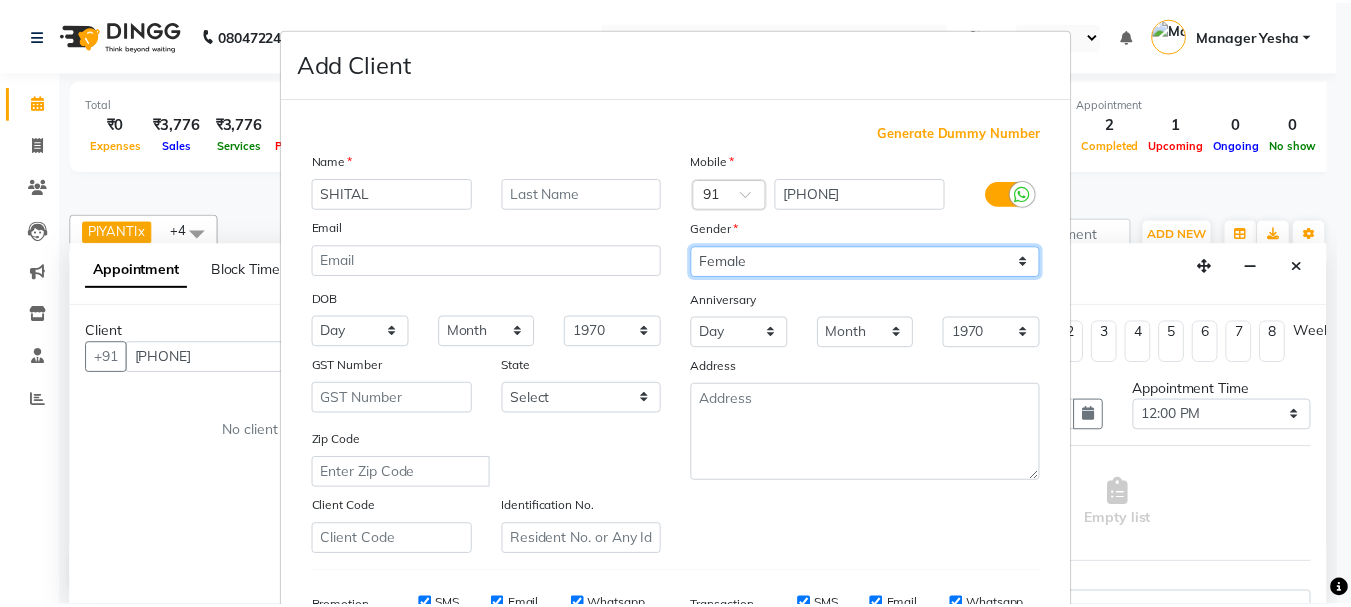 scroll, scrollTop: 316, scrollLeft: 0, axis: vertical 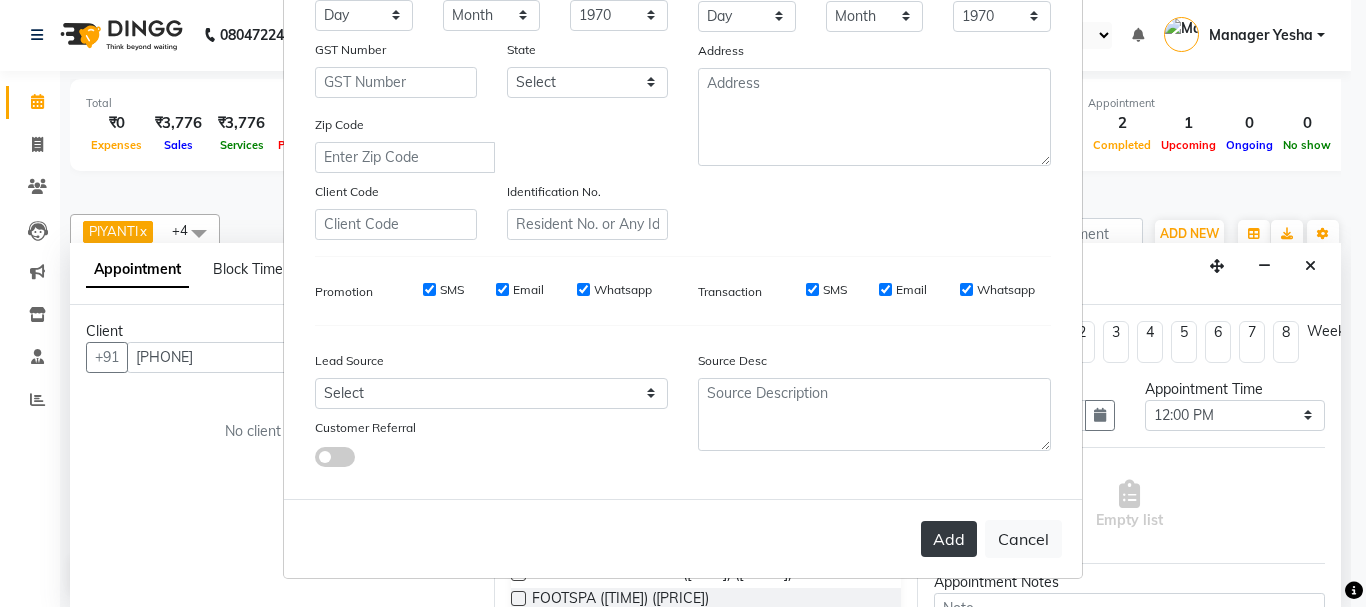 click on "Add" at bounding box center [949, 539] 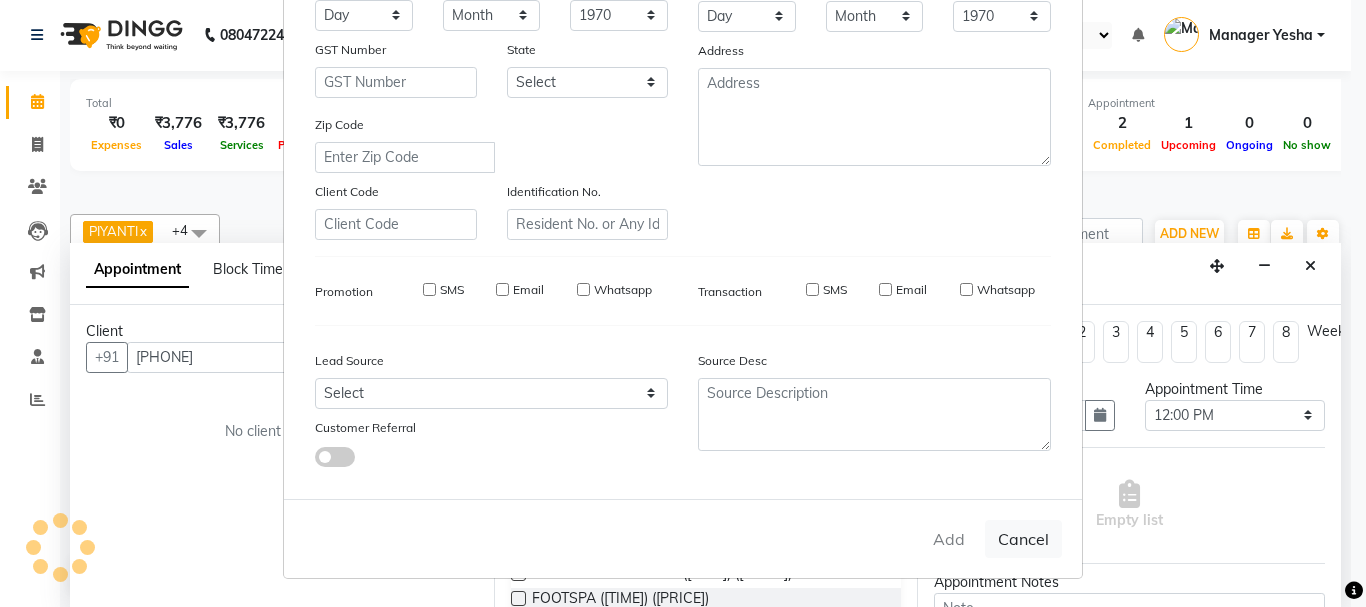 type 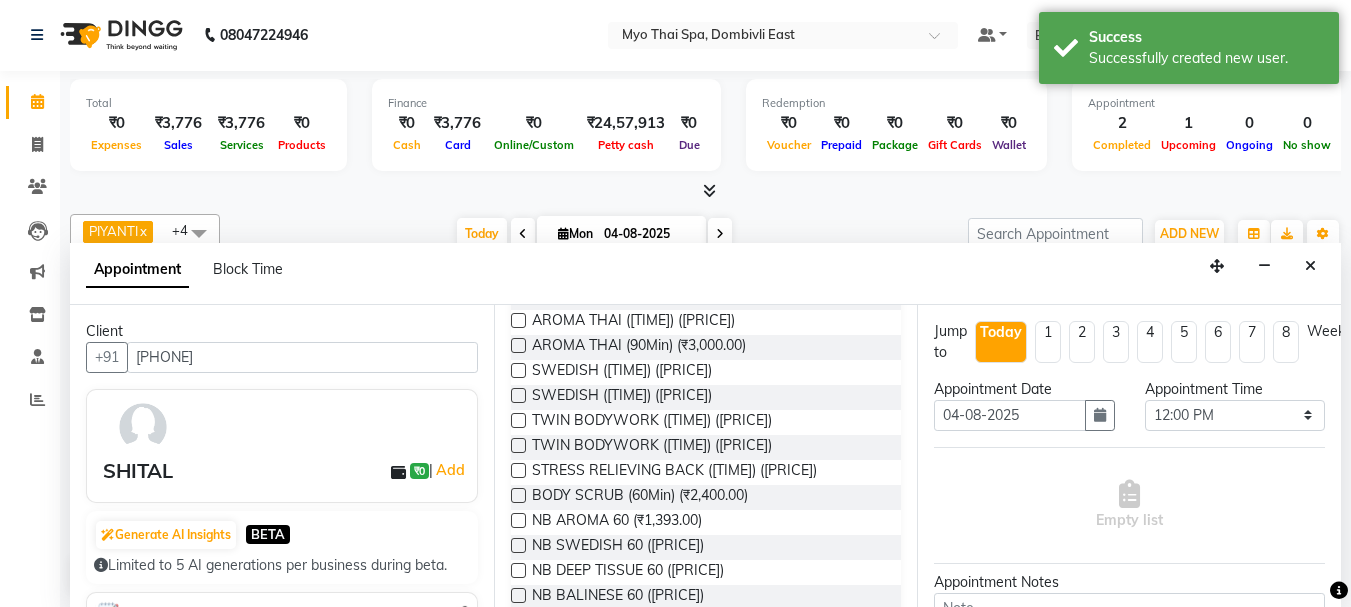 scroll, scrollTop: 600, scrollLeft: 0, axis: vertical 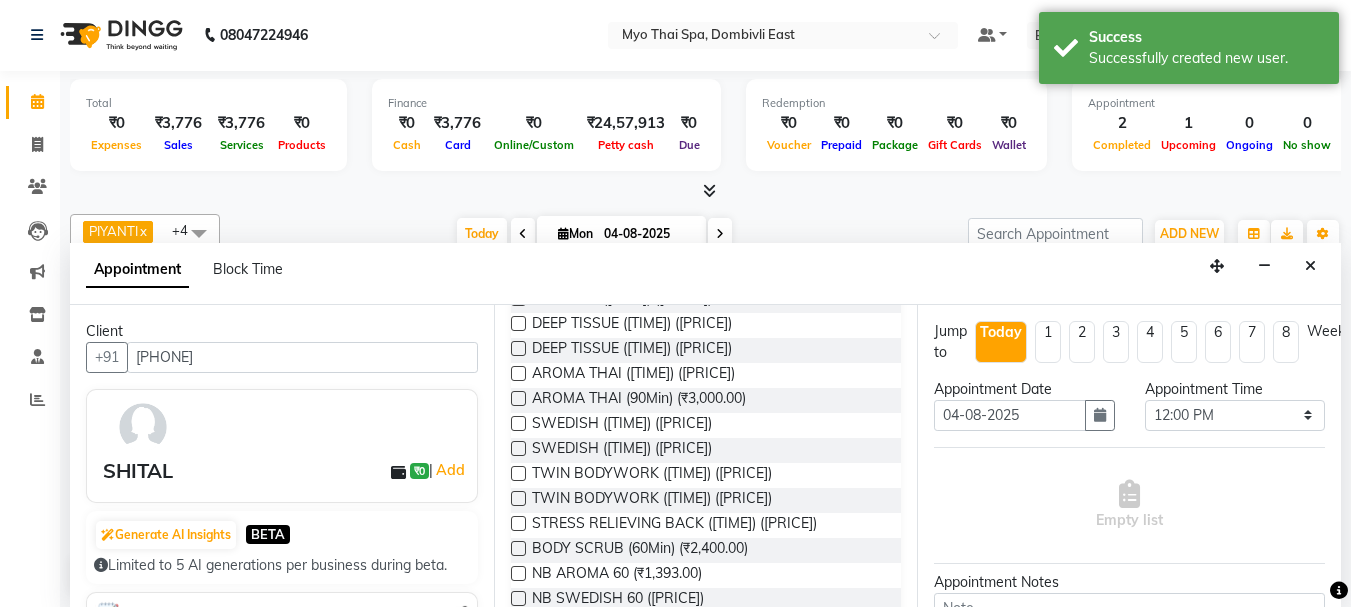 click at bounding box center [518, 298] 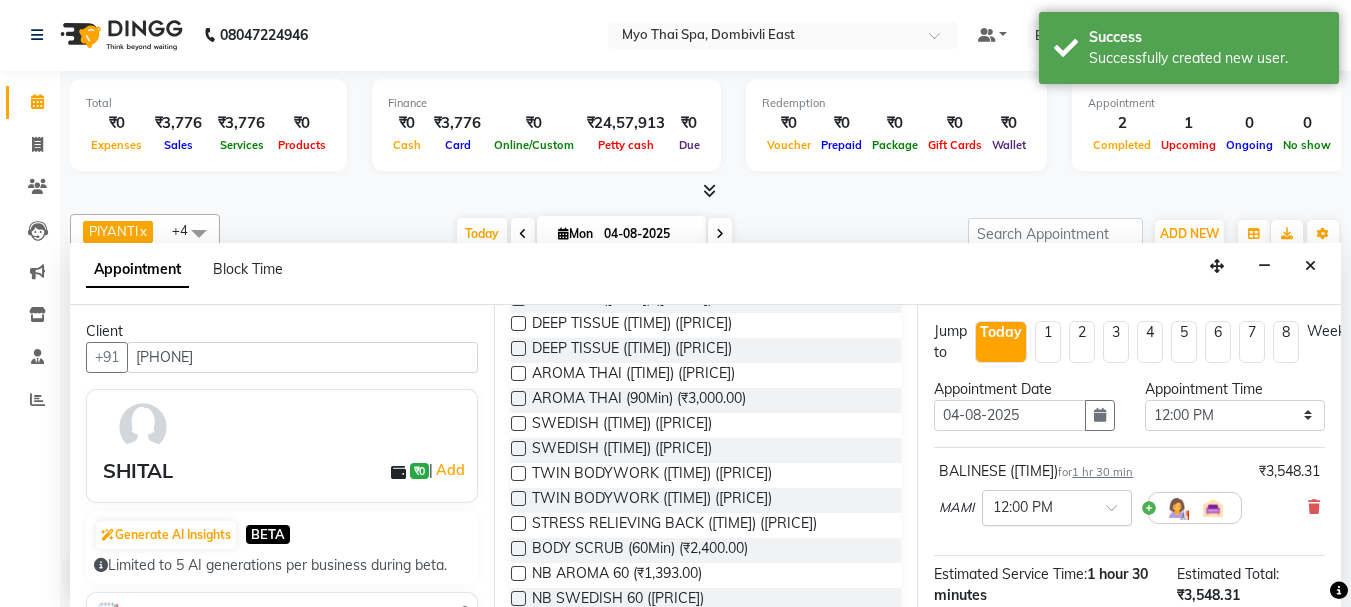 checkbox on "false" 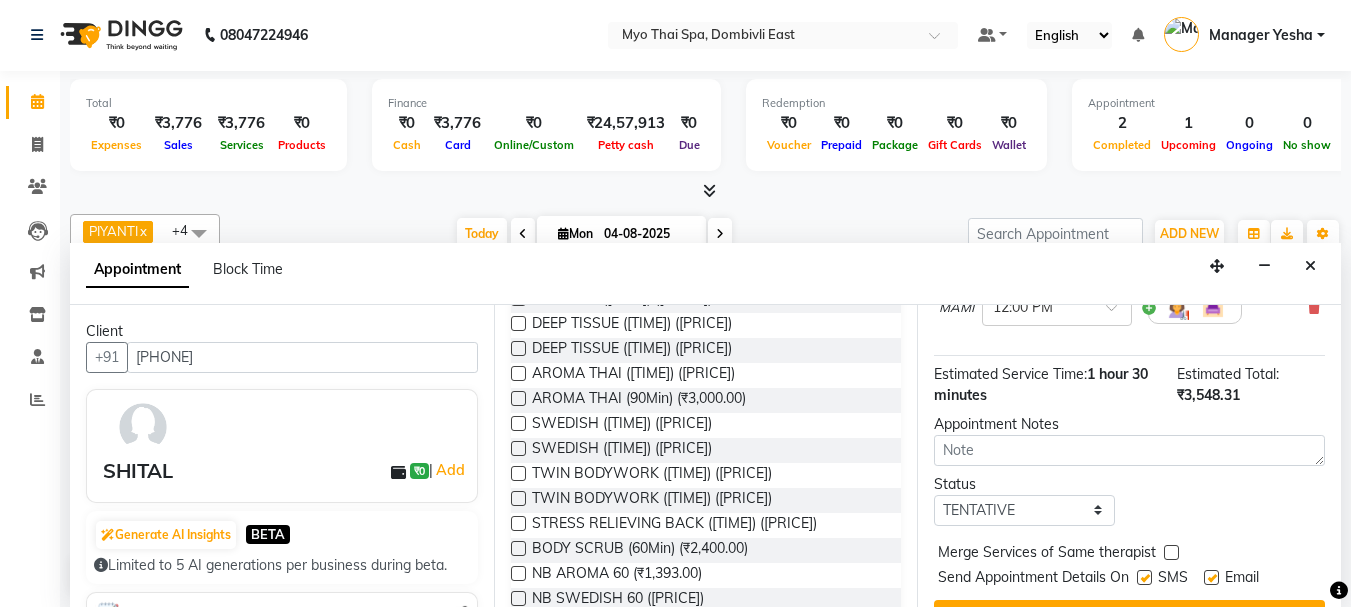 scroll, scrollTop: 260, scrollLeft: 0, axis: vertical 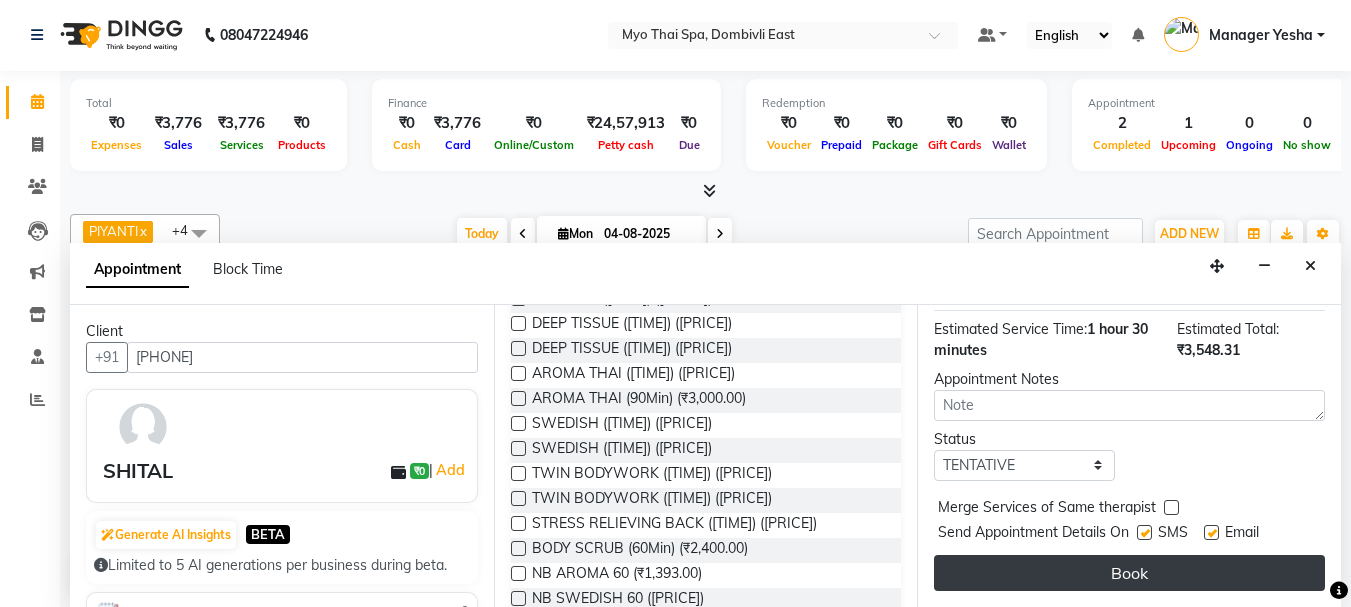click on "Book" at bounding box center [1129, 573] 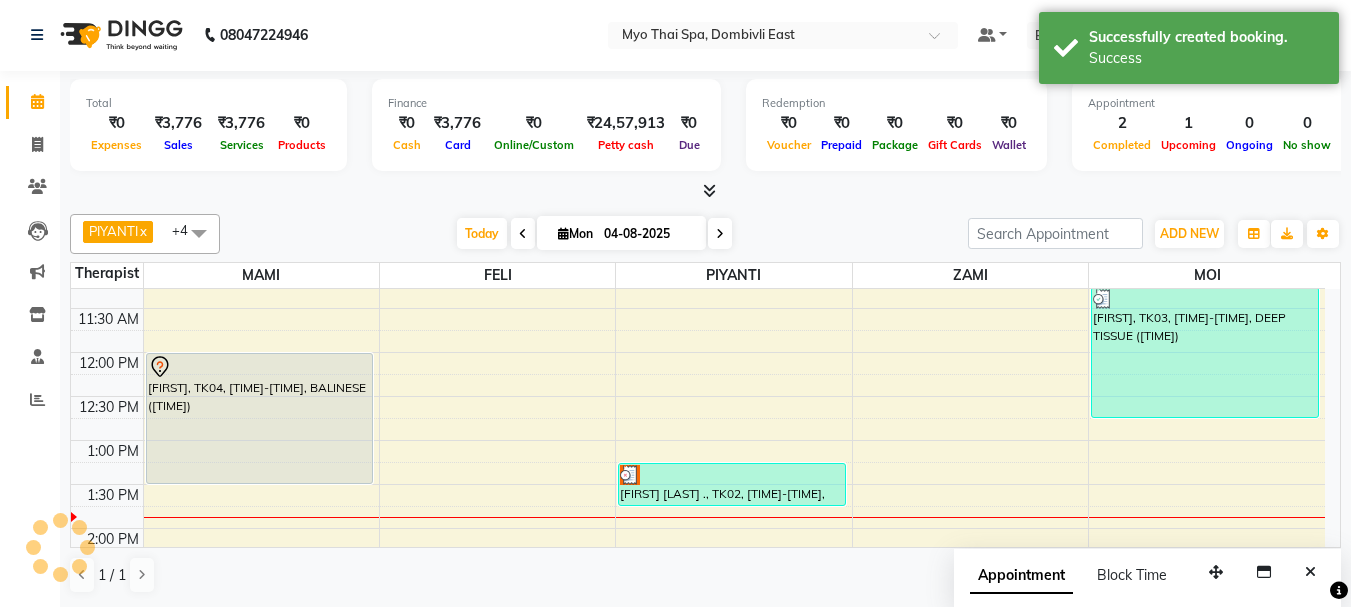 scroll, scrollTop: 0, scrollLeft: 0, axis: both 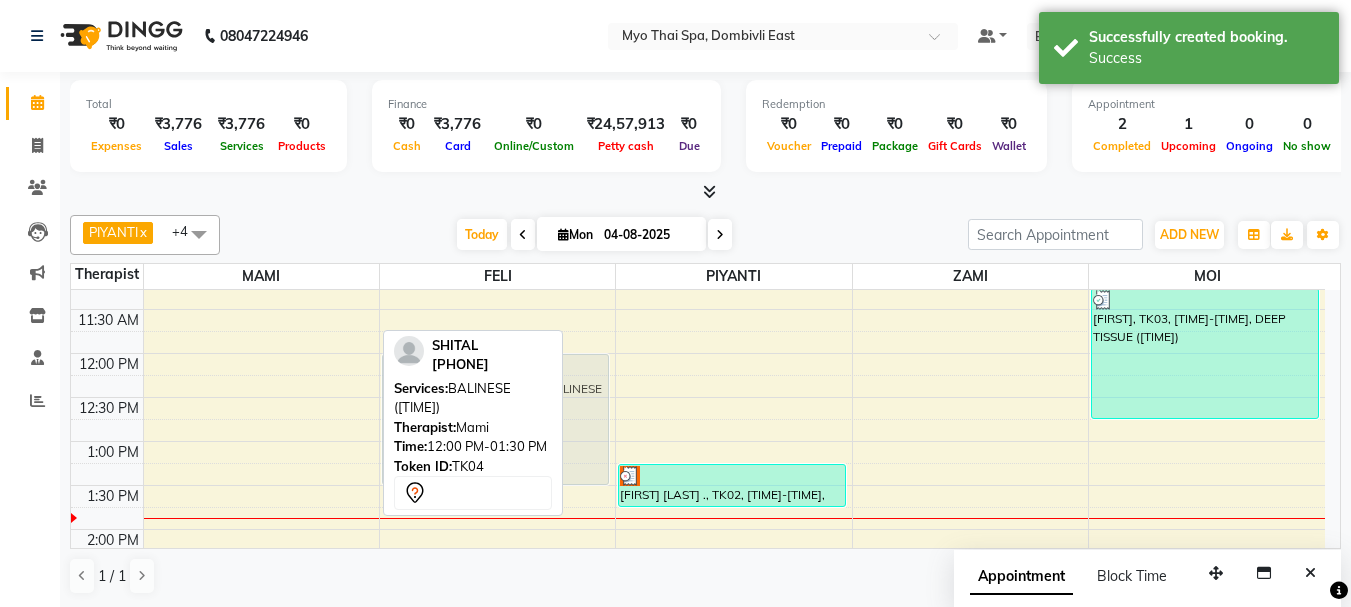 drag, startPoint x: 316, startPoint y: 402, endPoint x: 491, endPoint y: 404, distance: 175.01143 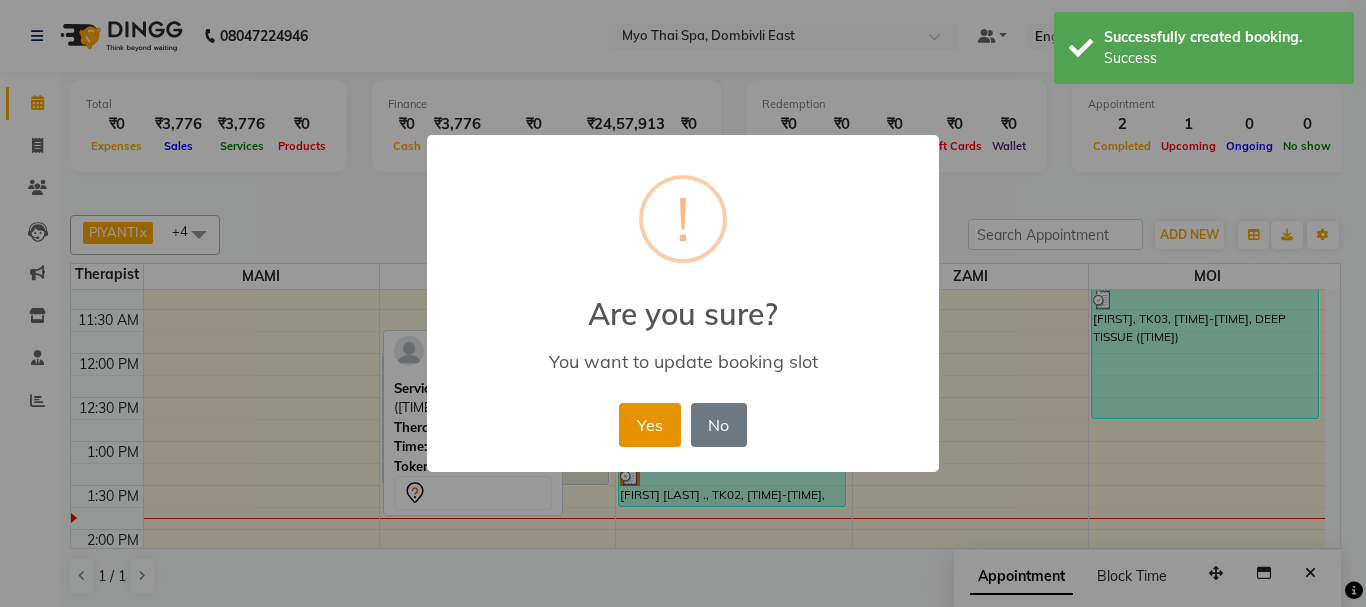 click on "Yes" at bounding box center [649, 425] 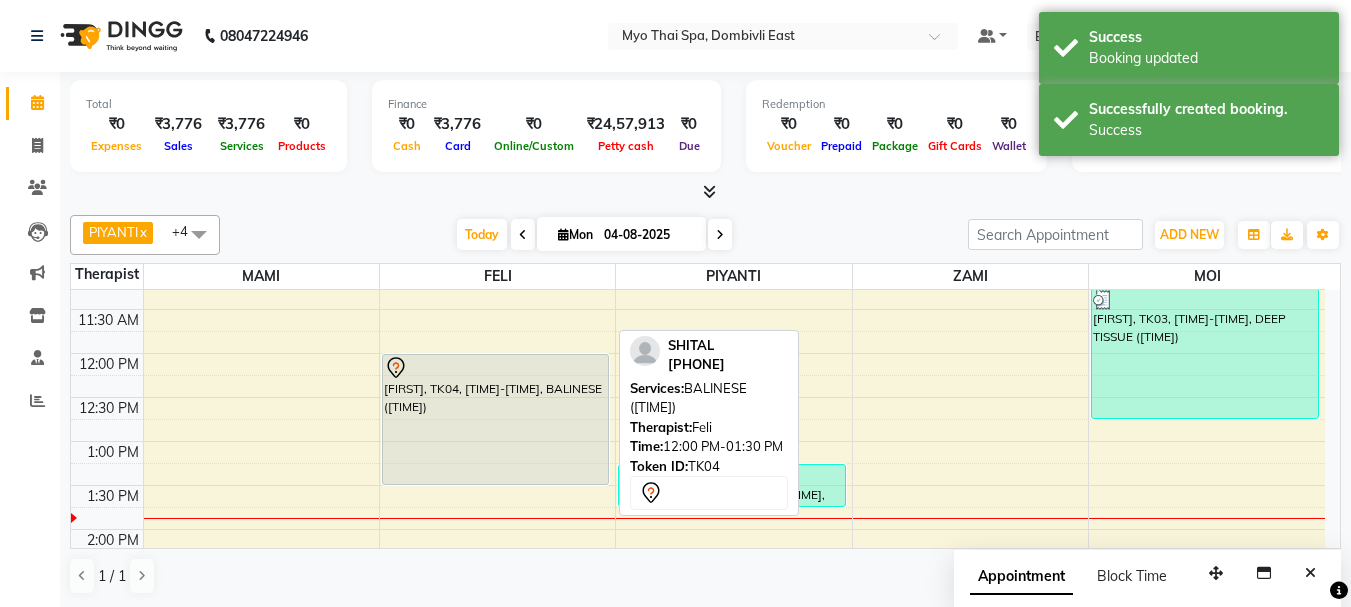 click on "[FIRST], TK04, [TIME]-[TIME], BALINESE ([TIME])" at bounding box center [496, 419] 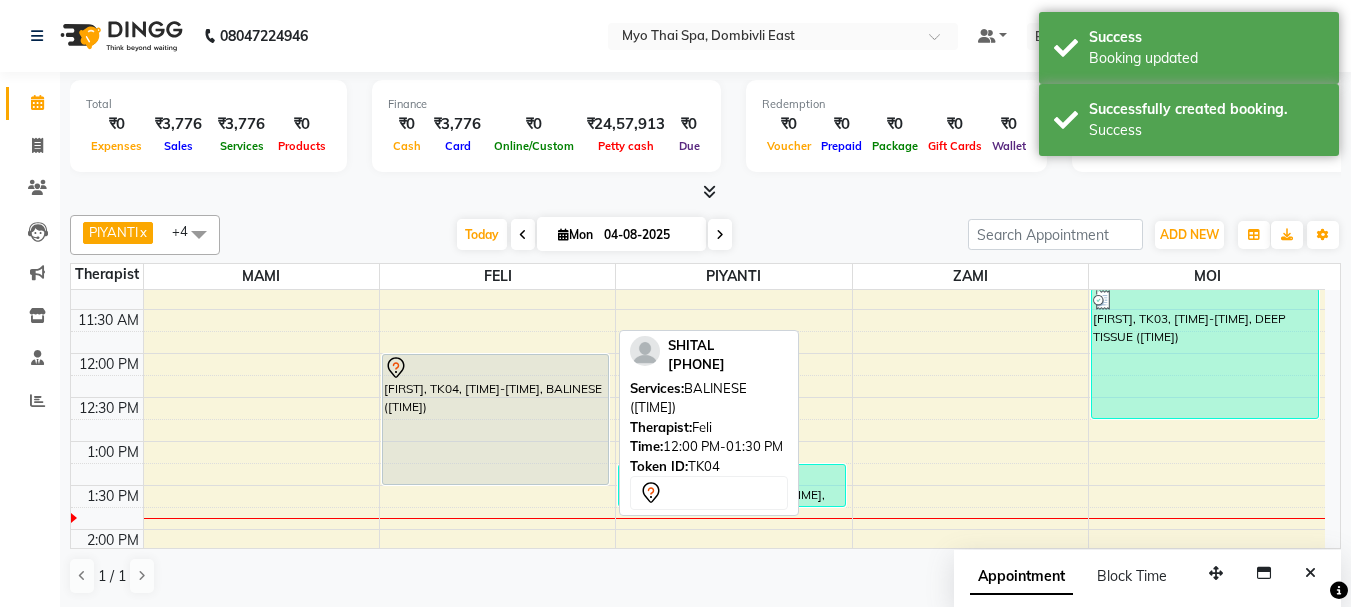 click on "[FIRST], TK04, [TIME]-[TIME], BALINESE ([TIME])" at bounding box center [496, 419] 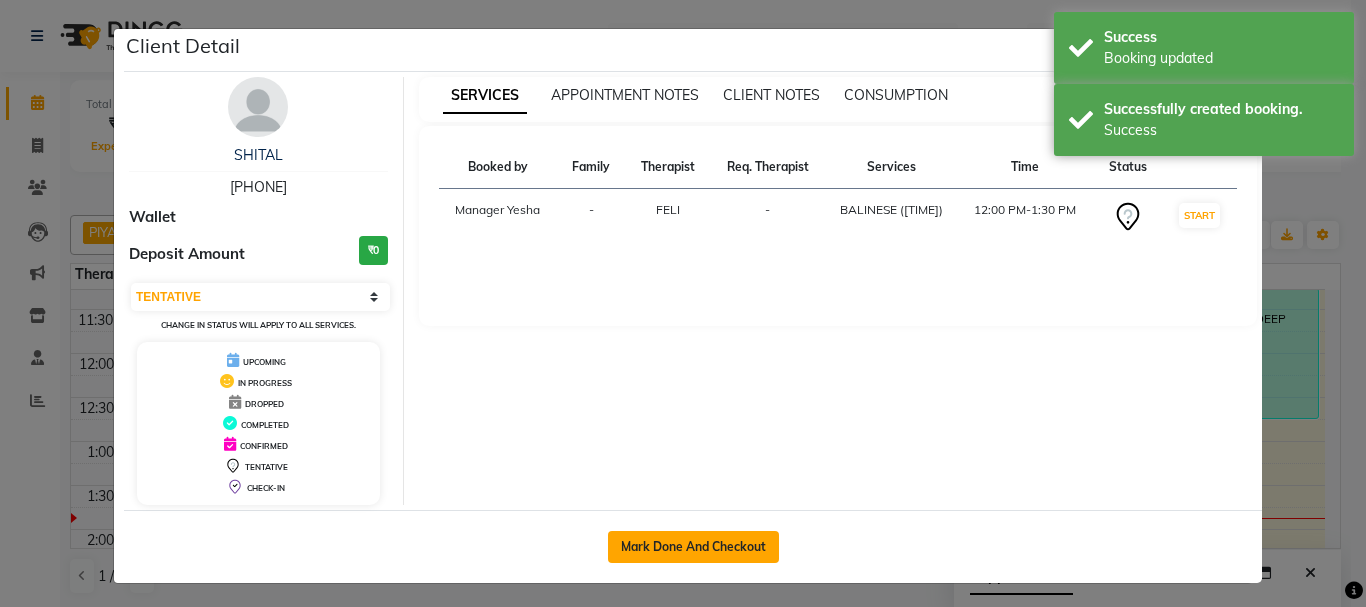 click on "Mark Done And Checkout" 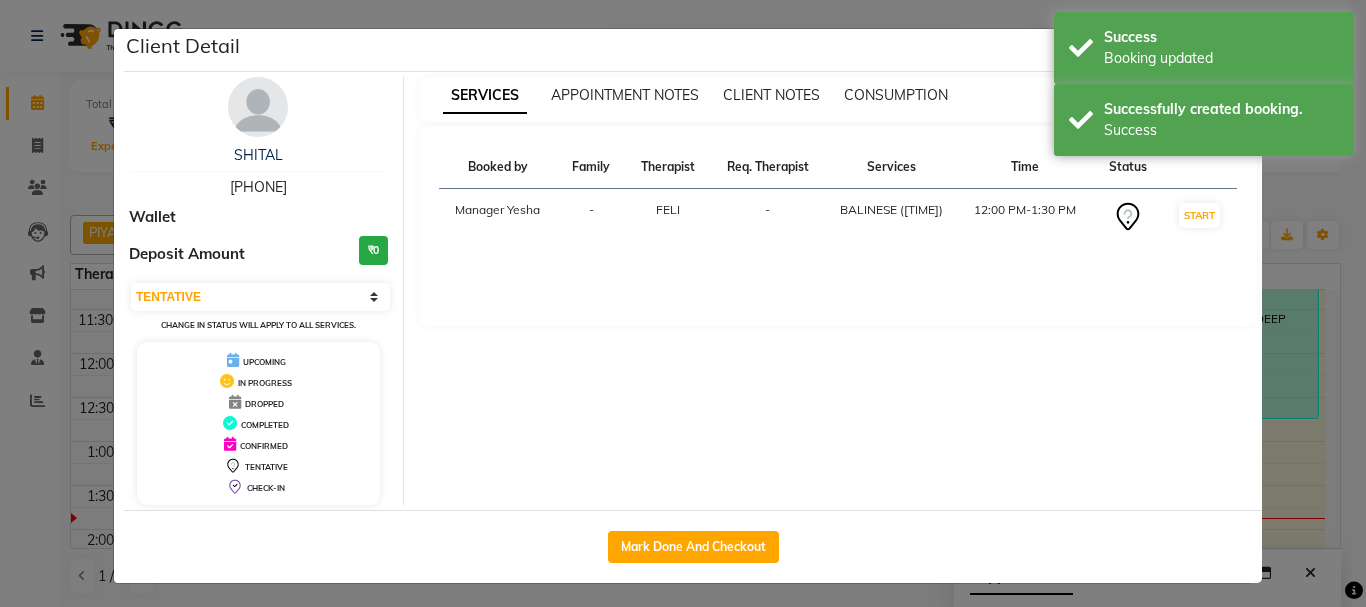 select on "service" 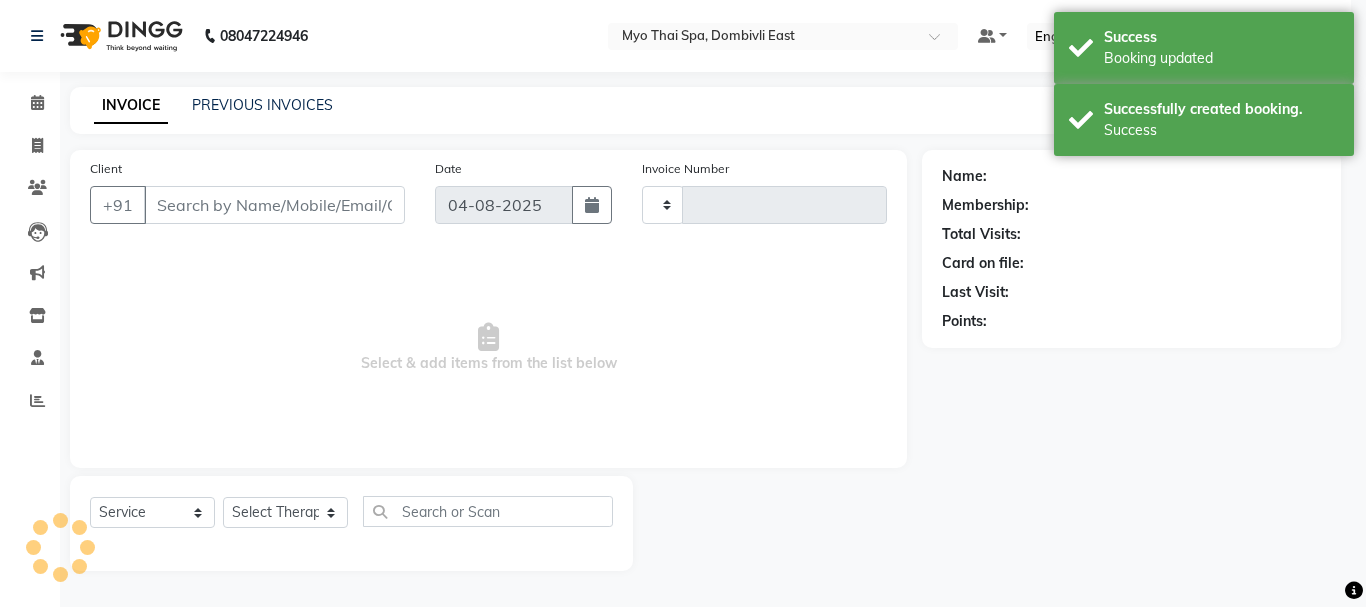 type on "1151" 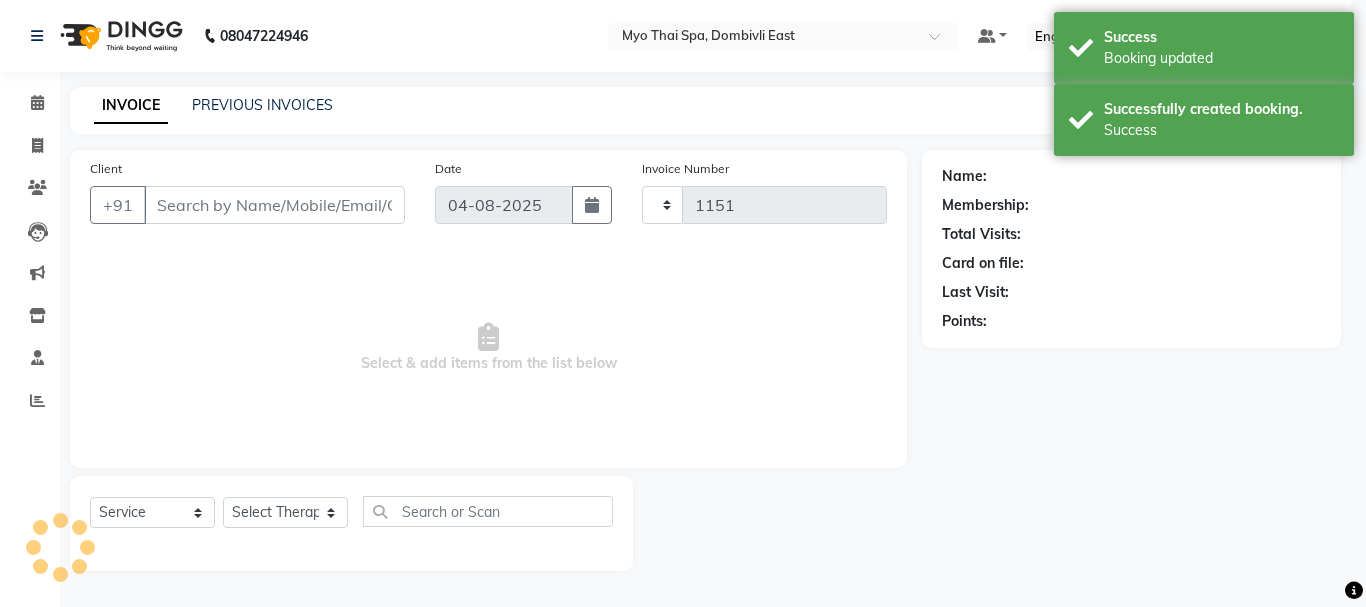 select on "5086" 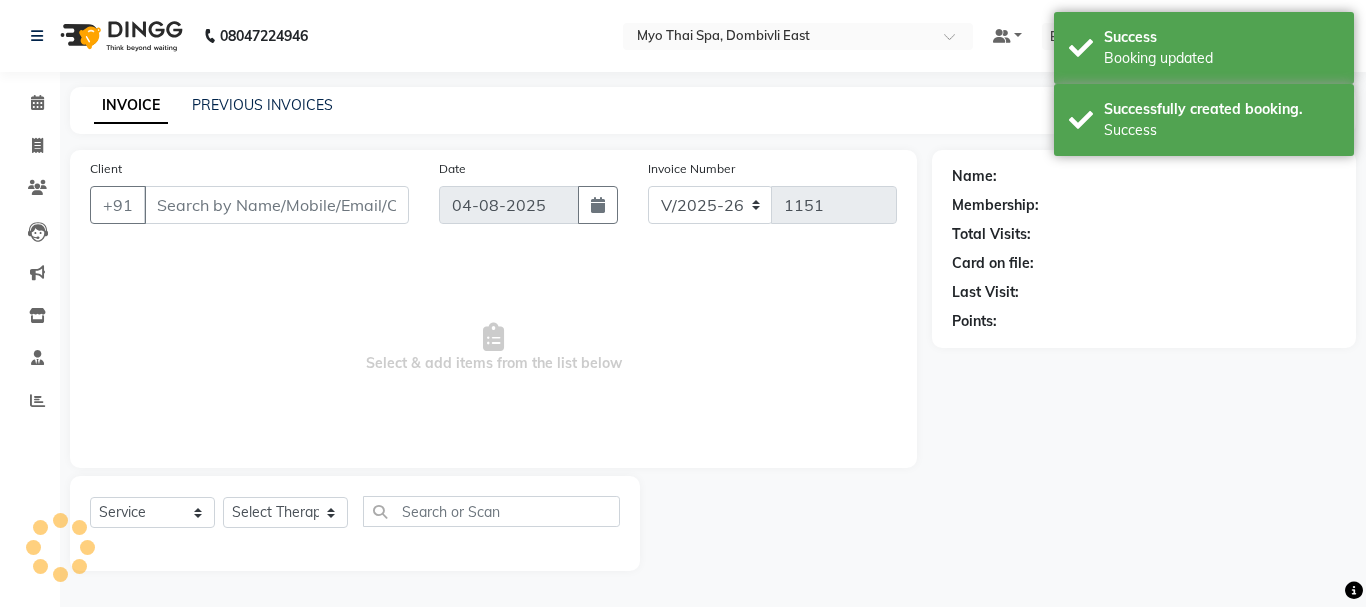 type on "[PHONE]" 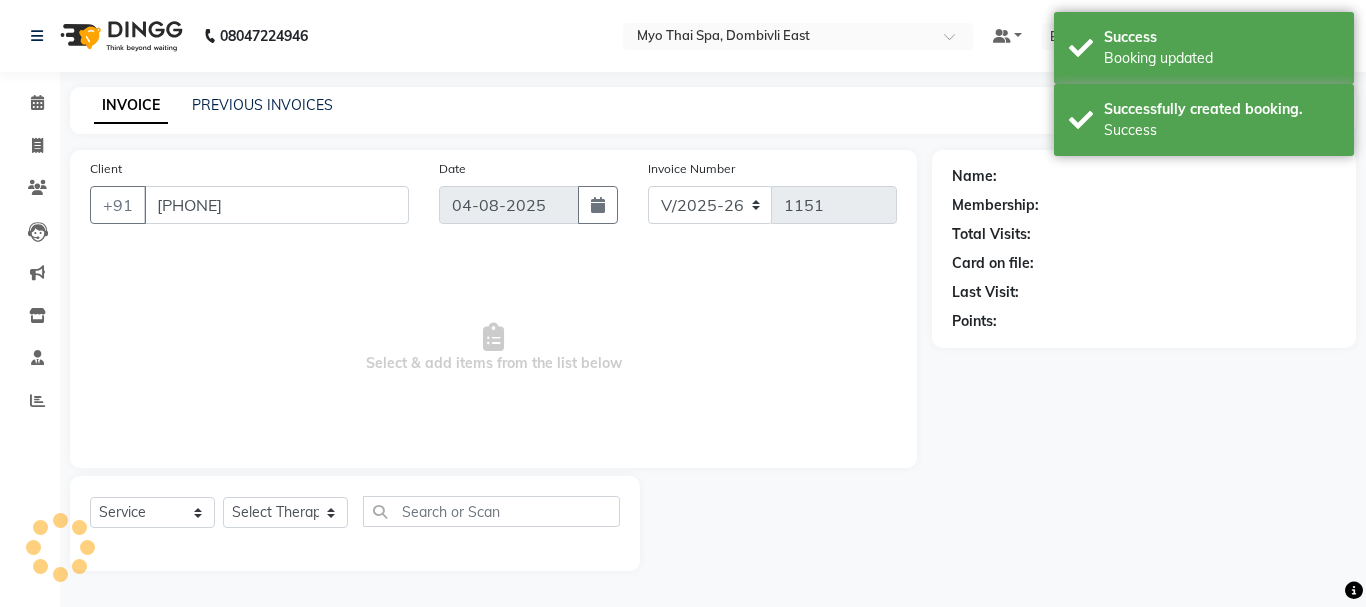 select on "[NUMBER]" 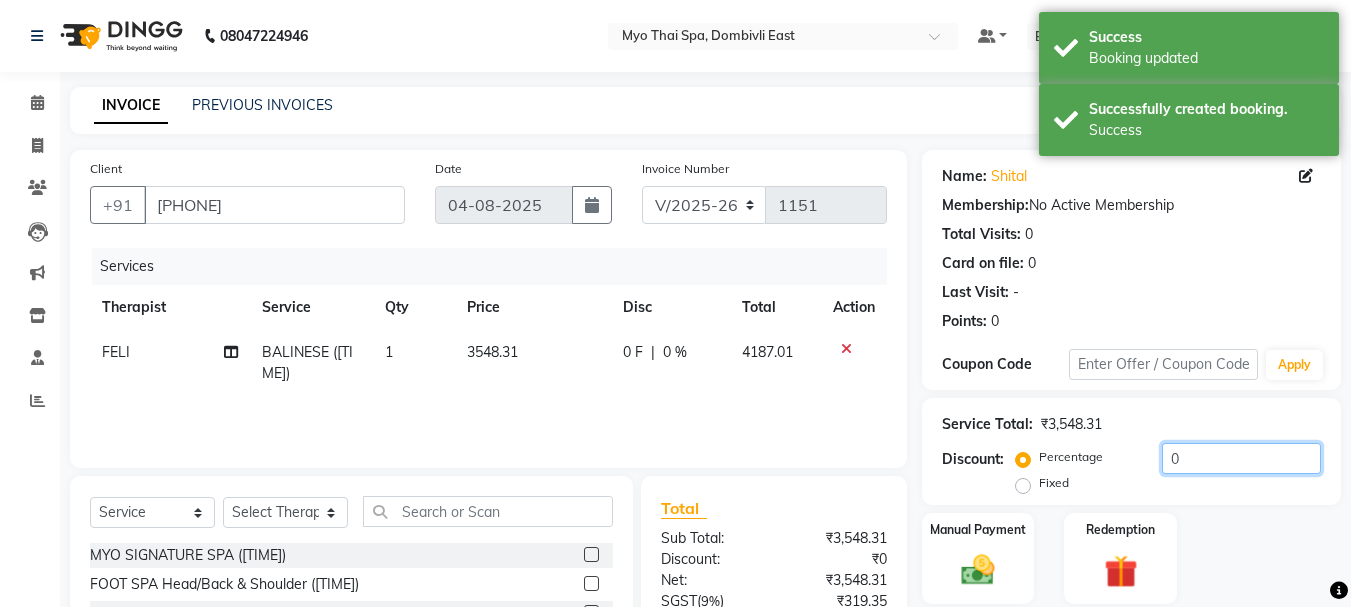 click on "0" 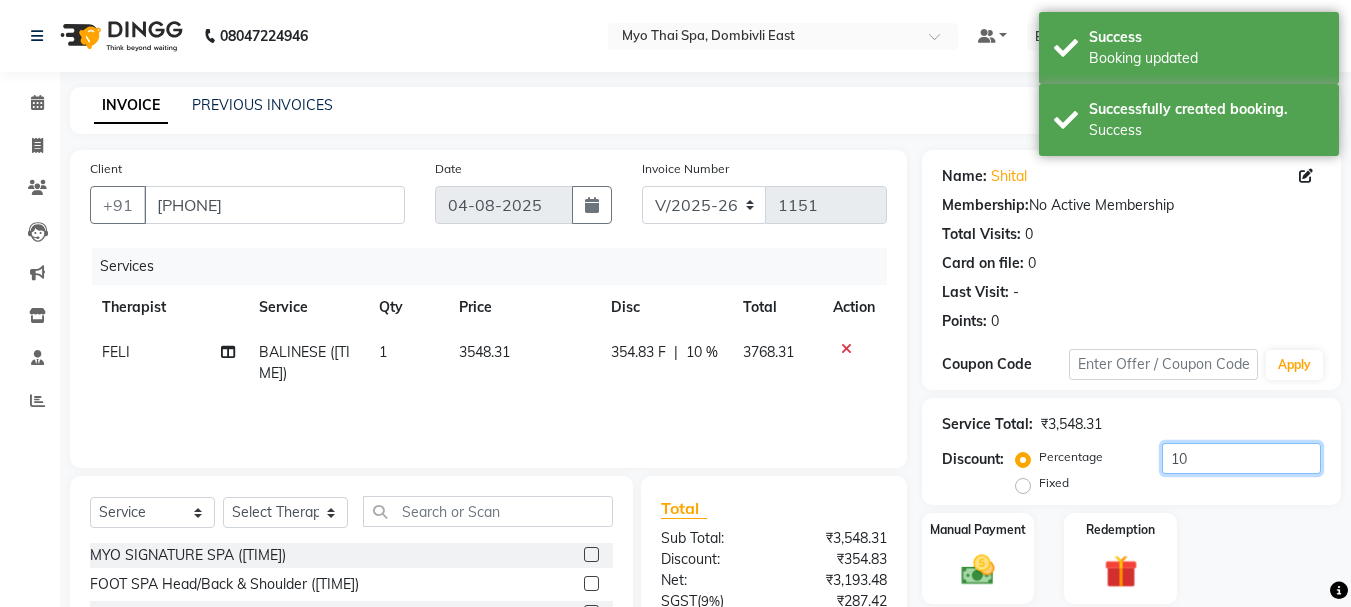 scroll, scrollTop: 214, scrollLeft: 0, axis: vertical 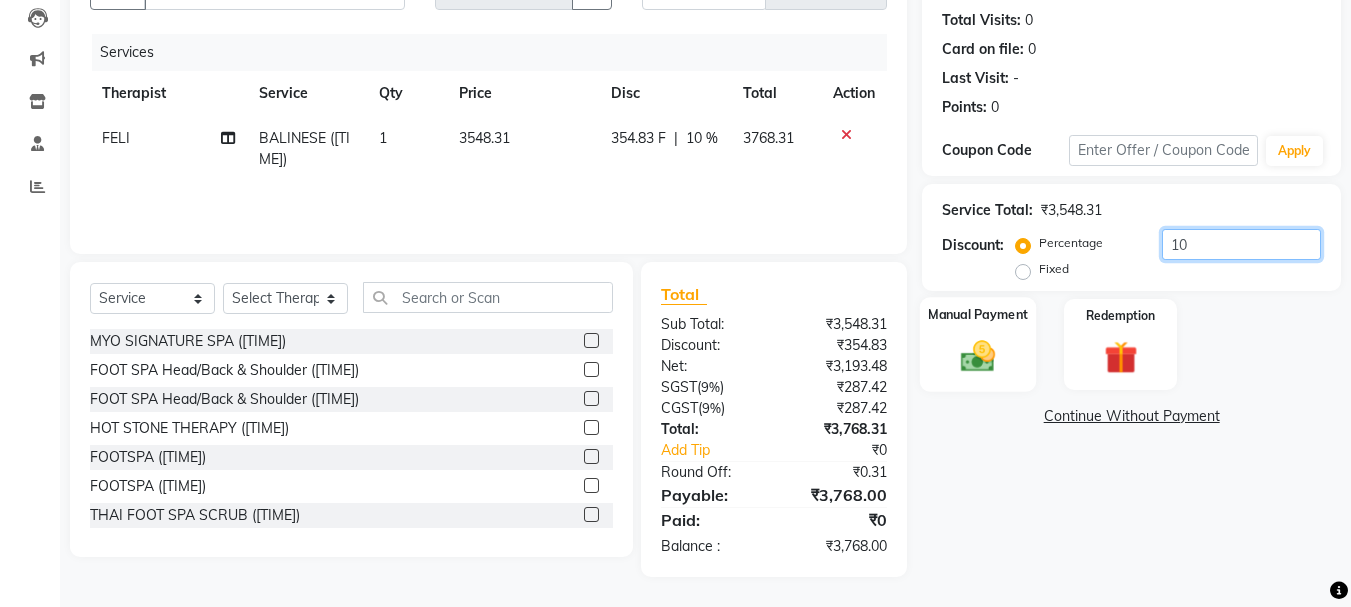 type on "10" 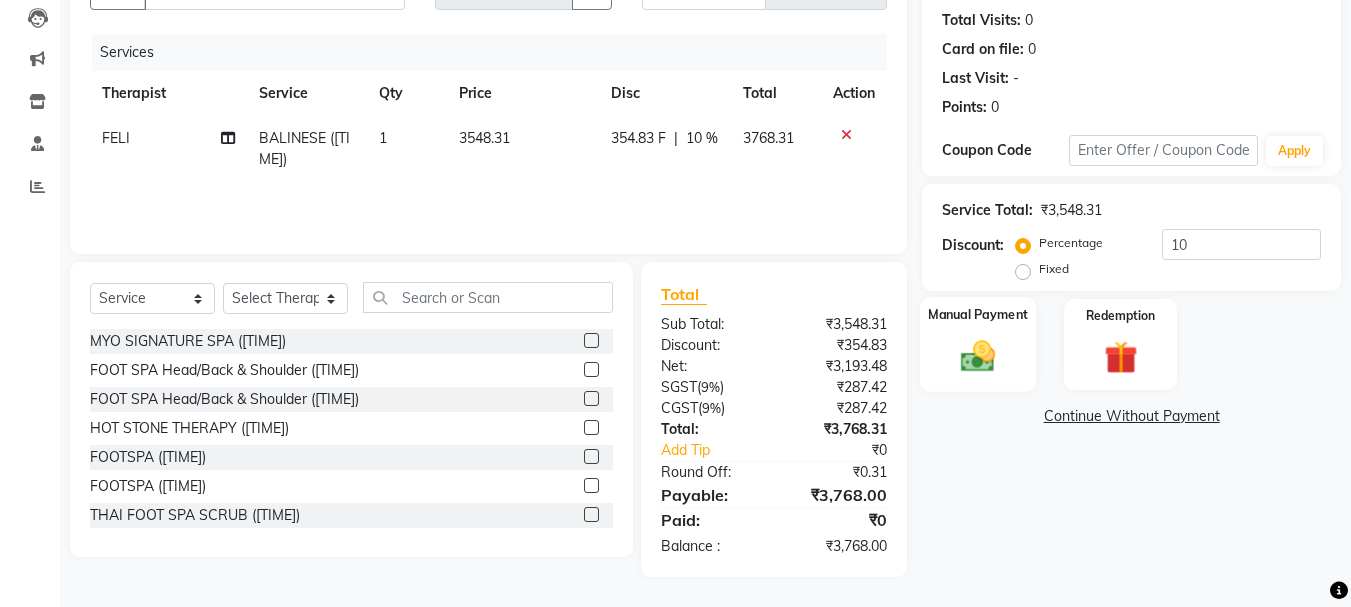 click 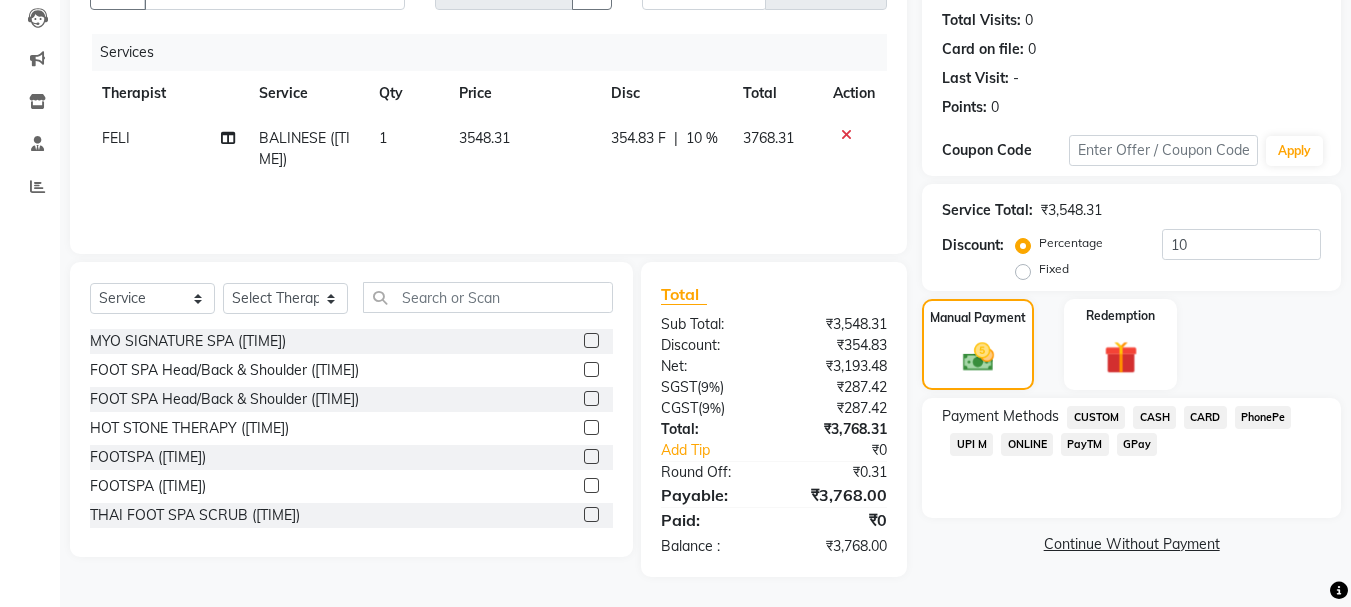 click on "CARD" 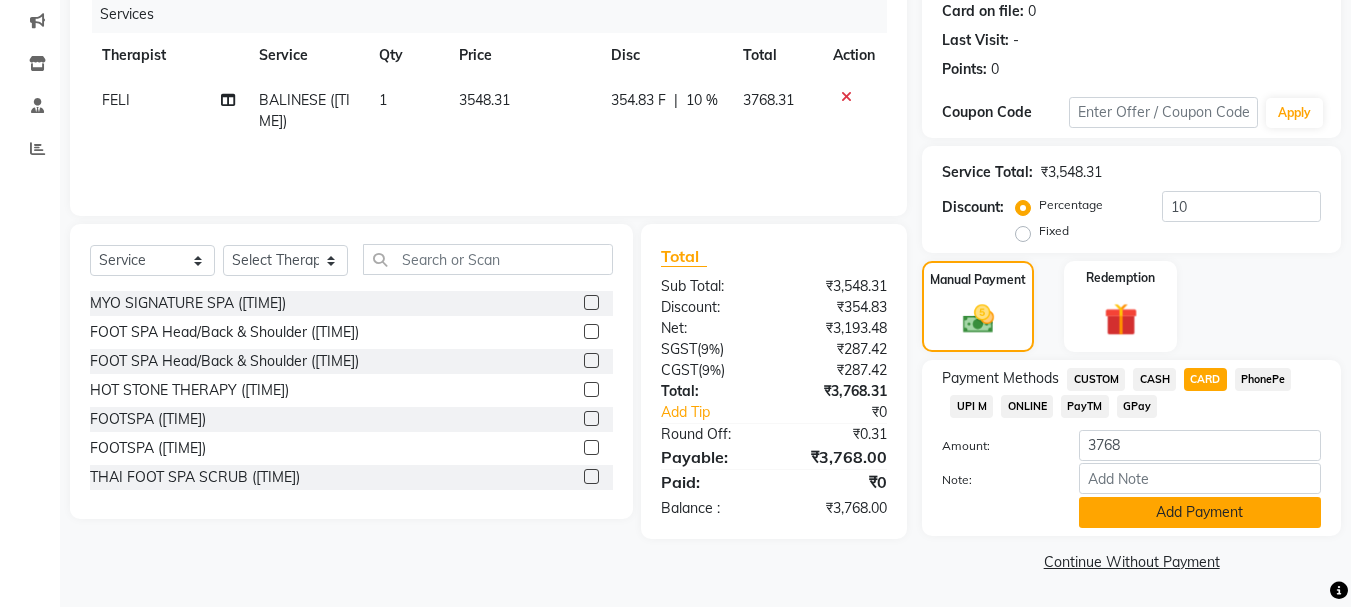 click on "Add Payment" 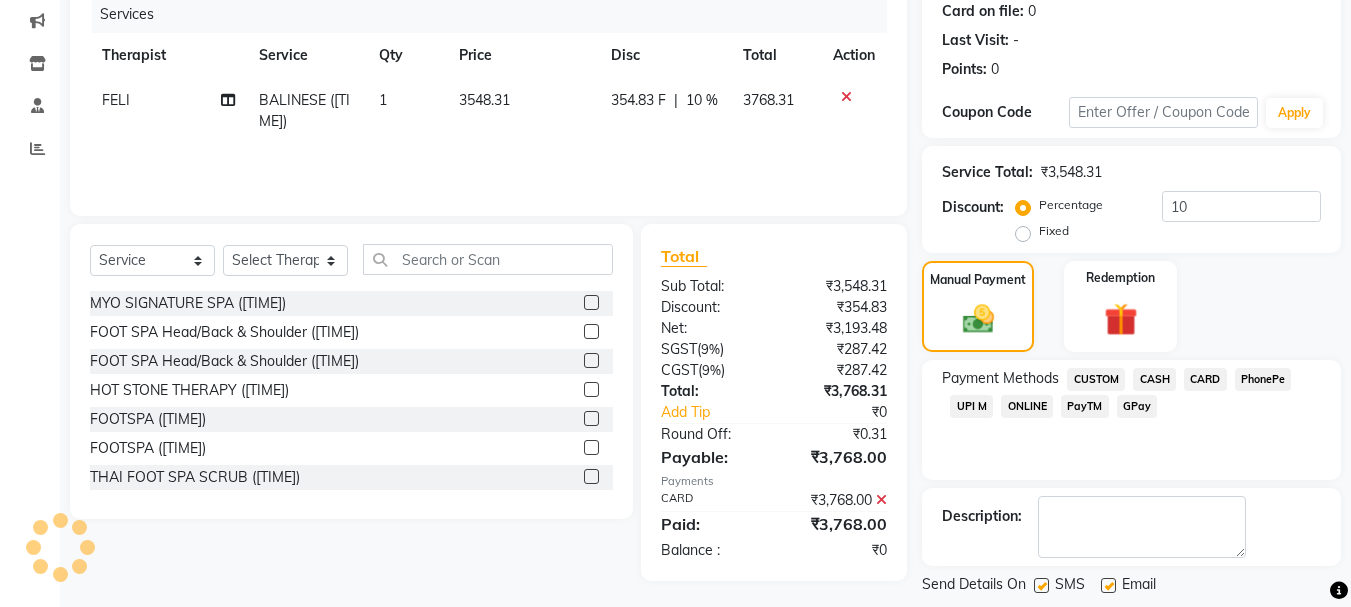 scroll, scrollTop: 348, scrollLeft: 0, axis: vertical 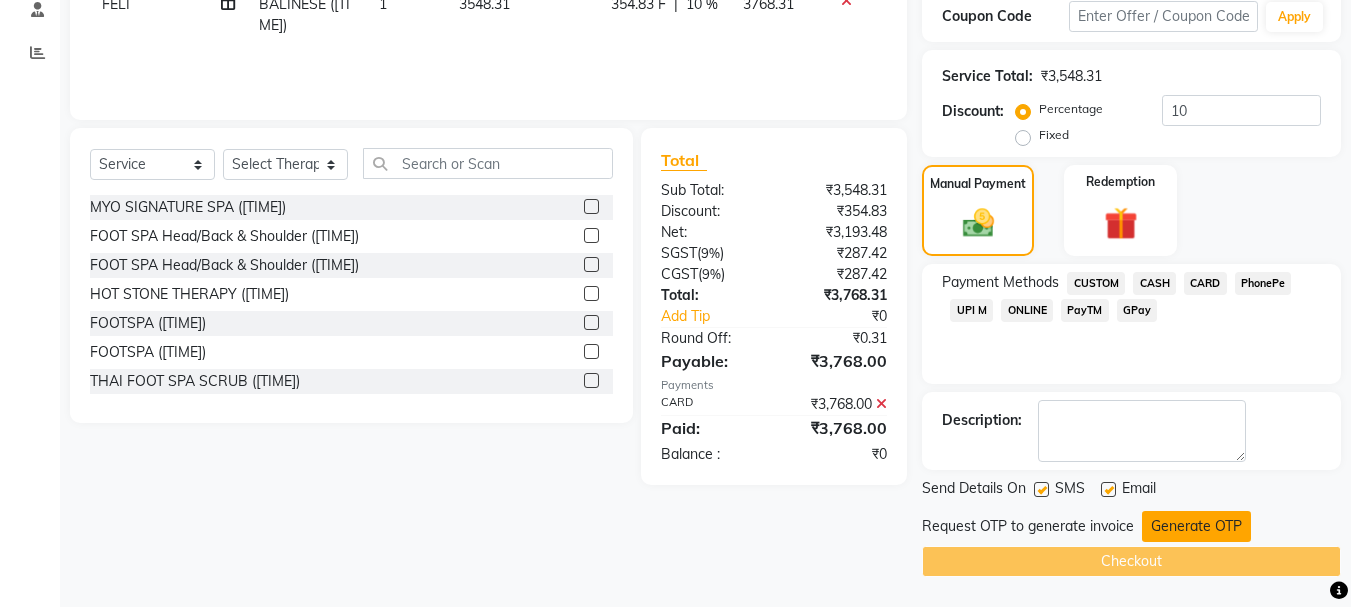 click on "Generate OTP" 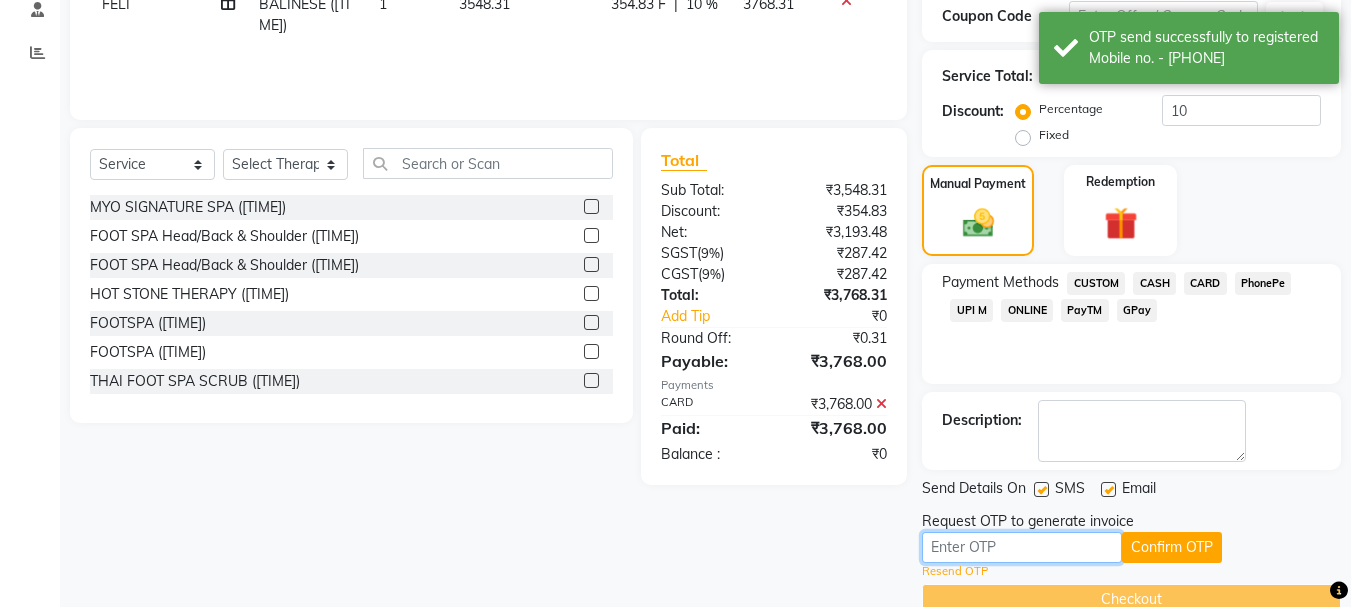 click at bounding box center [1022, 547] 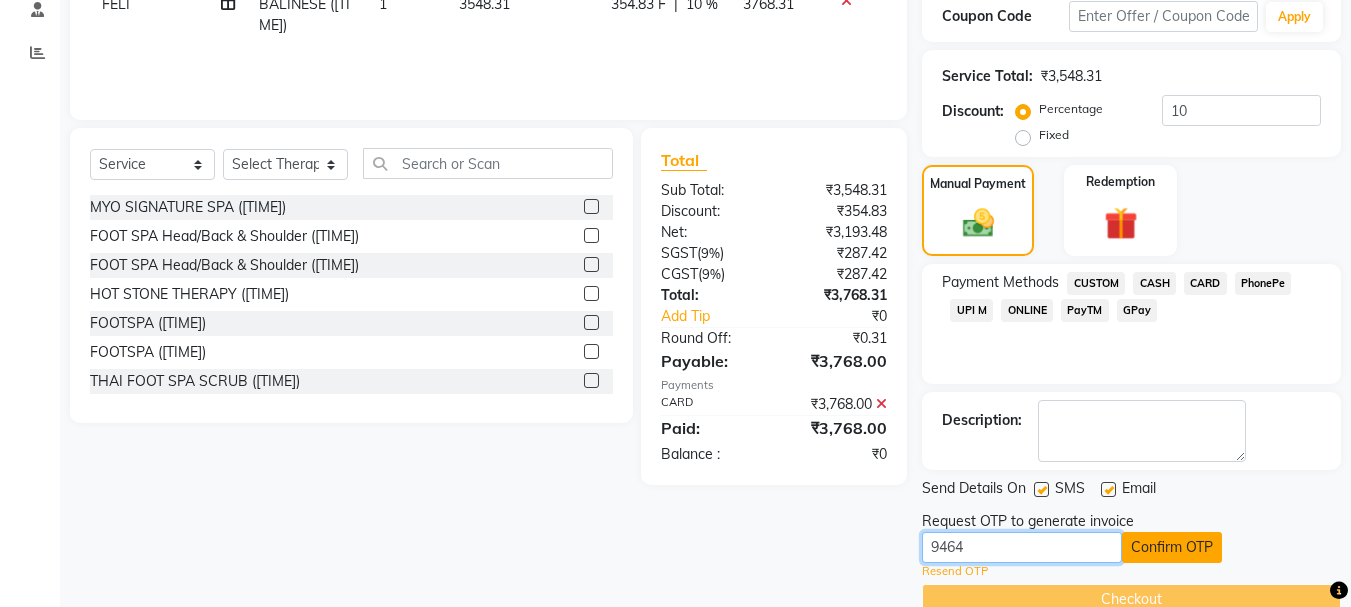 type on "9464" 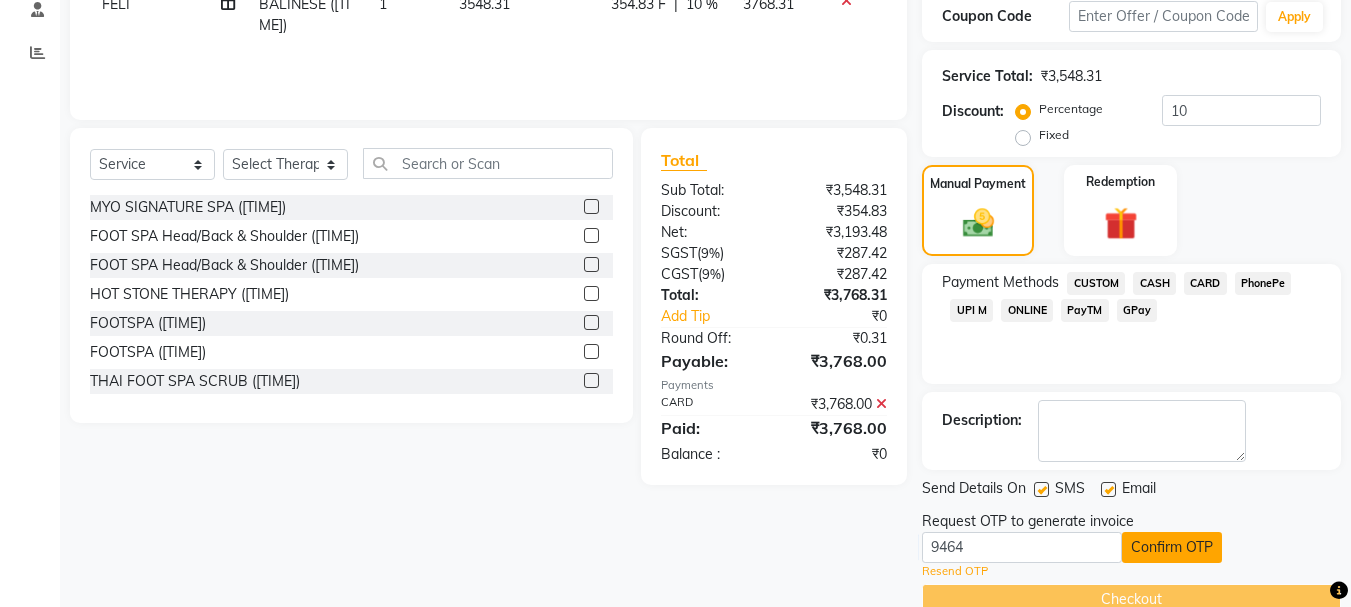 click on "Confirm OTP" 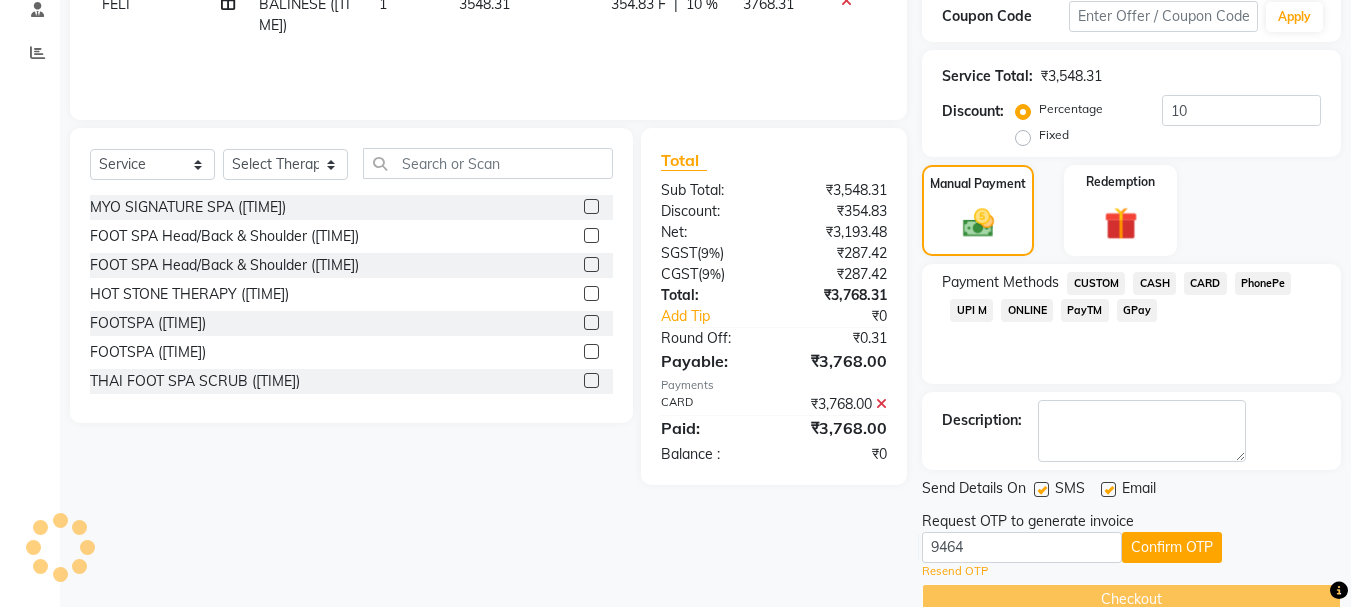 scroll, scrollTop: 309, scrollLeft: 0, axis: vertical 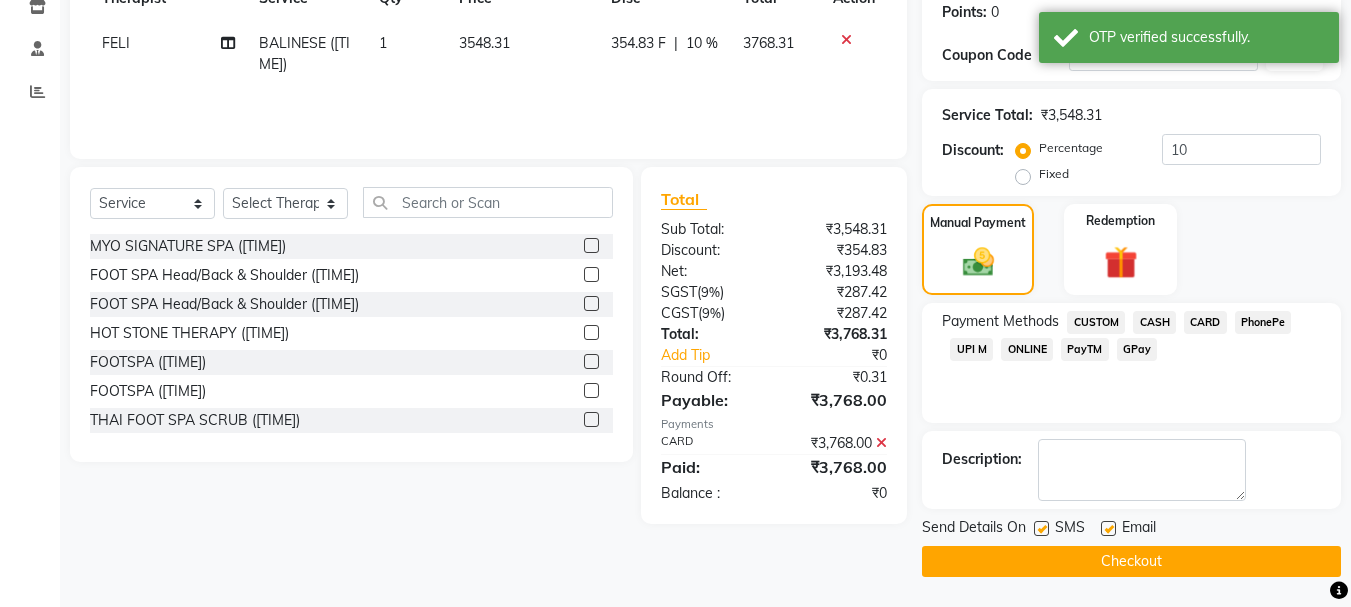 click on "Checkout" 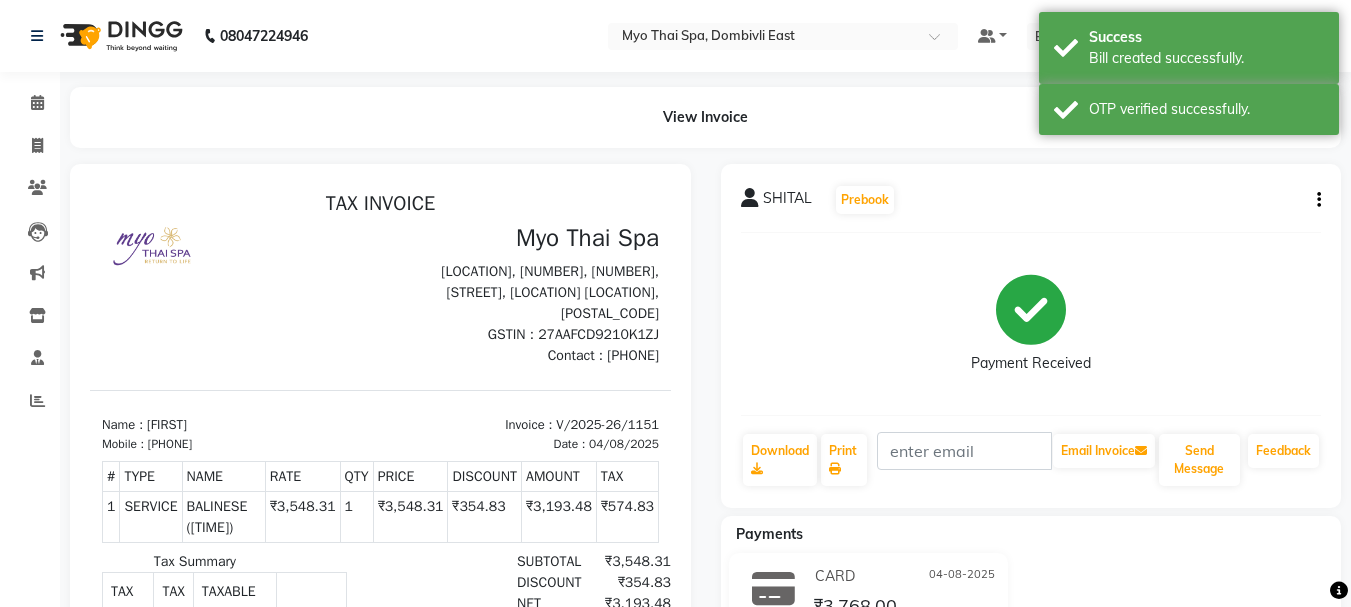 scroll, scrollTop: 0, scrollLeft: 0, axis: both 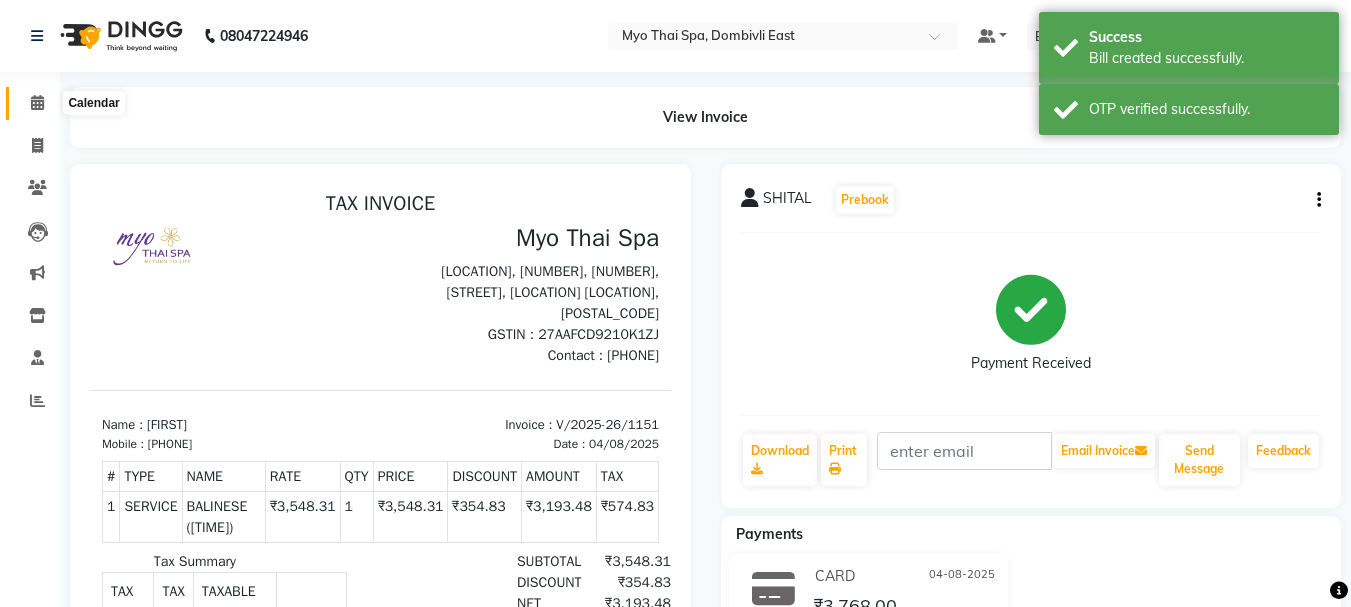 click 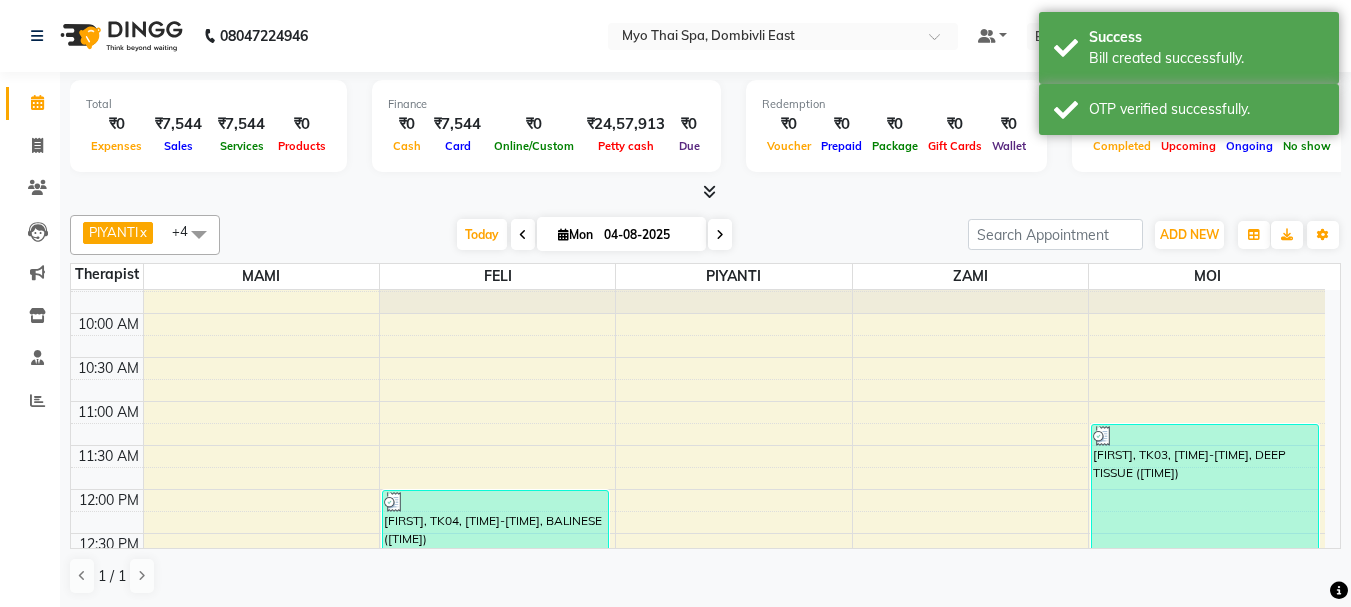 scroll, scrollTop: 300, scrollLeft: 0, axis: vertical 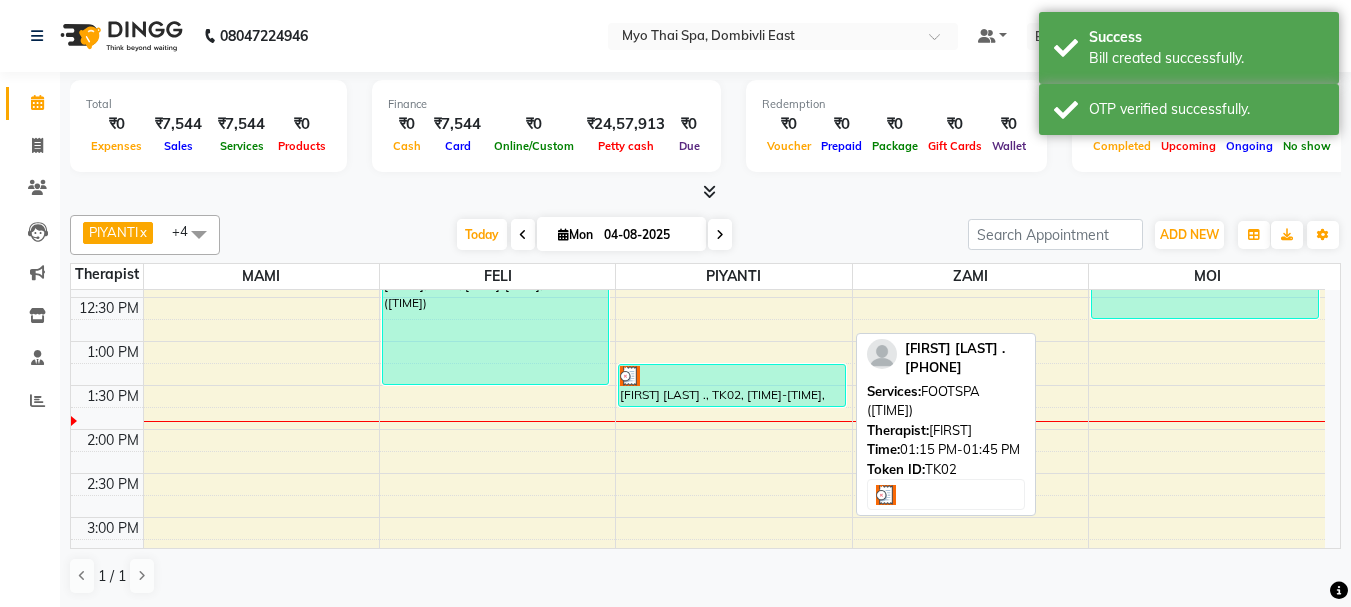 click on "[FIRST] [LAST] ., TK02, [TIME]-[TIME], FOOTSPA ([TIME])" at bounding box center [732, 385] 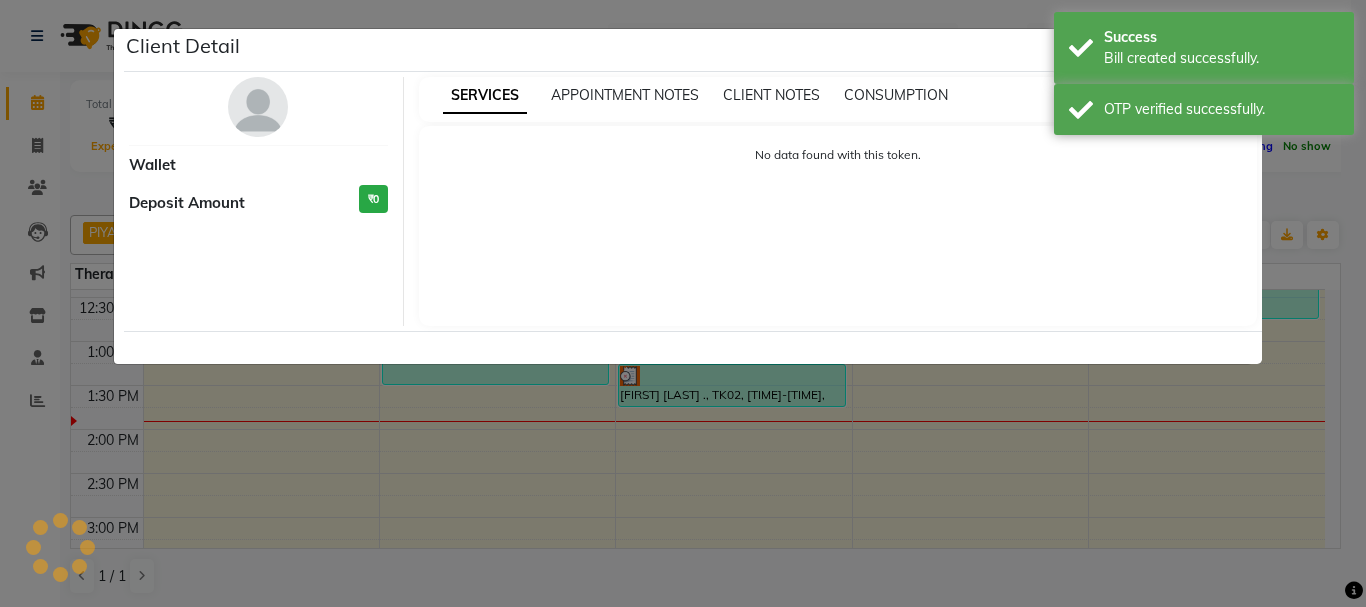 select on "3" 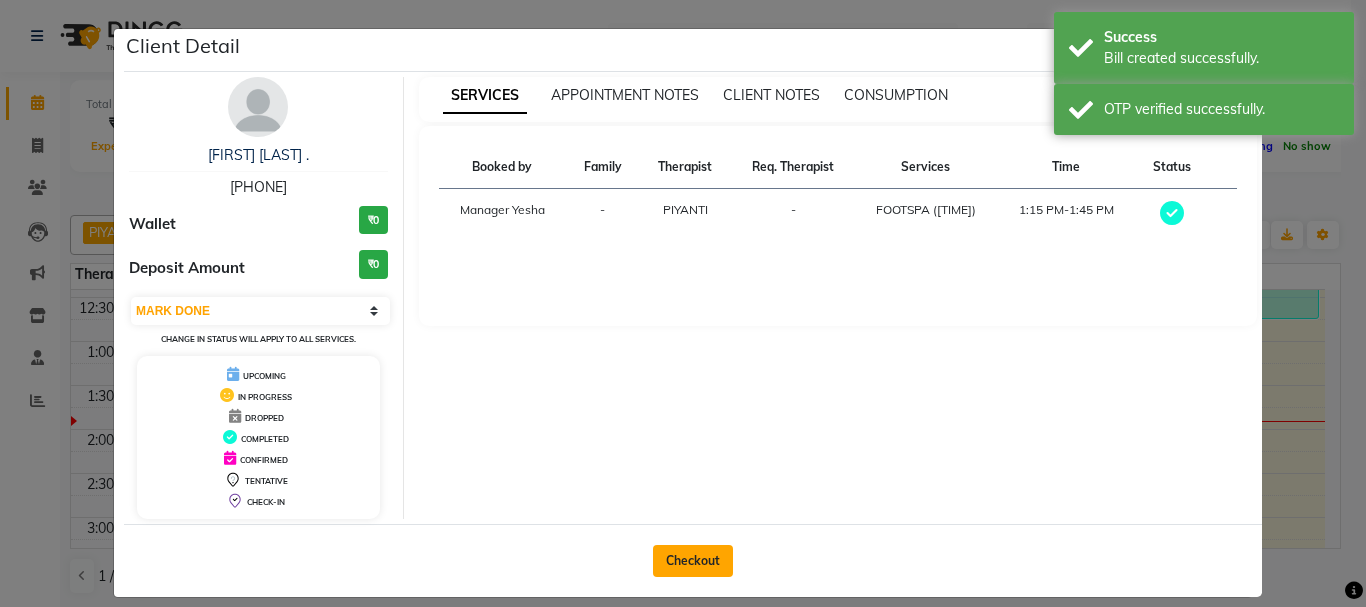 click on "Checkout" 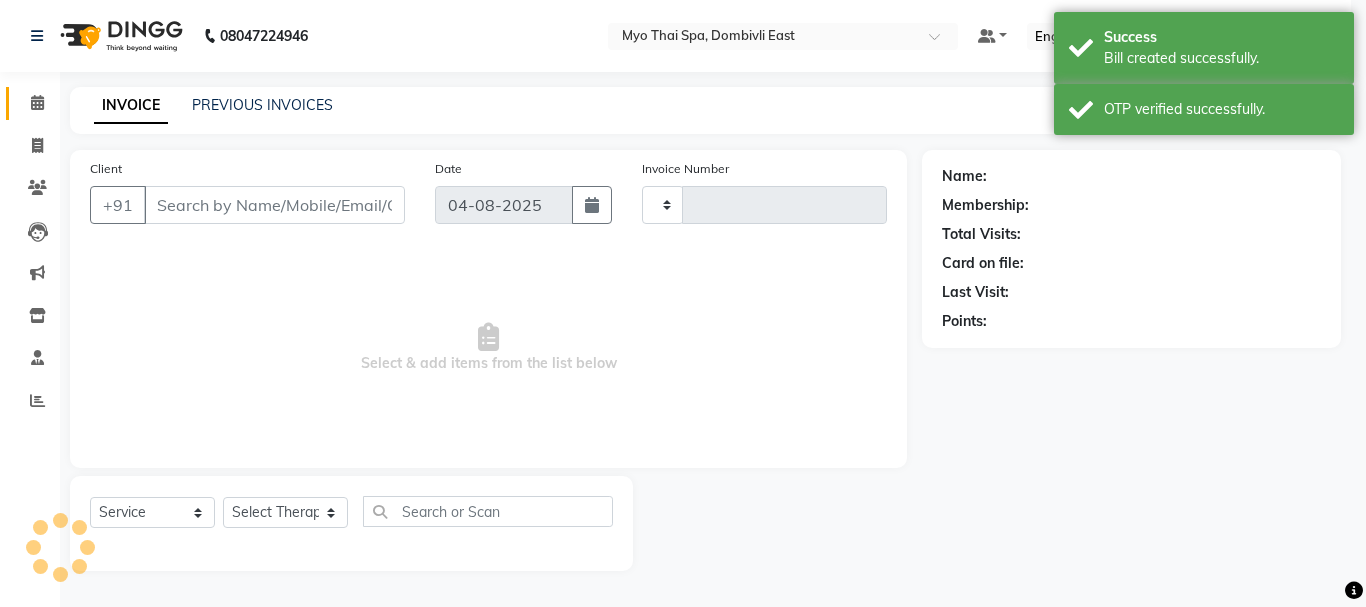 type on "1152" 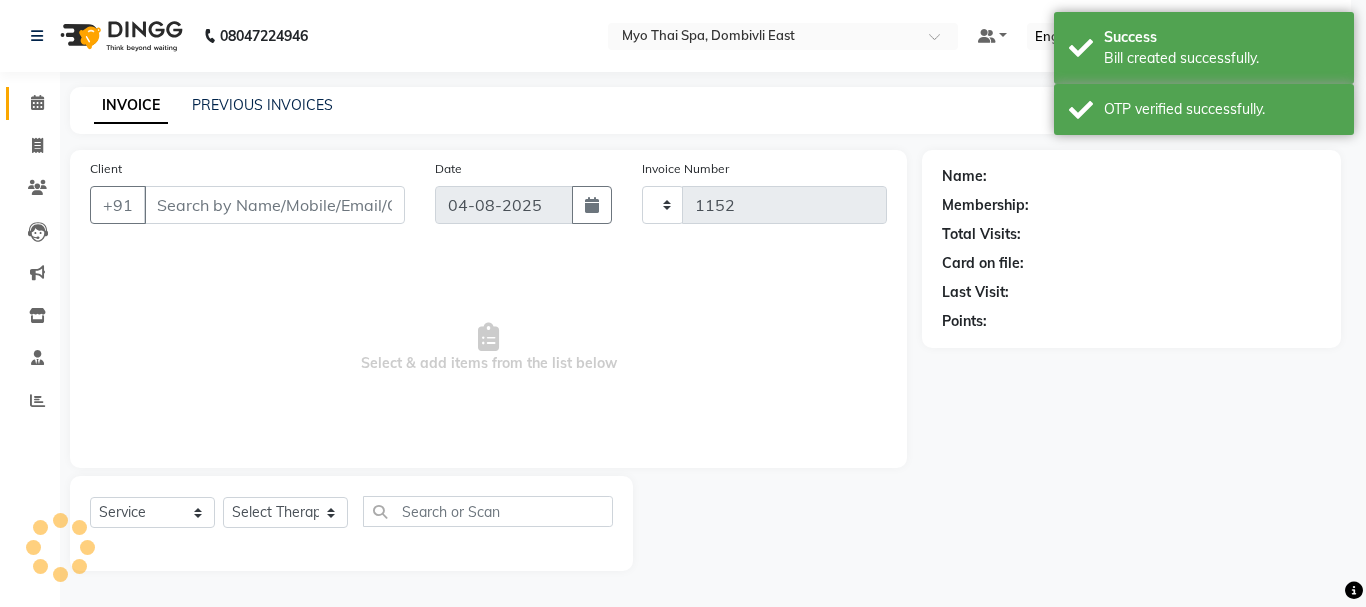 select on "5086" 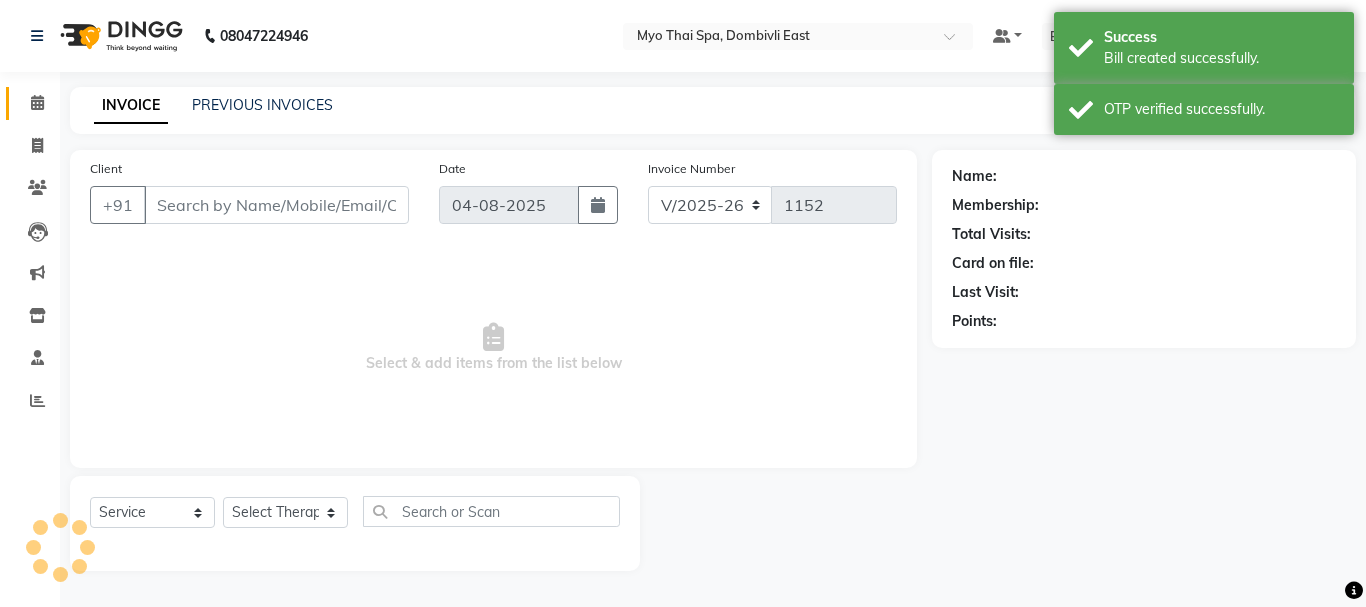 type on "[PHONE]" 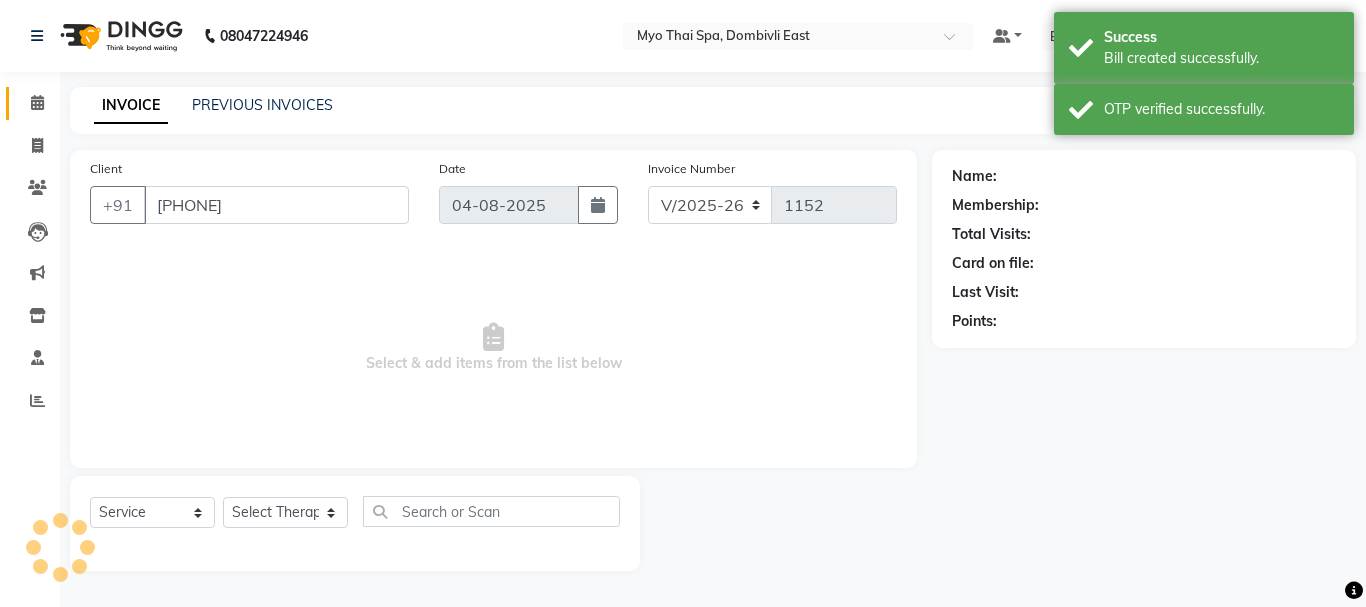 select on "[PHONE]" 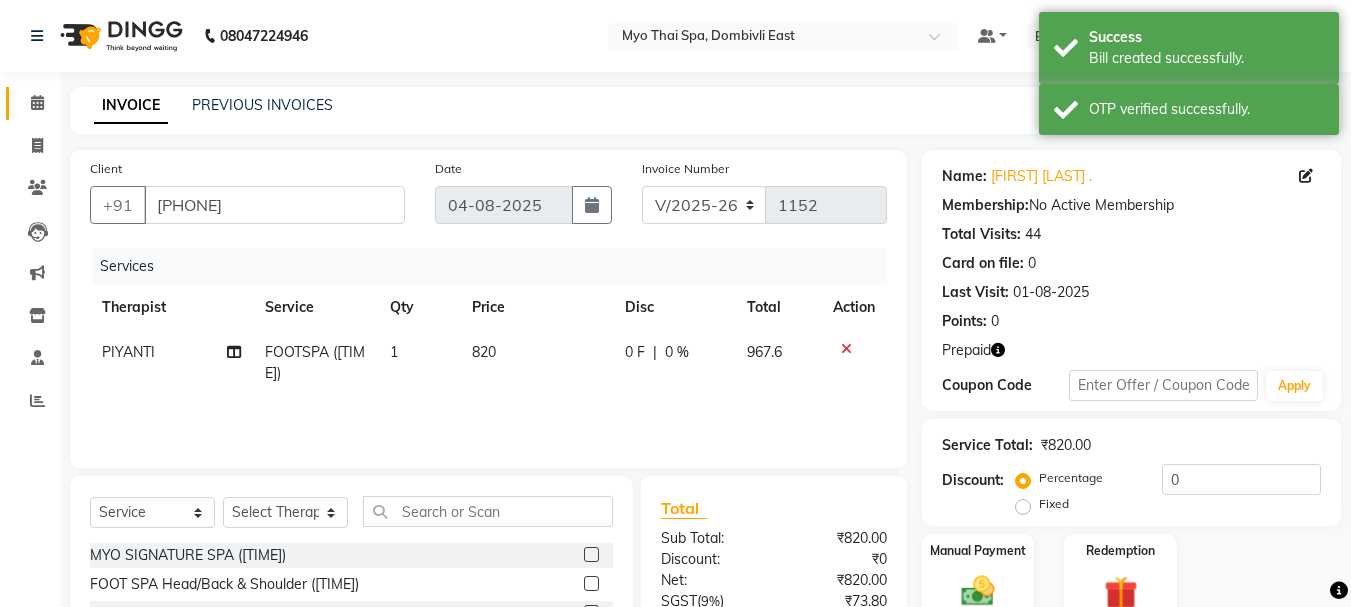 scroll, scrollTop: 200, scrollLeft: 0, axis: vertical 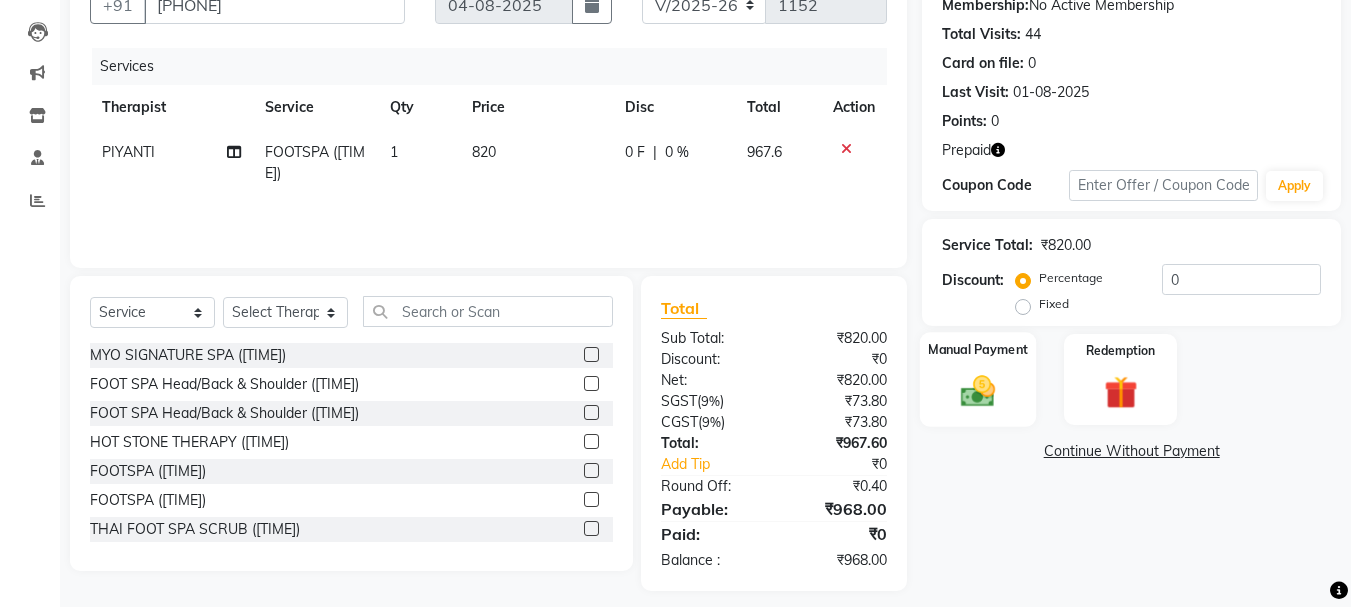 click 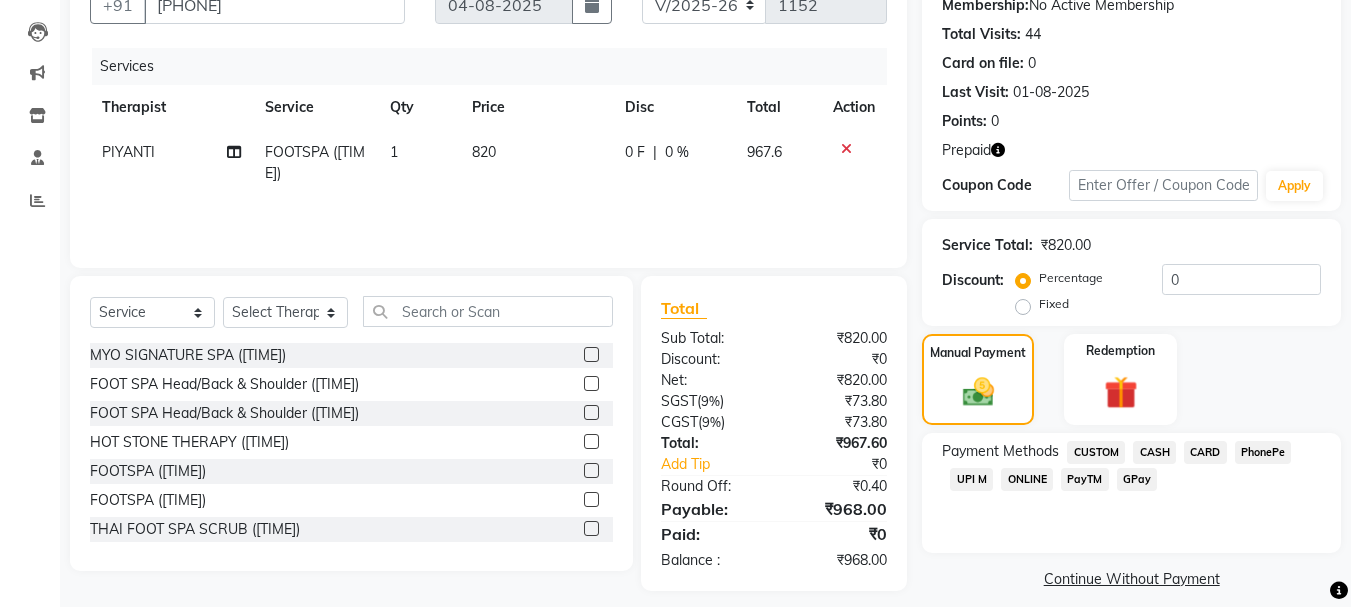 click on "UPI M" 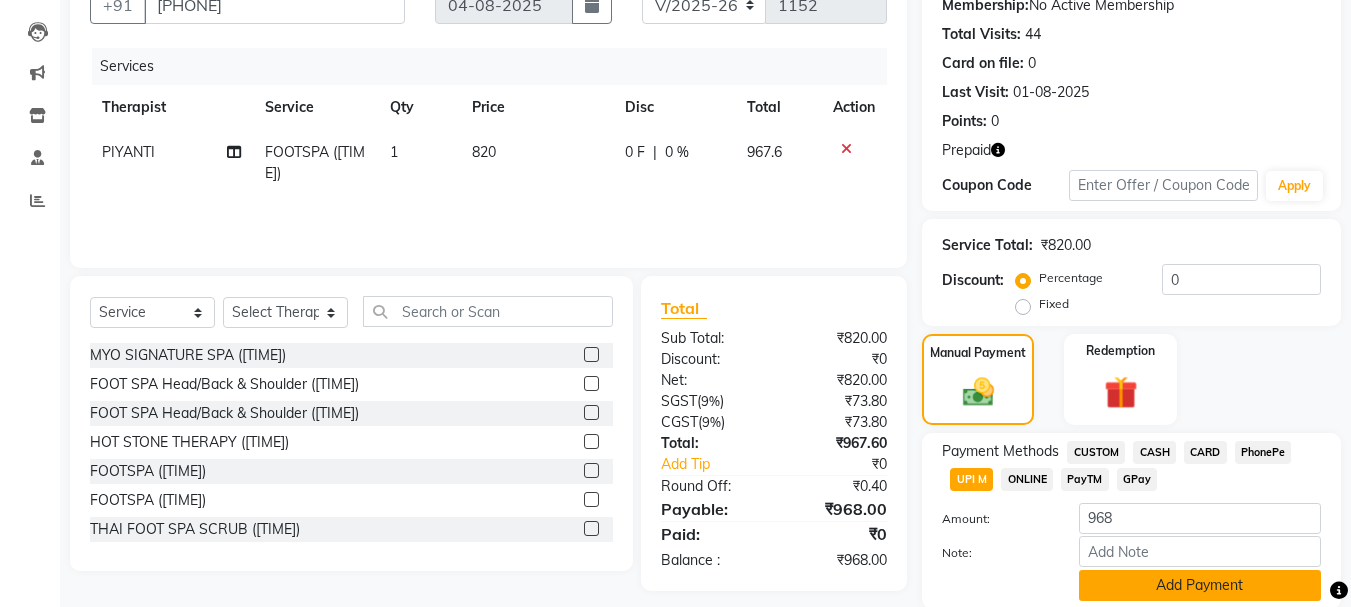 scroll, scrollTop: 273, scrollLeft: 0, axis: vertical 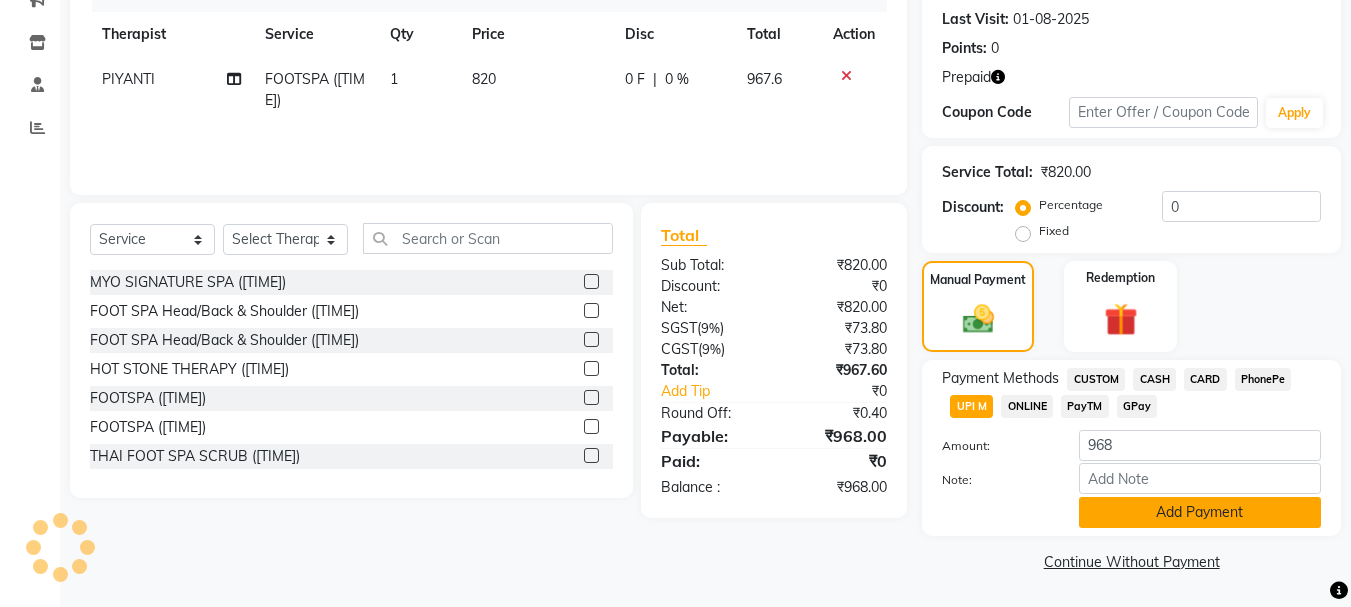 click on "Add Payment" 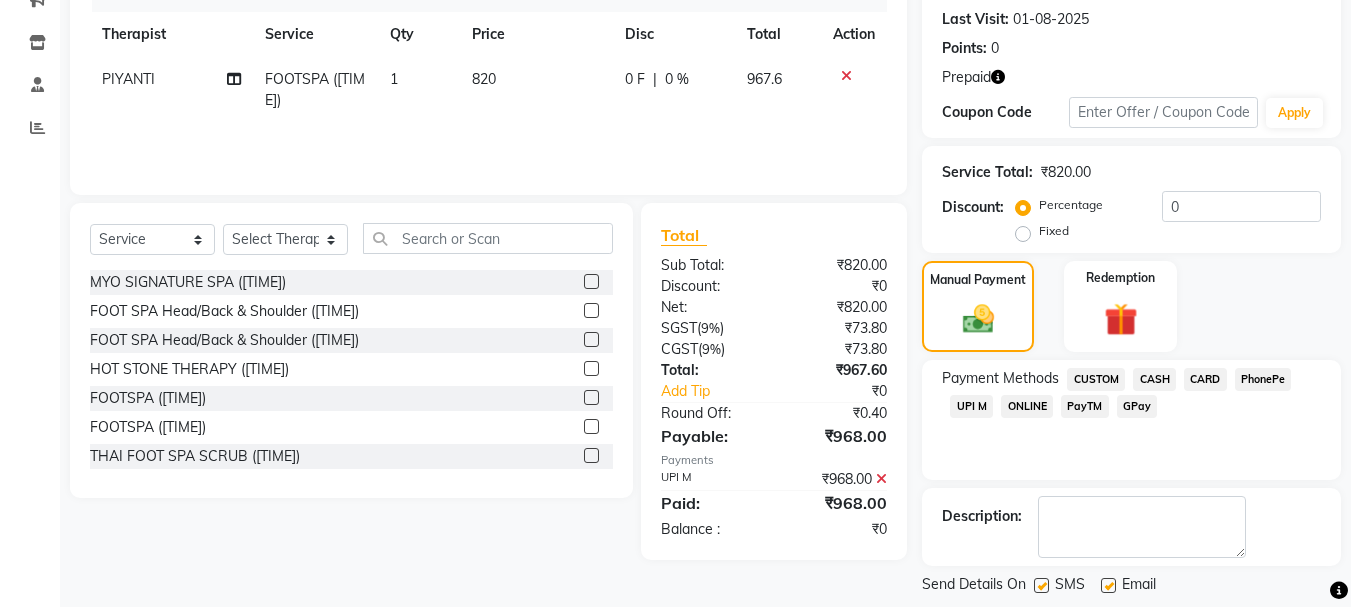 scroll, scrollTop: 369, scrollLeft: 0, axis: vertical 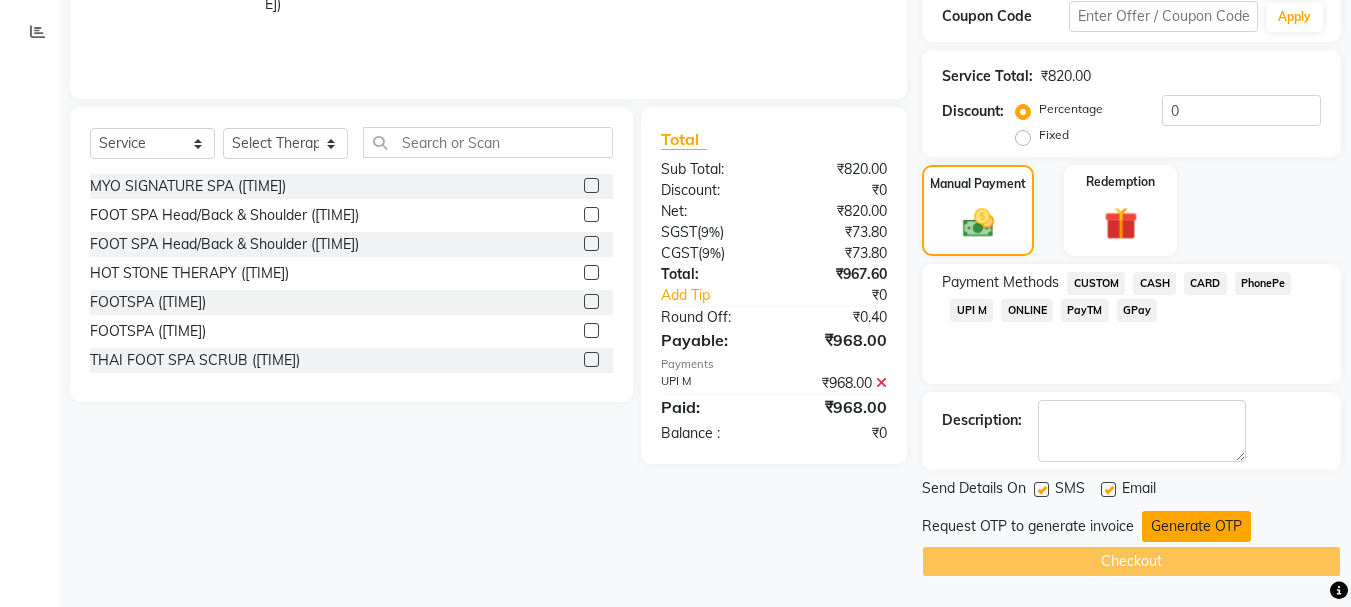 click on "Generate OTP" 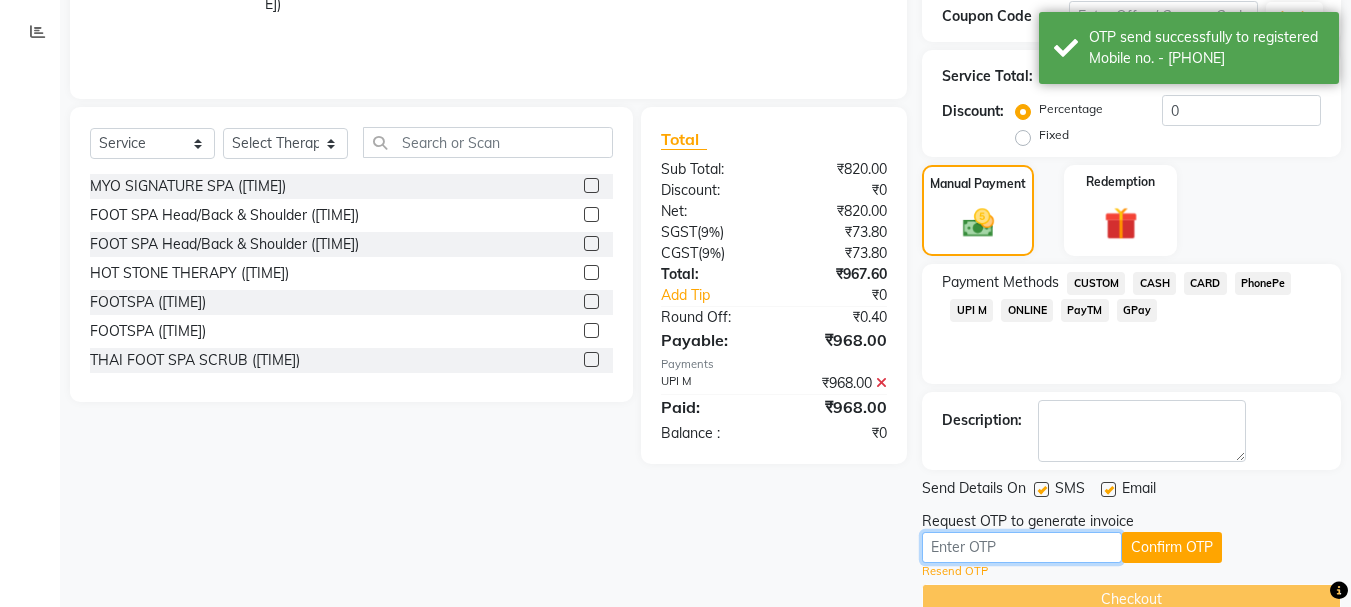 click at bounding box center (1022, 547) 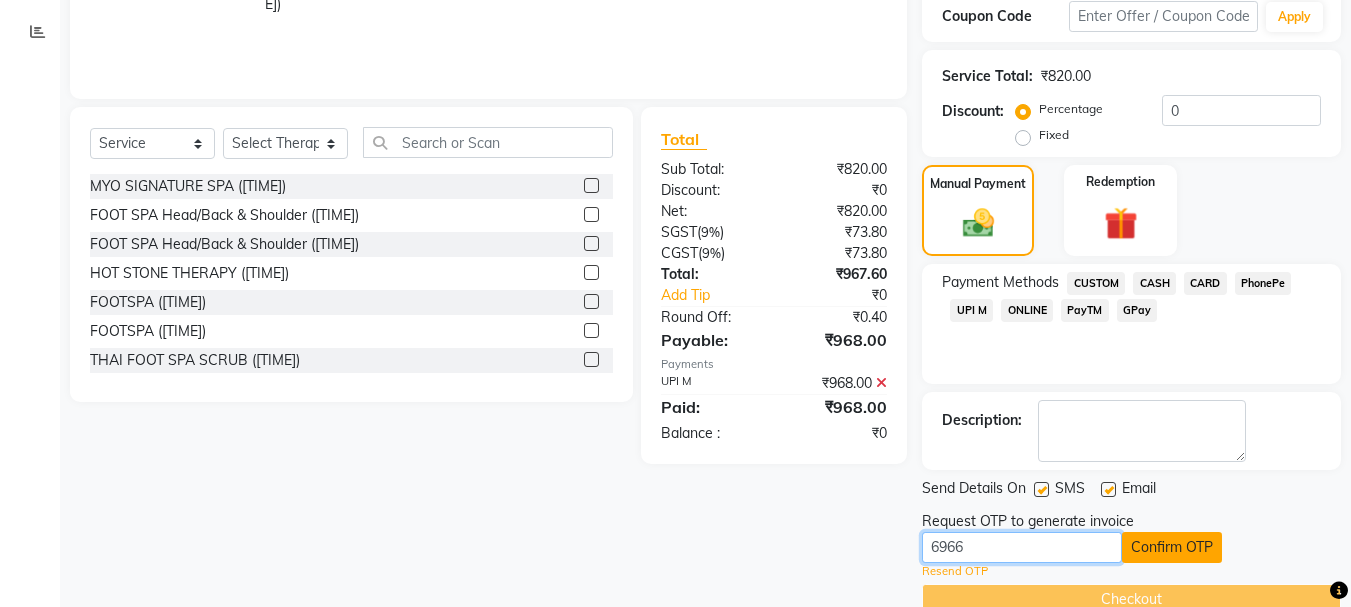 type on "6966" 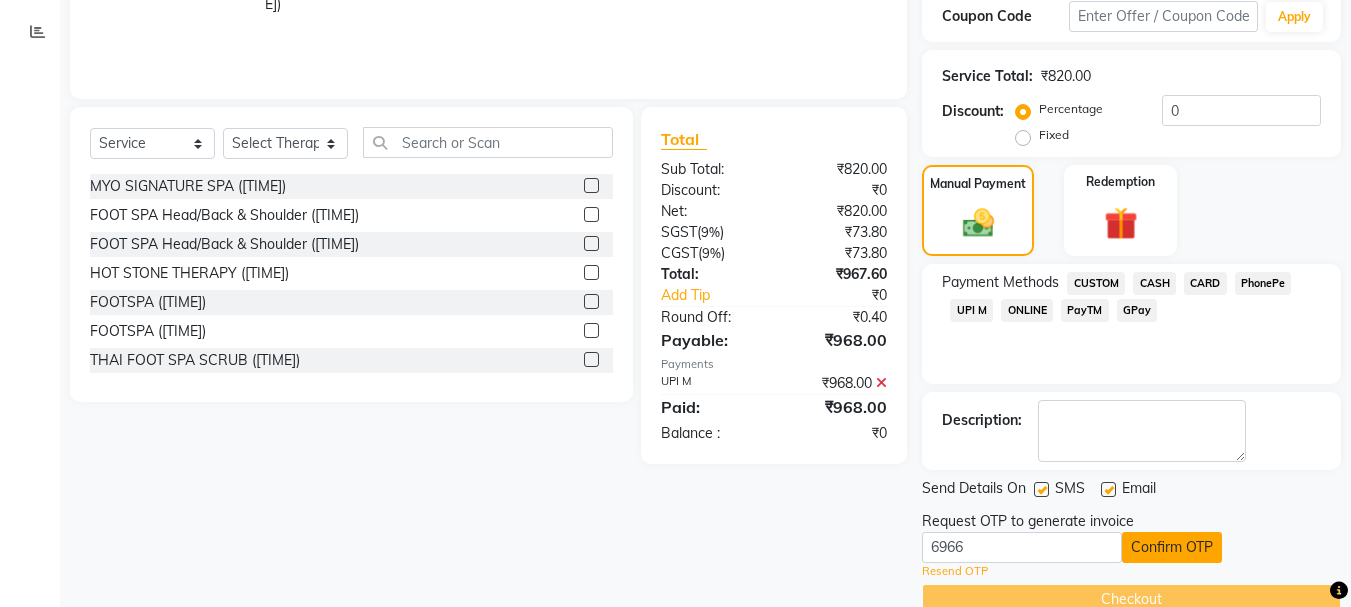 click on "Confirm OTP" 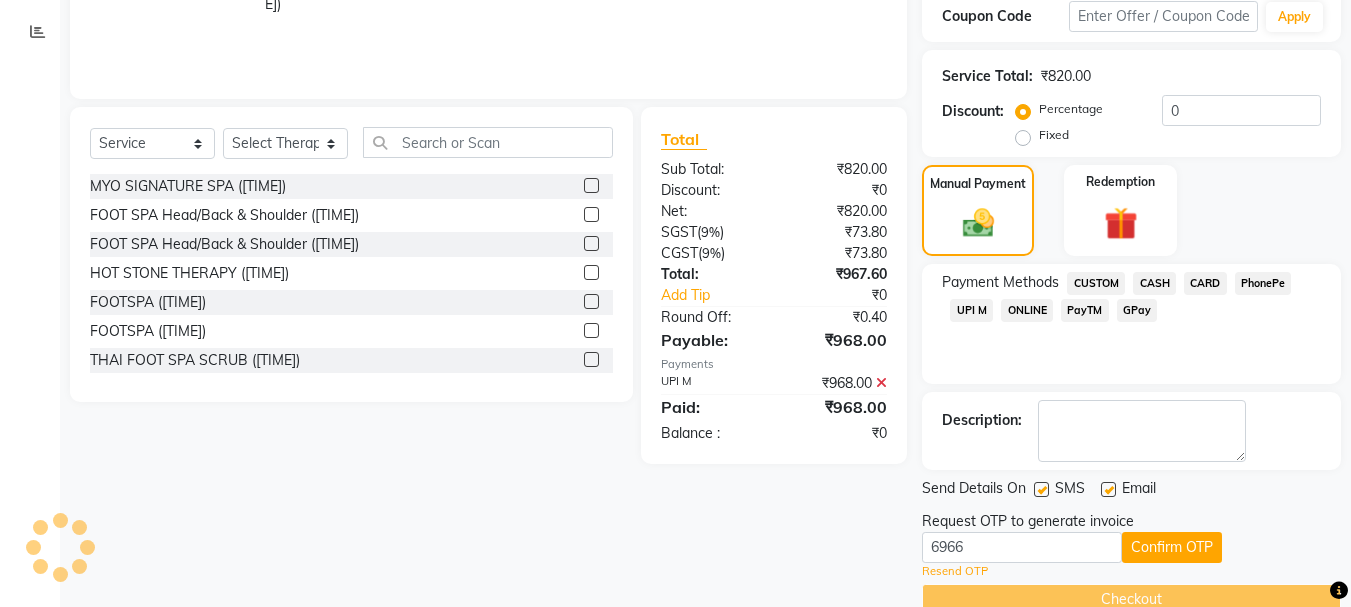 scroll, scrollTop: 330, scrollLeft: 0, axis: vertical 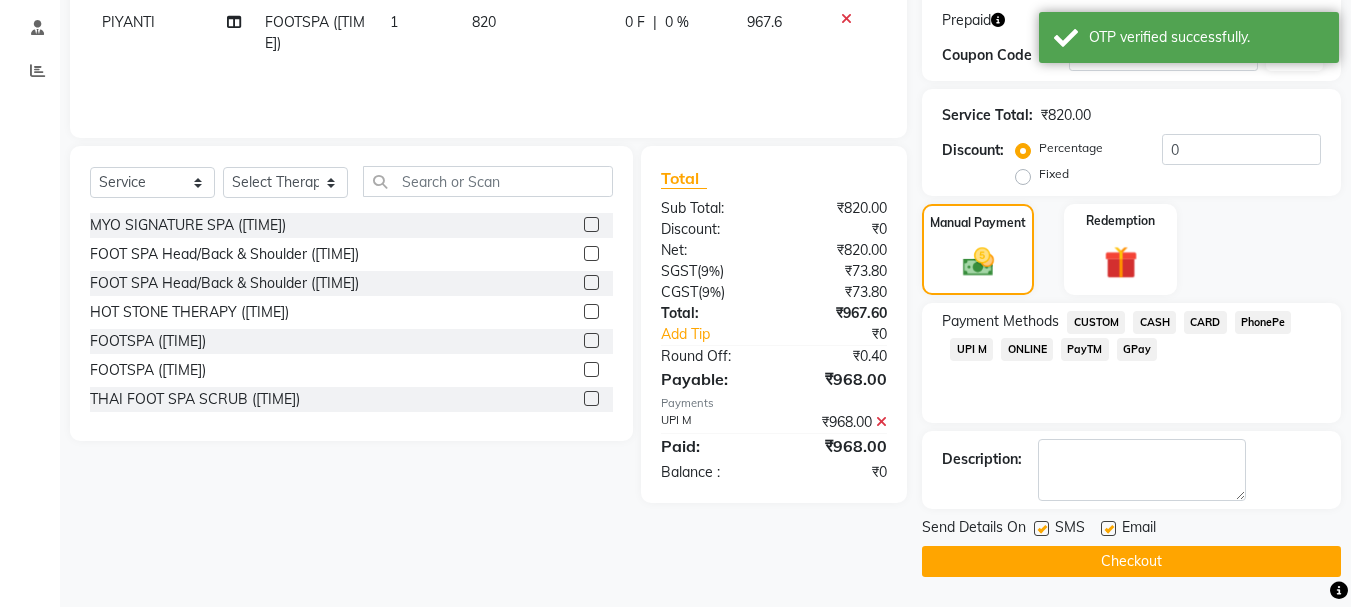 click on "Checkout" 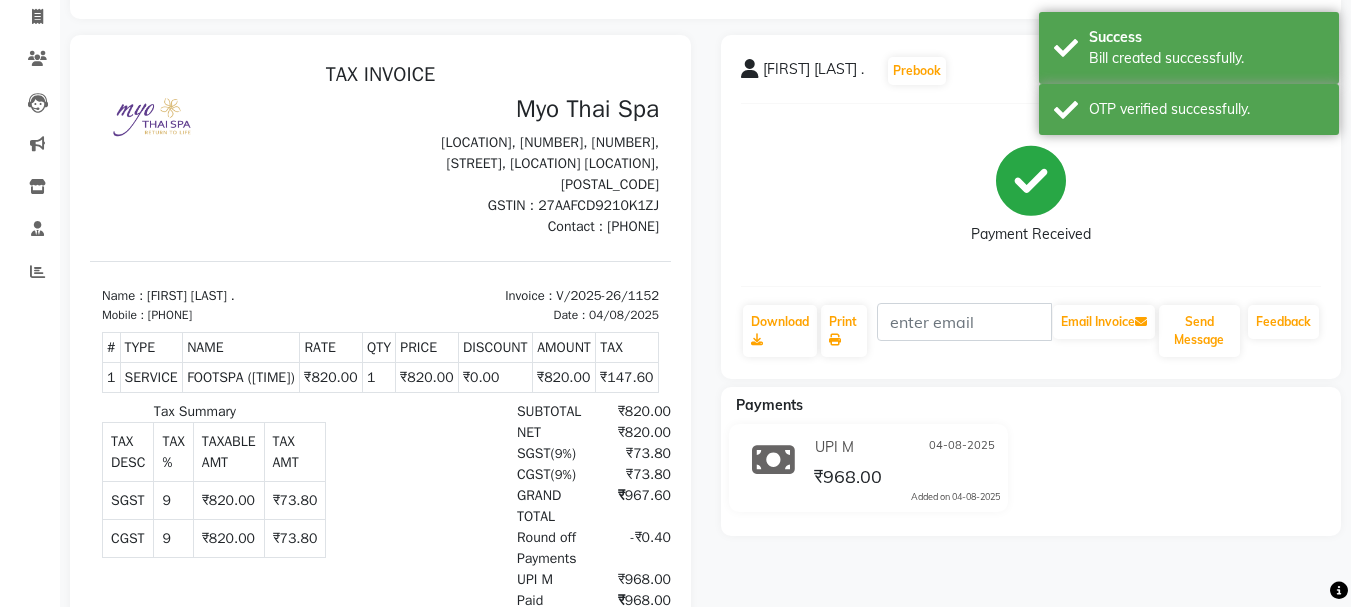 scroll, scrollTop: 0, scrollLeft: 0, axis: both 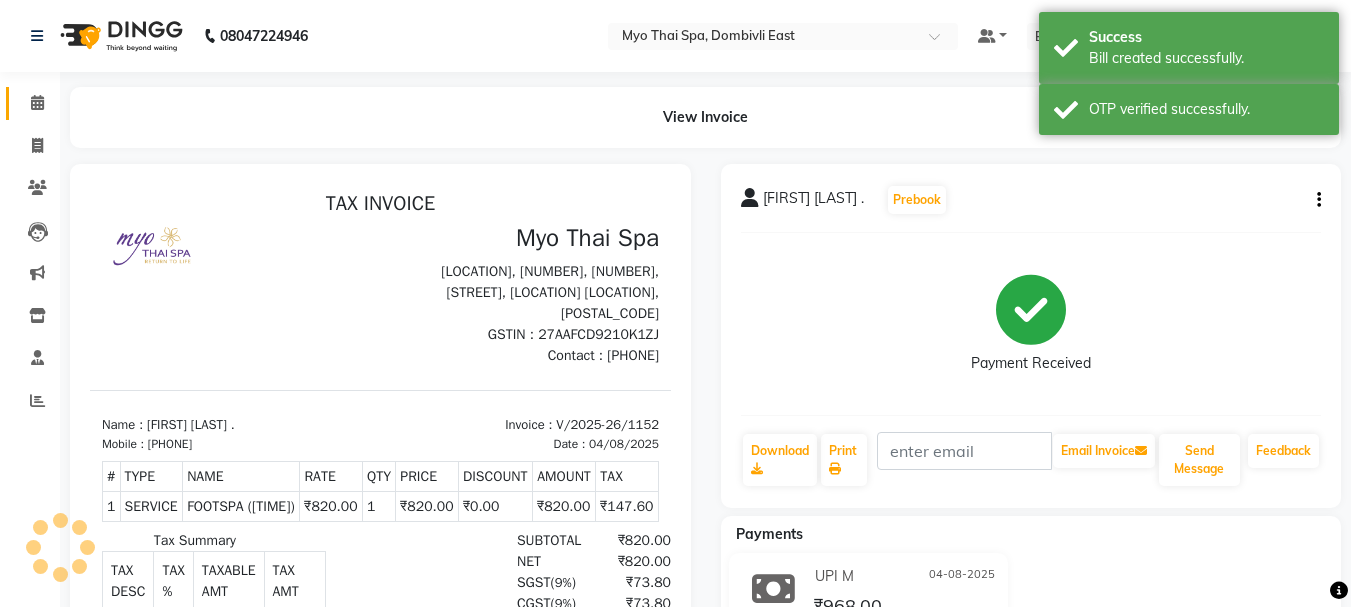 click 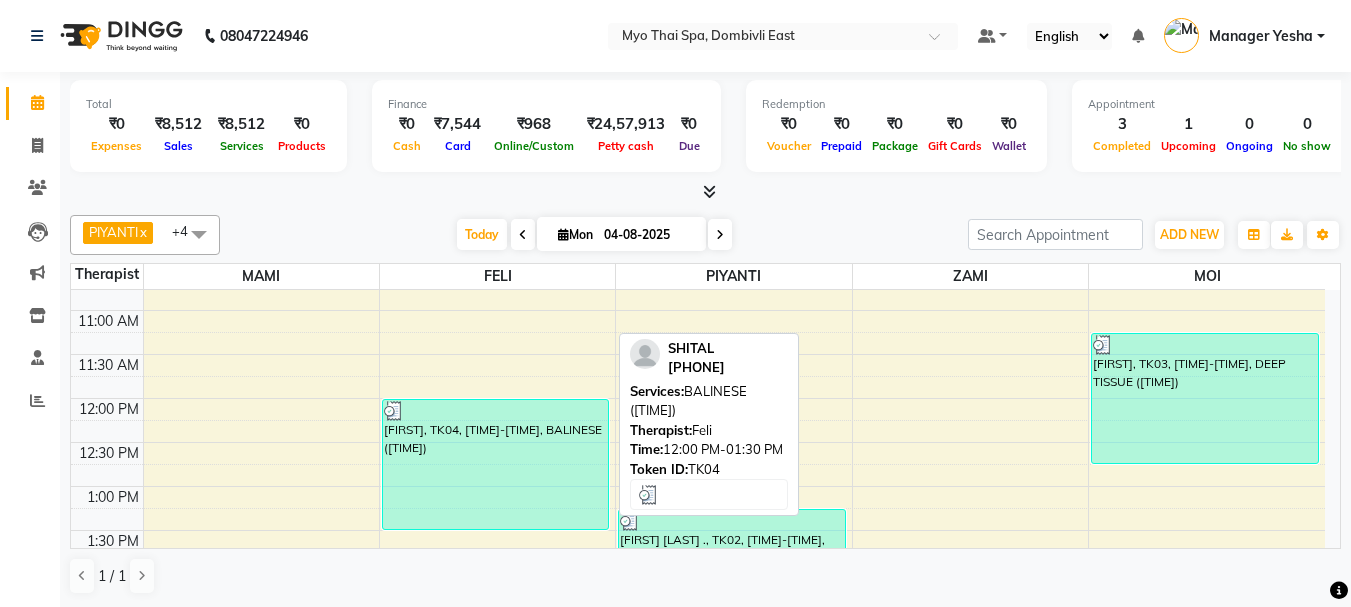 scroll, scrollTop: 200, scrollLeft: 0, axis: vertical 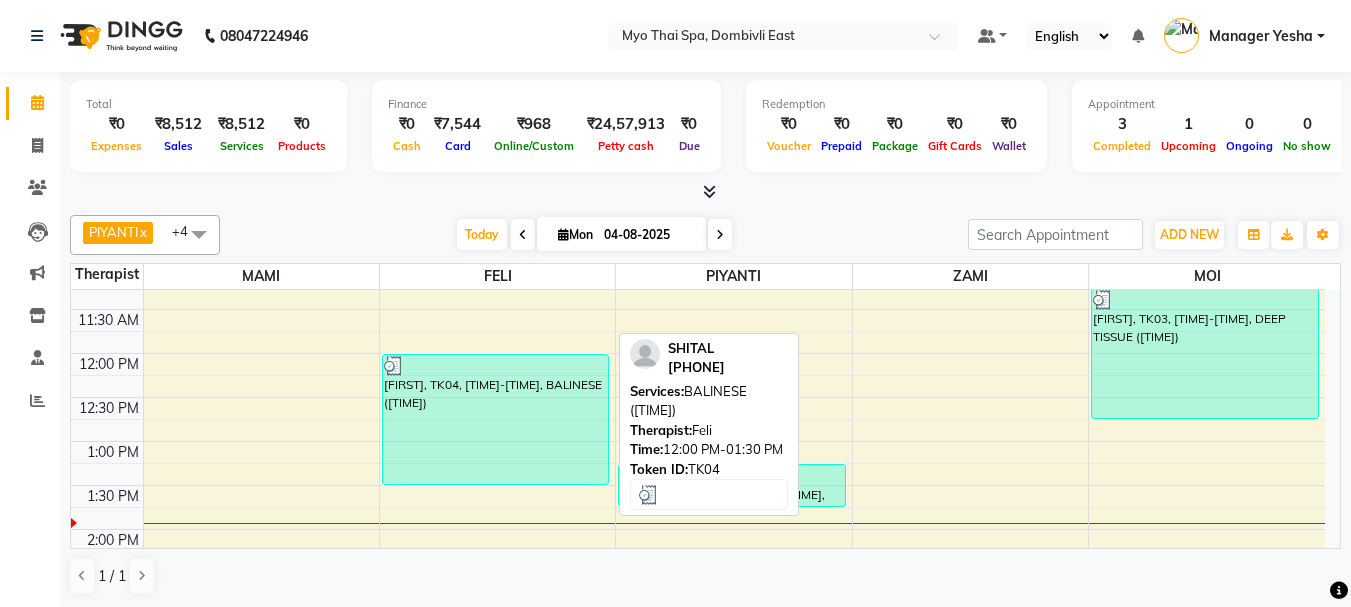 click on "[FIRST], TK04, [TIME]-[TIME], BALINESE ([TIME])" at bounding box center [496, 419] 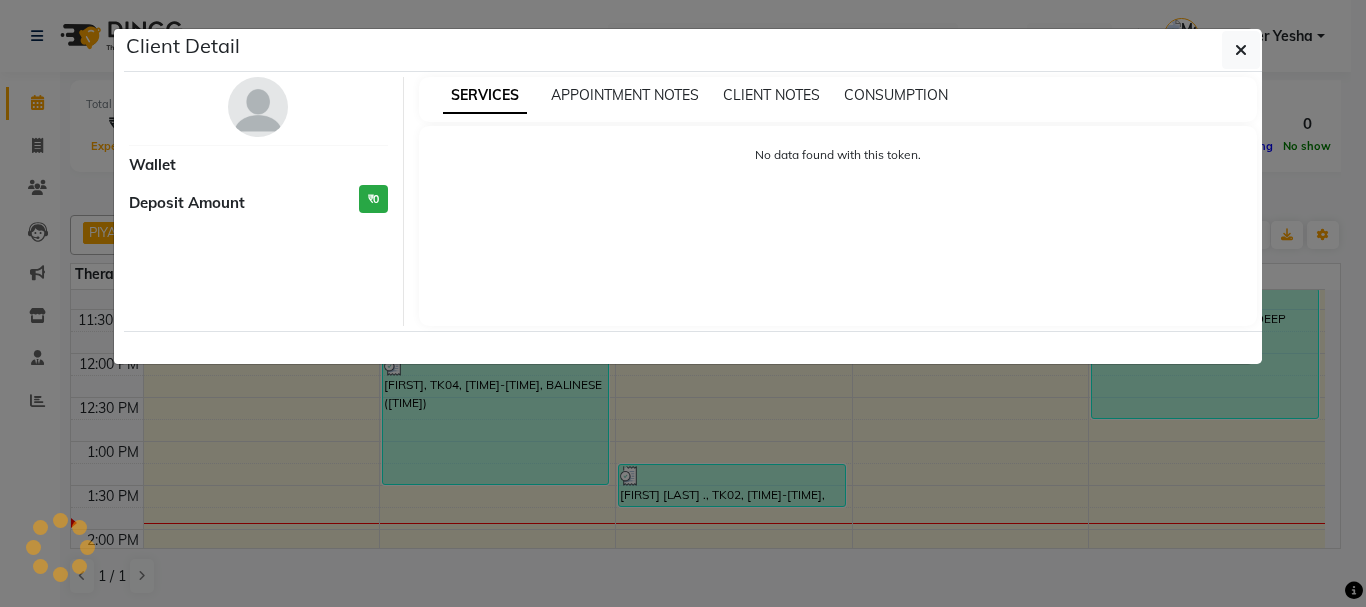 select on "3" 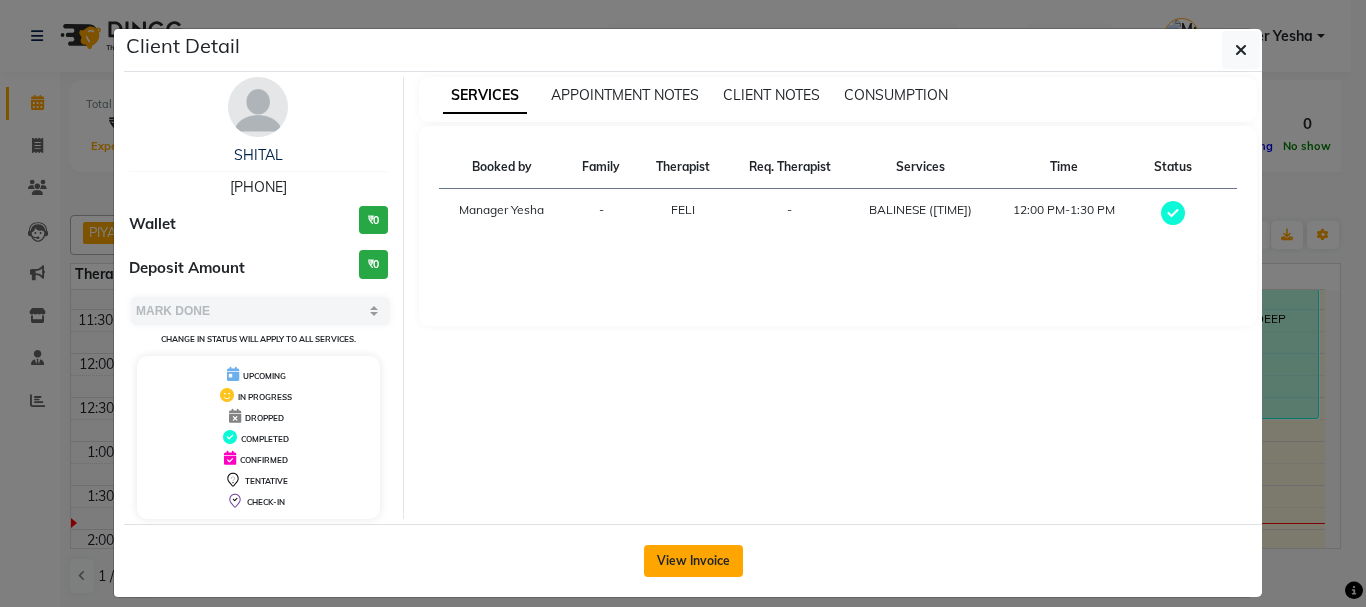 click on "View Invoice" 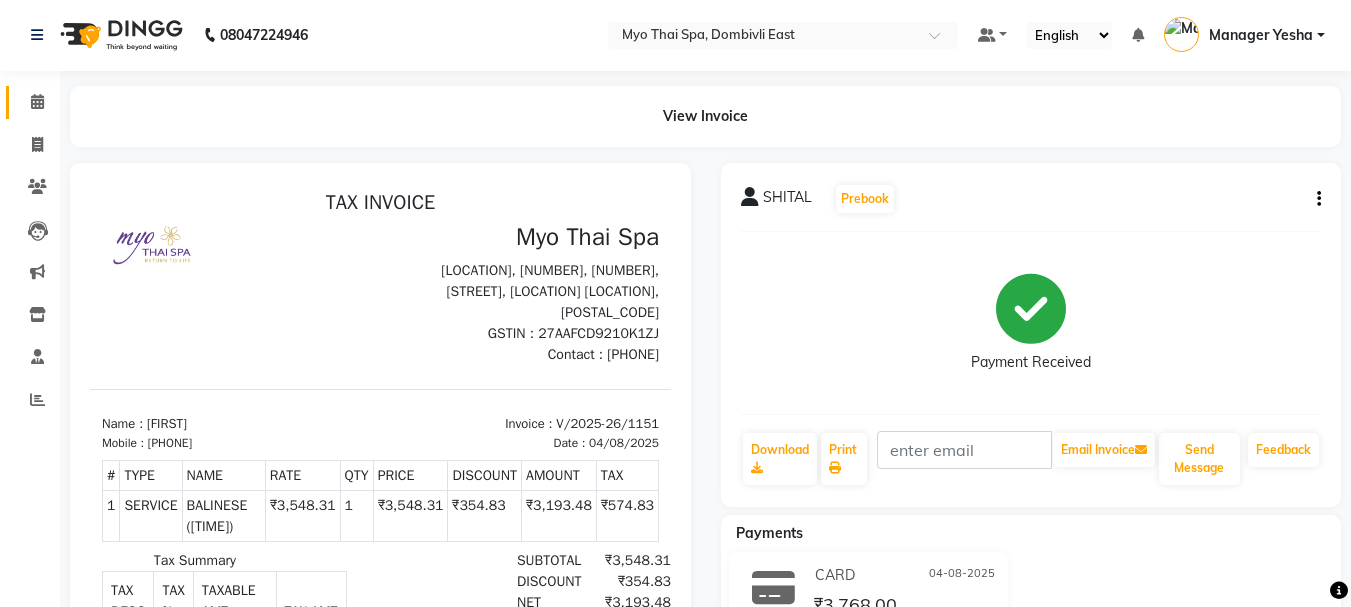 scroll, scrollTop: 0, scrollLeft: 0, axis: both 